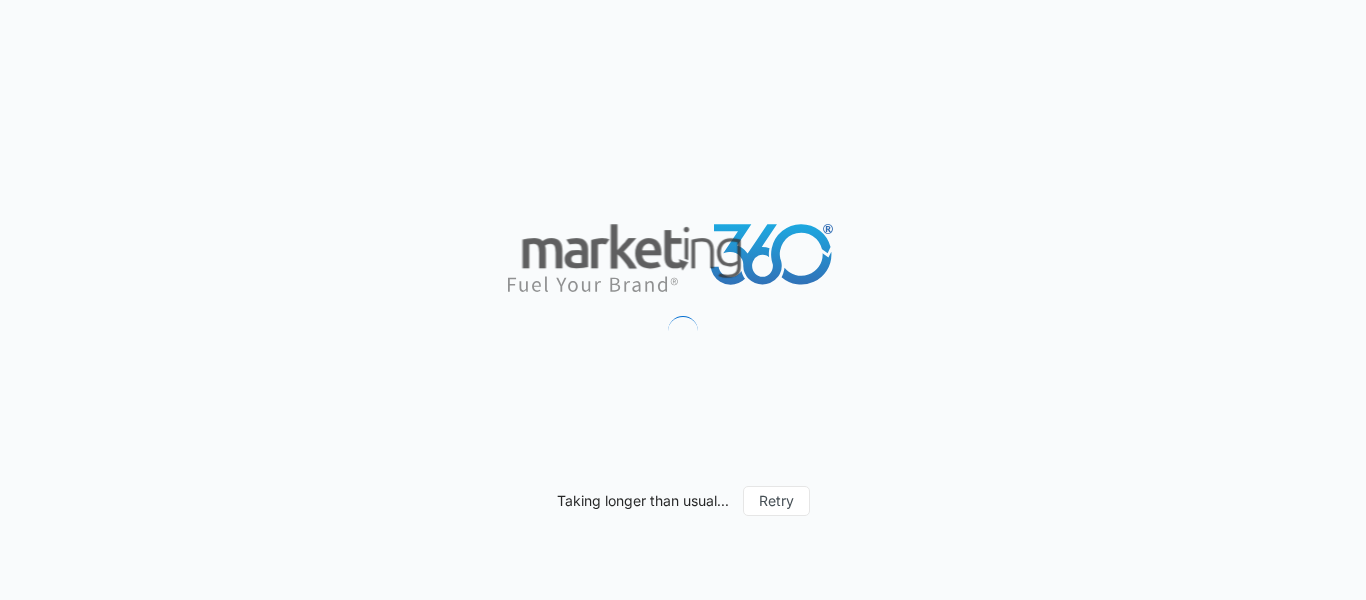 scroll, scrollTop: 0, scrollLeft: 0, axis: both 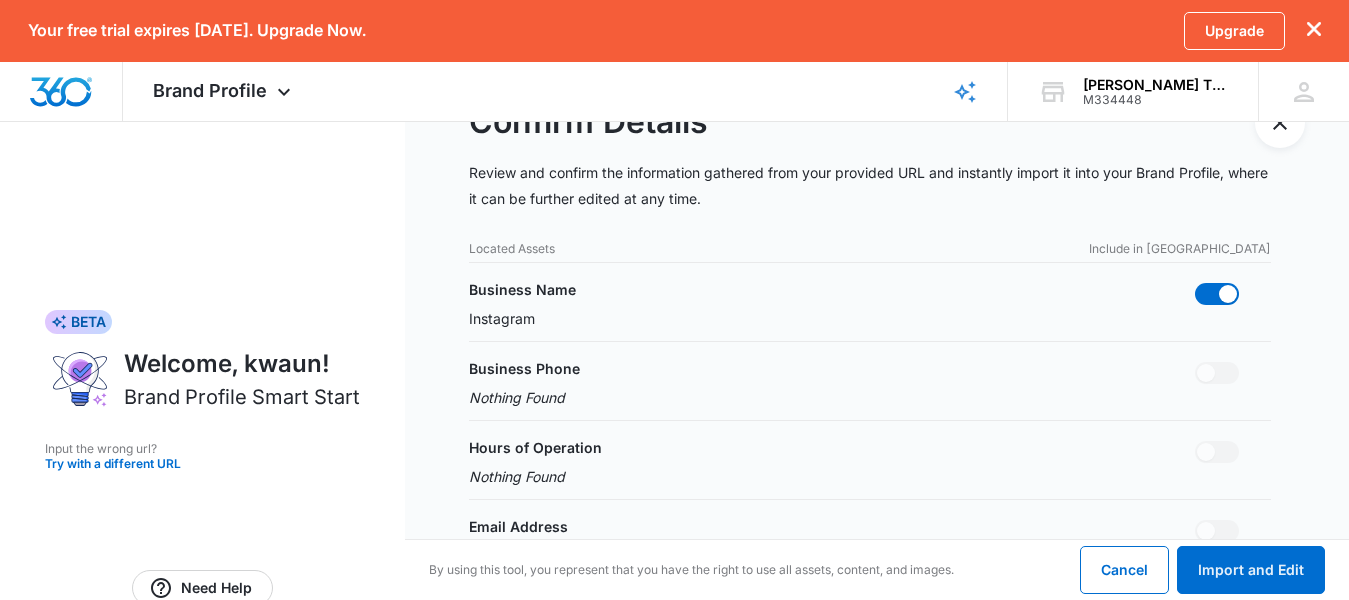 click on "Business Name Instagram" at bounding box center (870, 304) 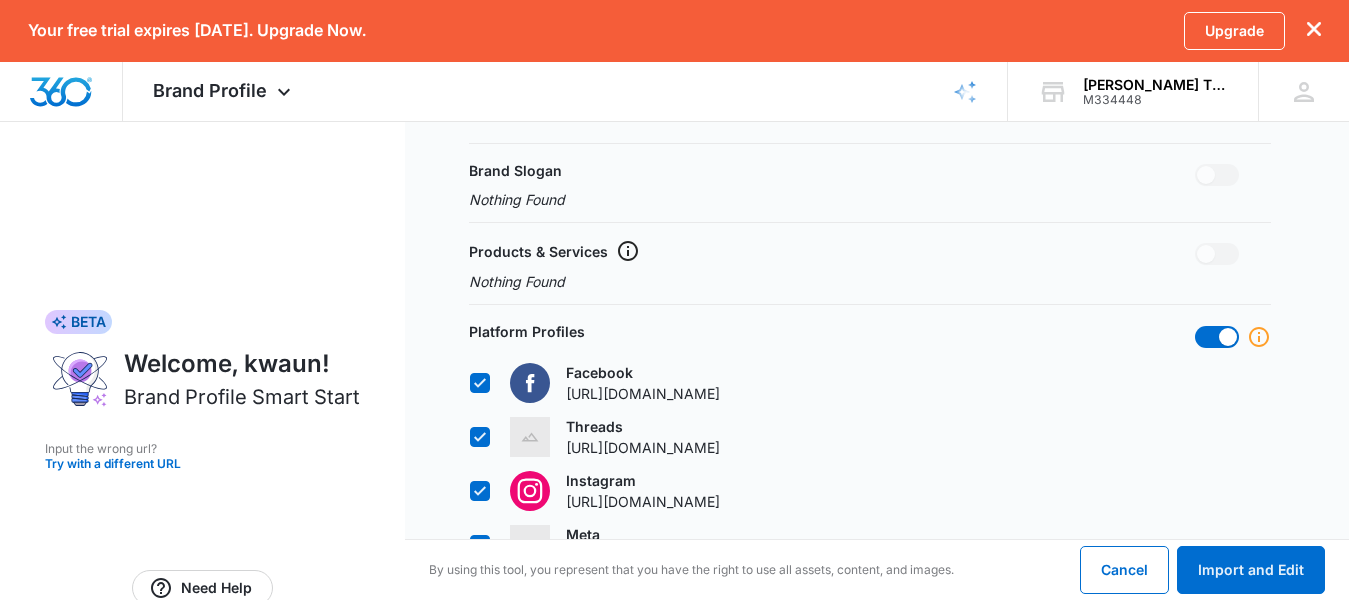 scroll, scrollTop: 749, scrollLeft: 0, axis: vertical 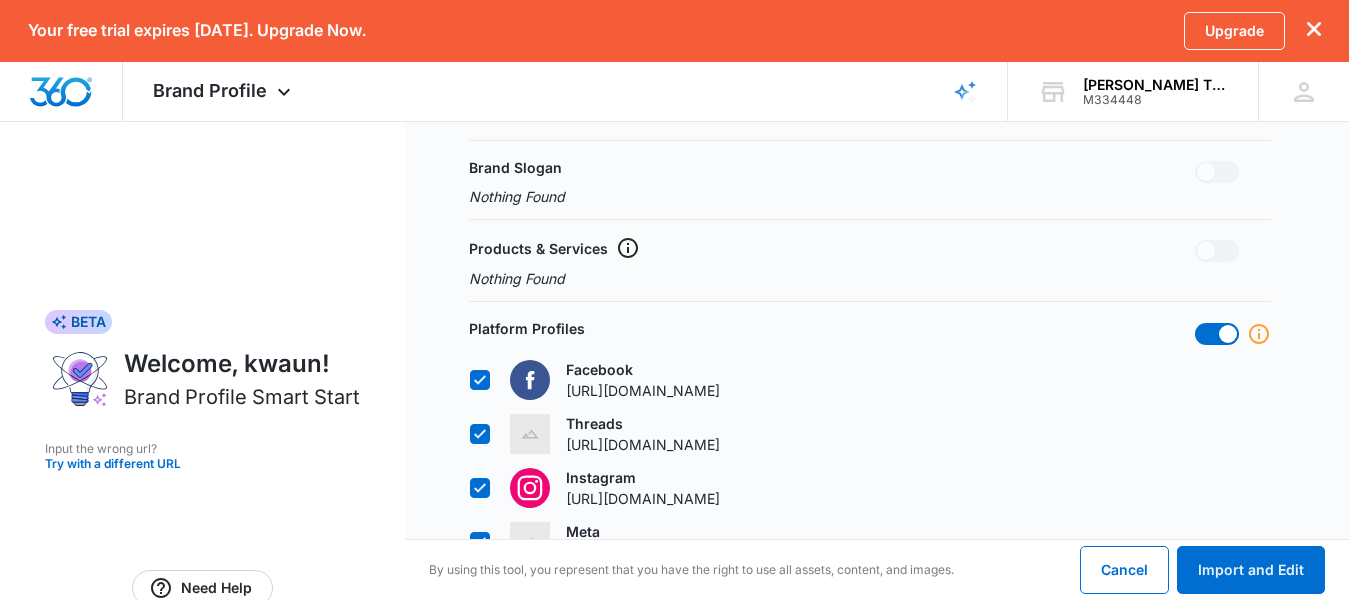 click on "Brand Slogan Nothing Found" at bounding box center (870, 182) 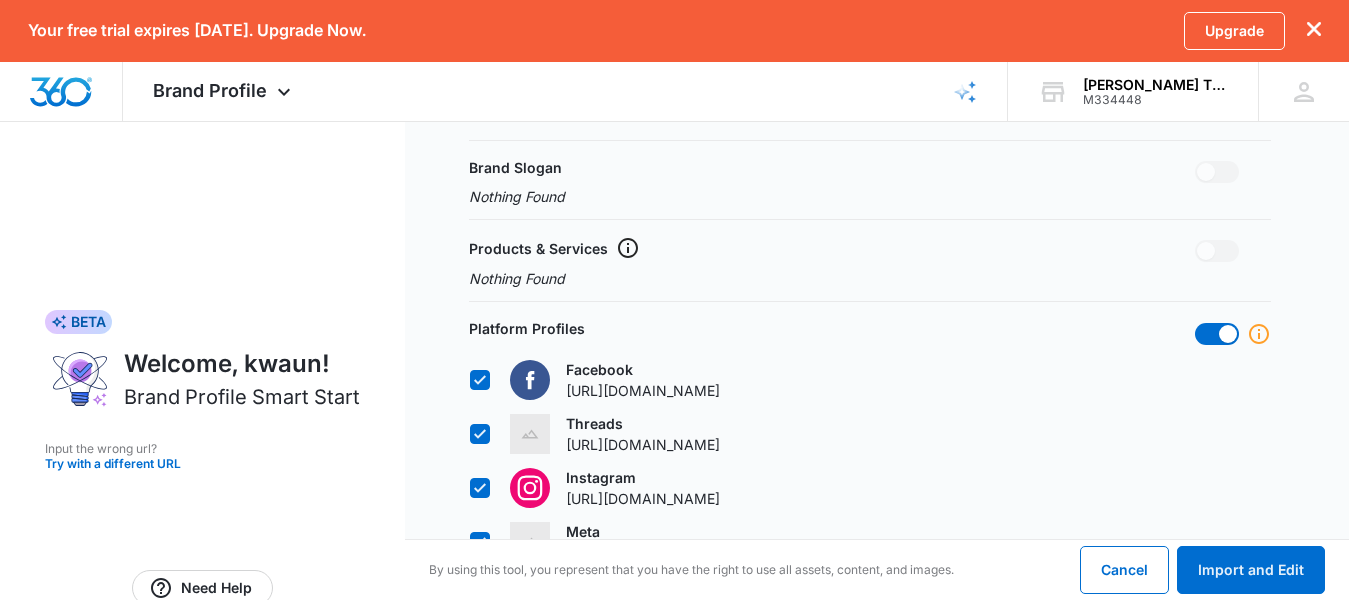 click on "Brand Slogan Nothing Found" at bounding box center (870, 182) 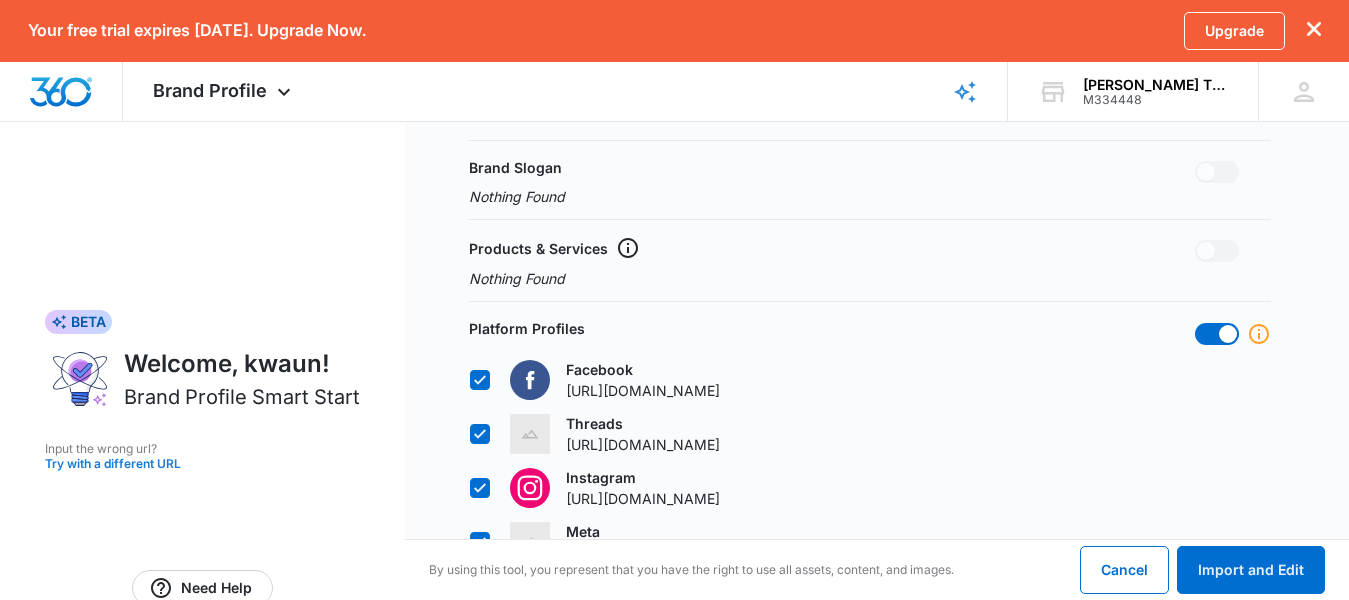 click on "Try with a different URL" at bounding box center (202, 464) 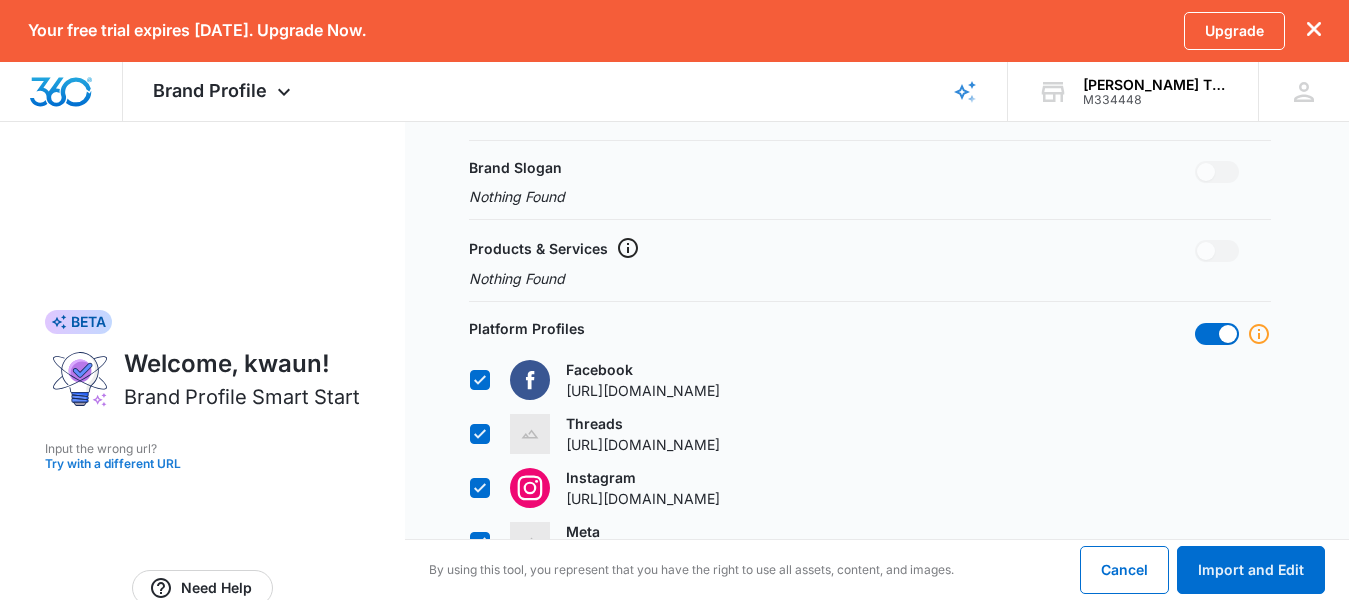 scroll, scrollTop: 60, scrollLeft: 0, axis: vertical 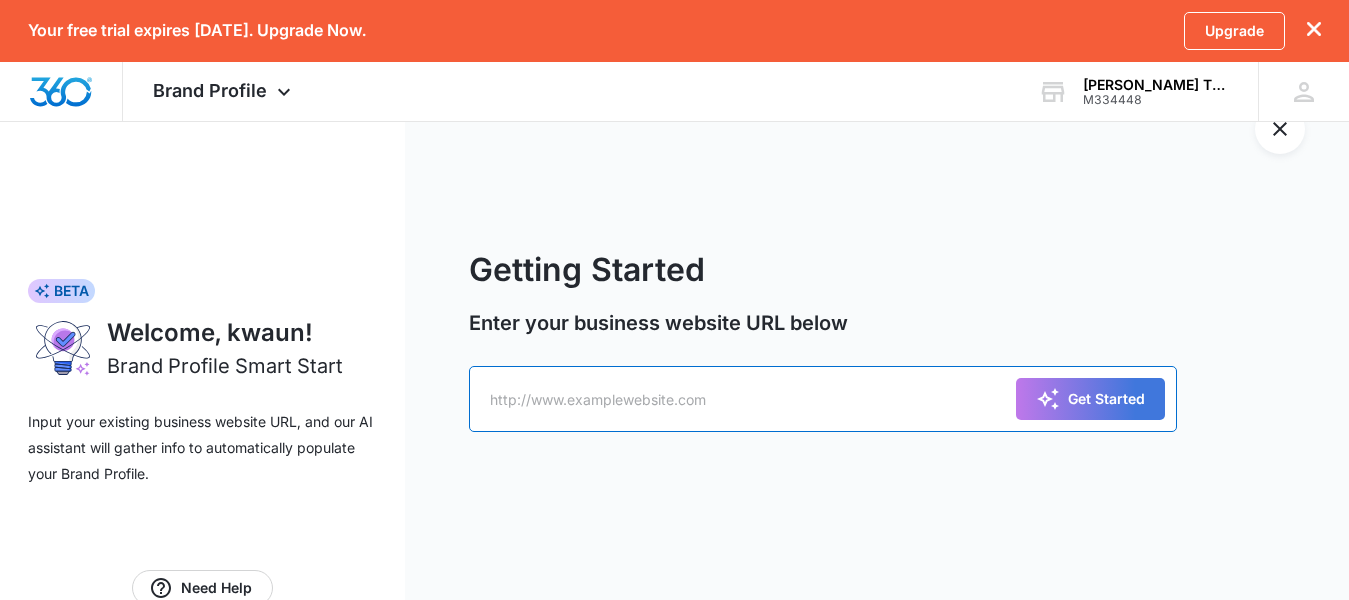click at bounding box center (823, 399) 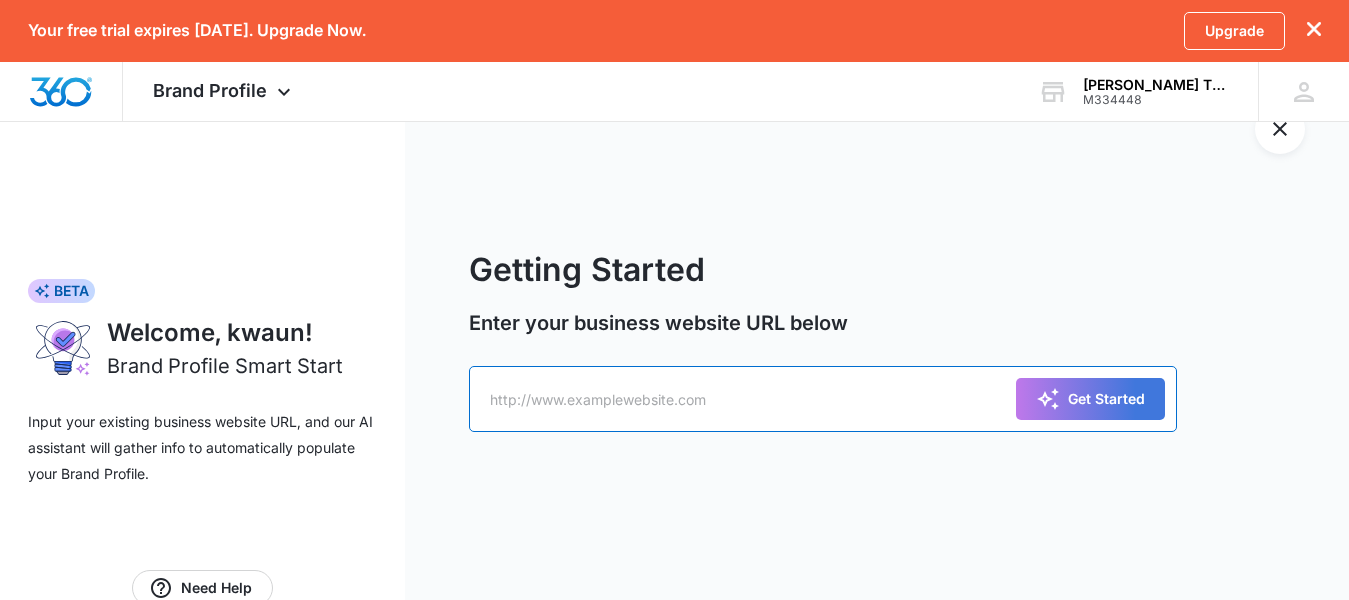 type on "www.kwanthepainter.com" 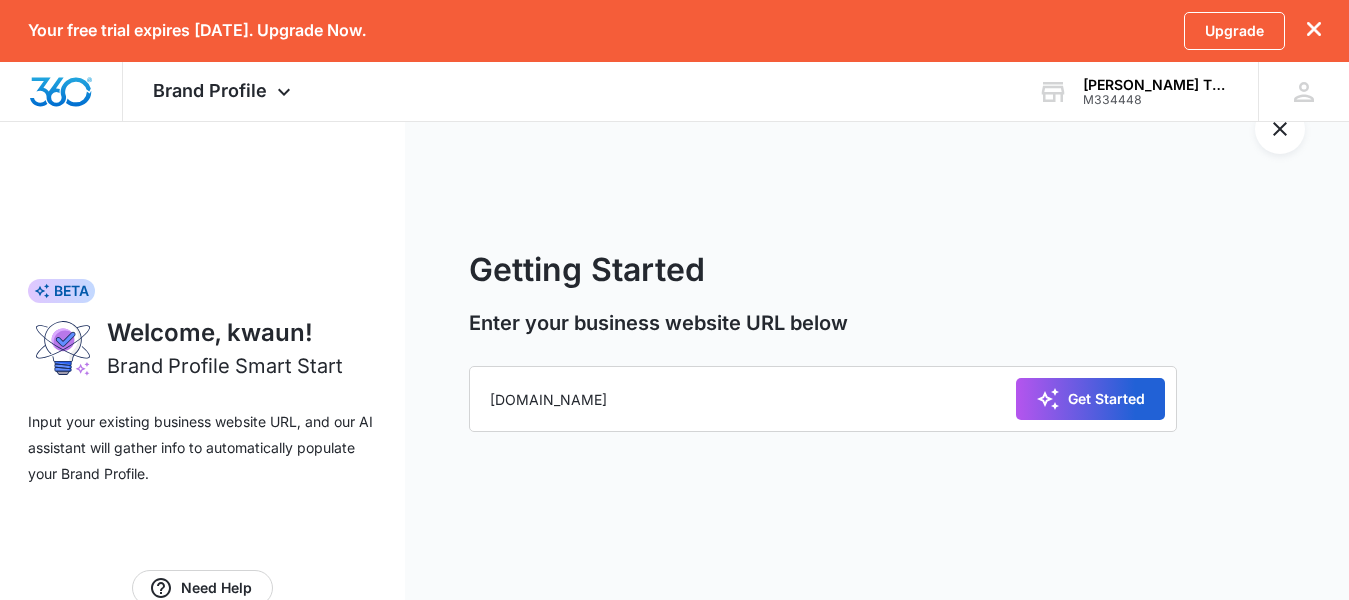 click on "Get Started" at bounding box center (1090, 399) 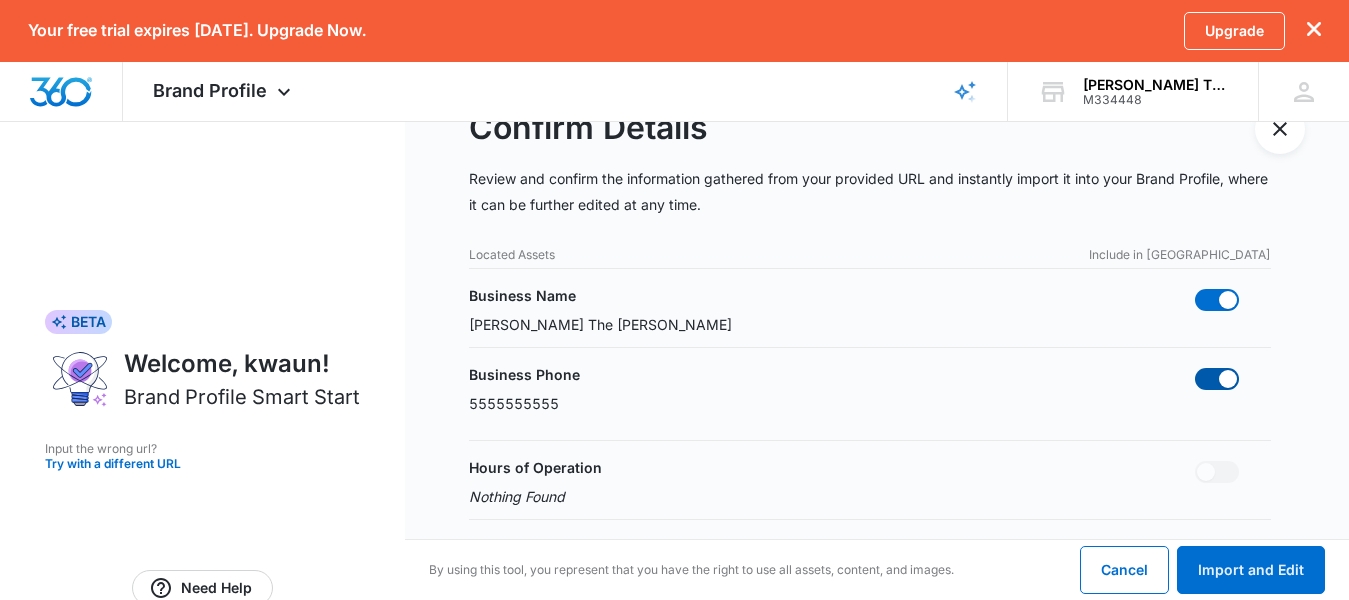 click at bounding box center (1217, 379) 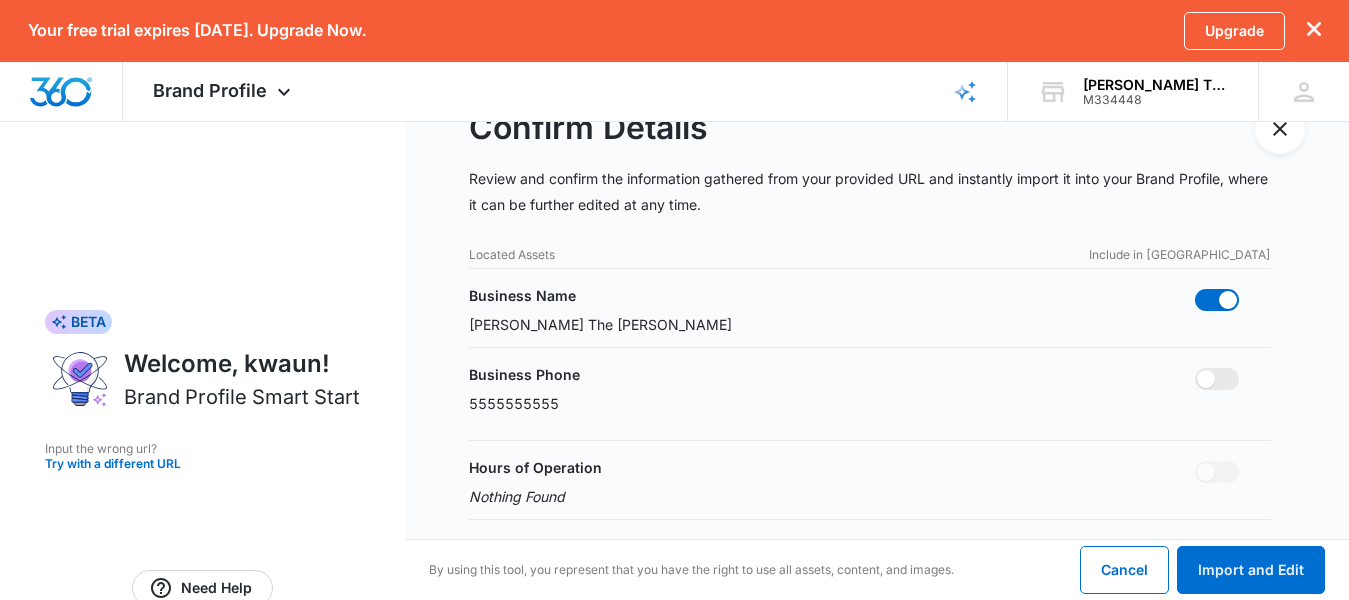 scroll, scrollTop: 0, scrollLeft: 0, axis: both 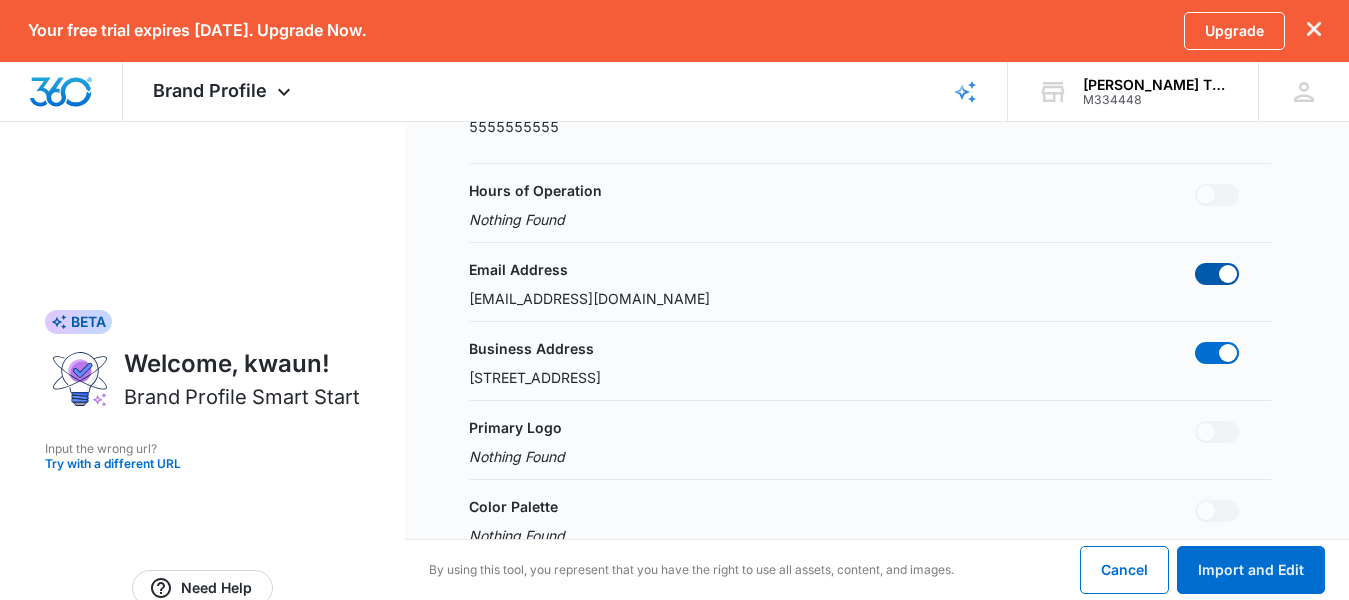 click at bounding box center (1217, 274) 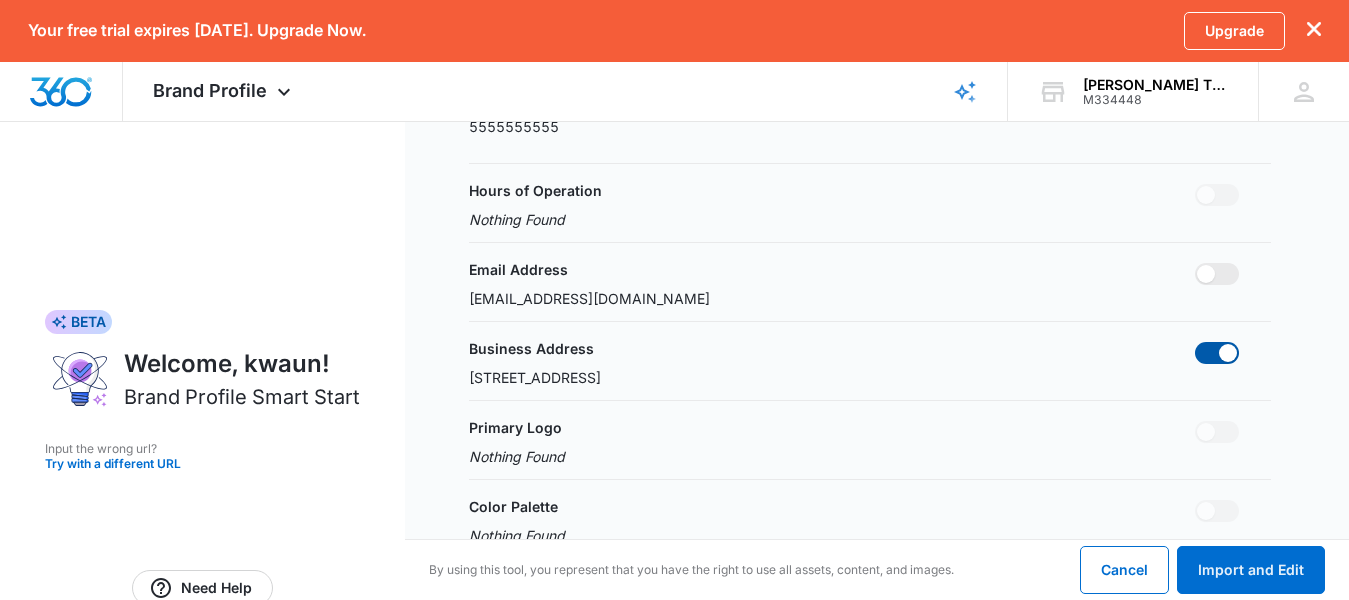 click at bounding box center [1217, 353] 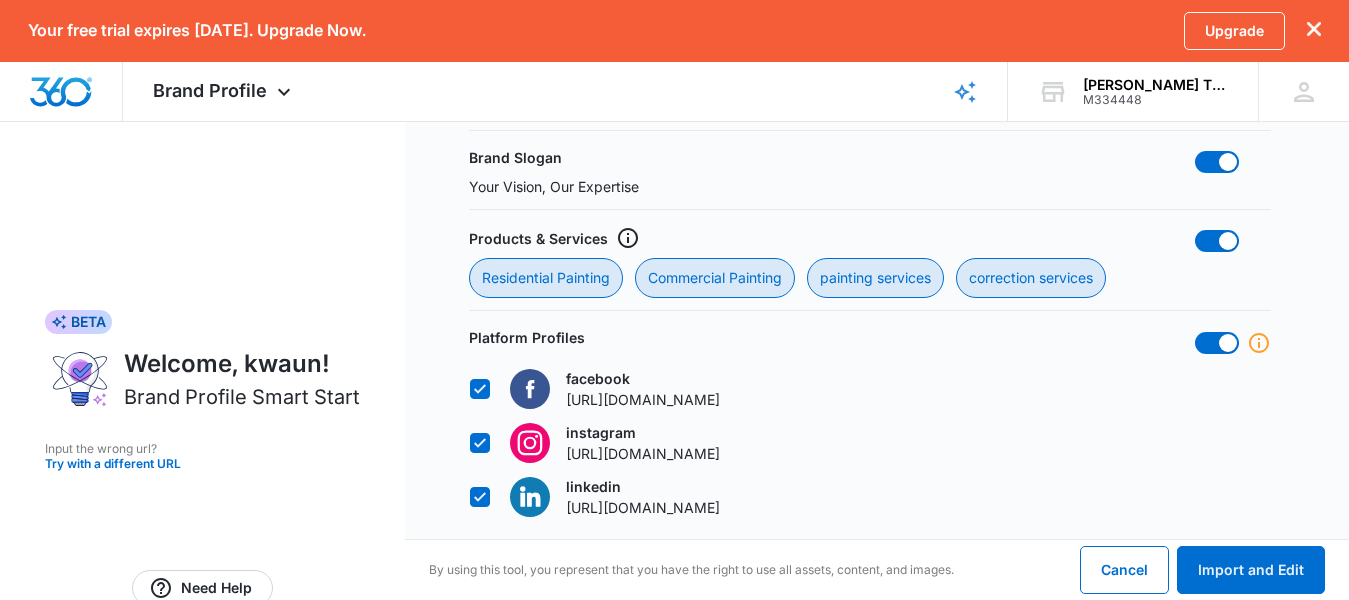 scroll, scrollTop: 768, scrollLeft: 0, axis: vertical 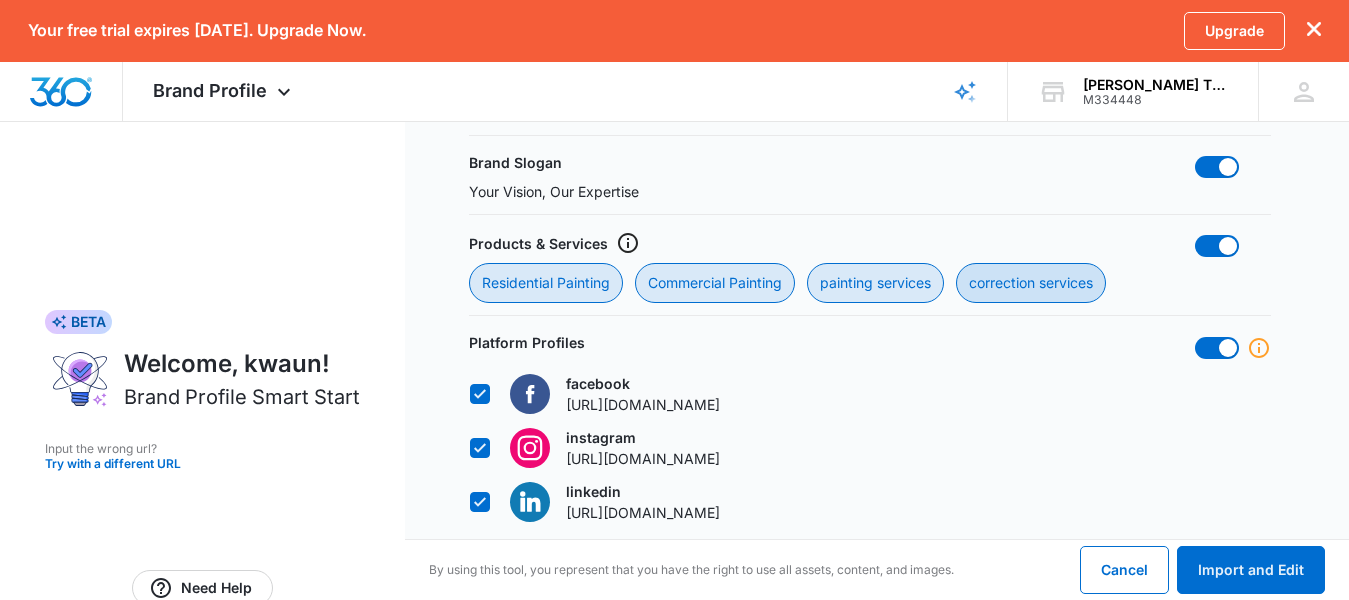 click on "correction services" at bounding box center [1031, 283] 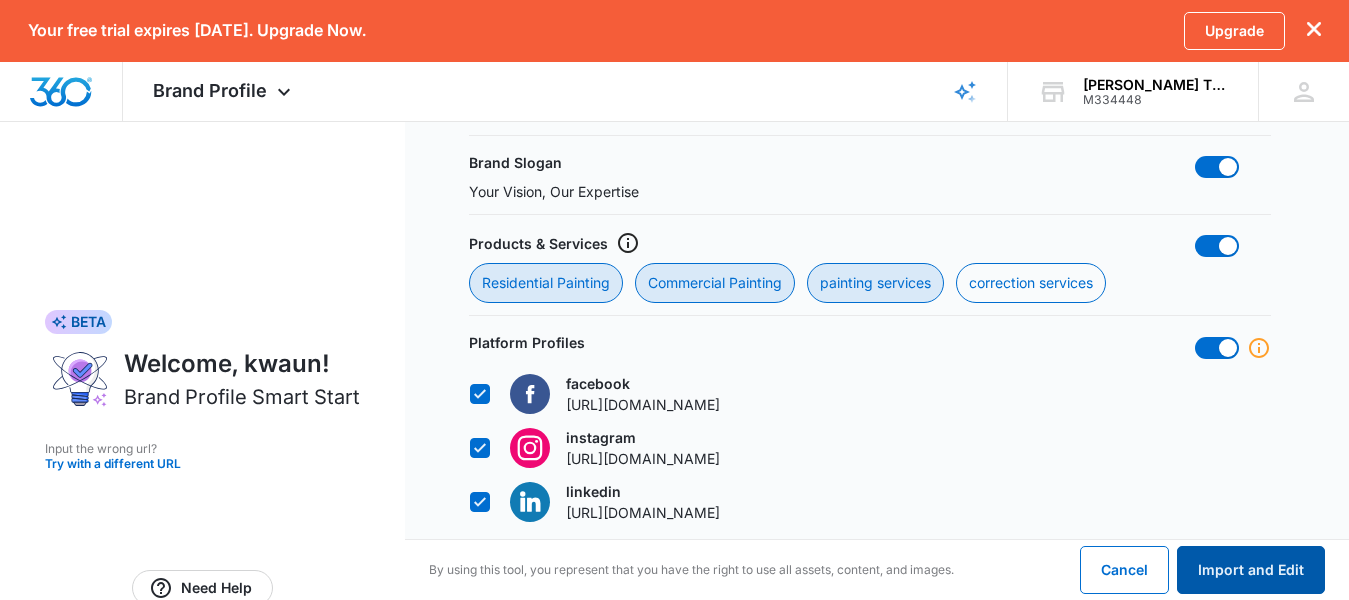 click on "Import and Edit" at bounding box center [1251, 570] 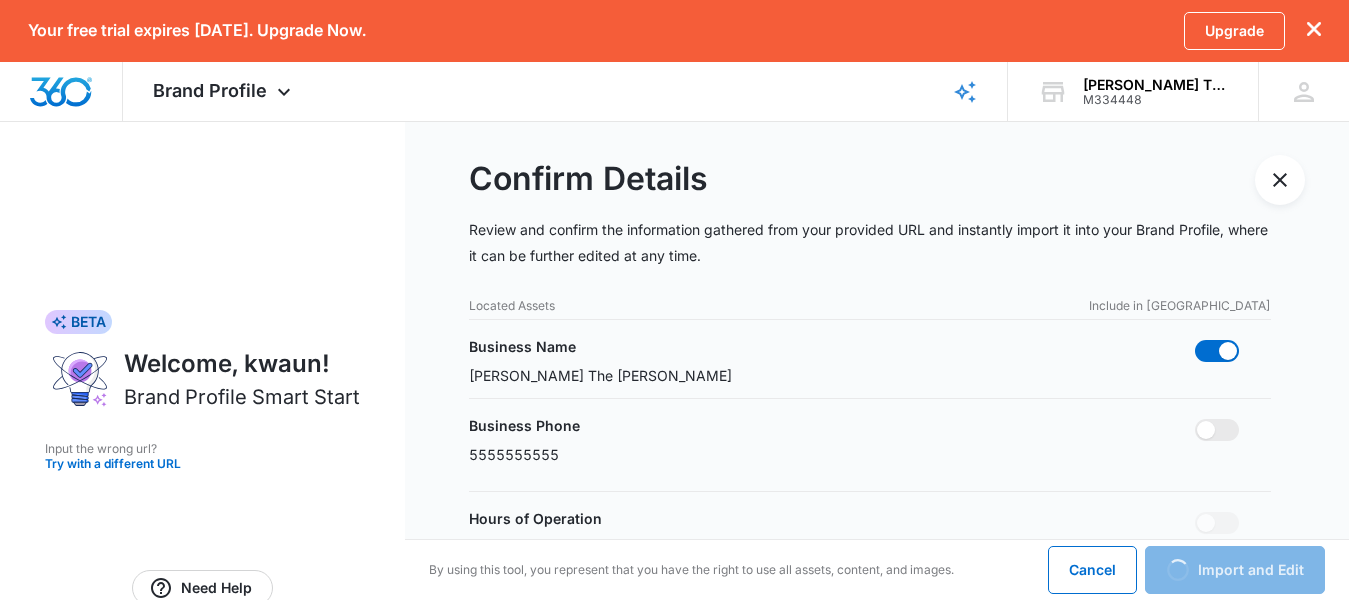 scroll, scrollTop: 0, scrollLeft: 0, axis: both 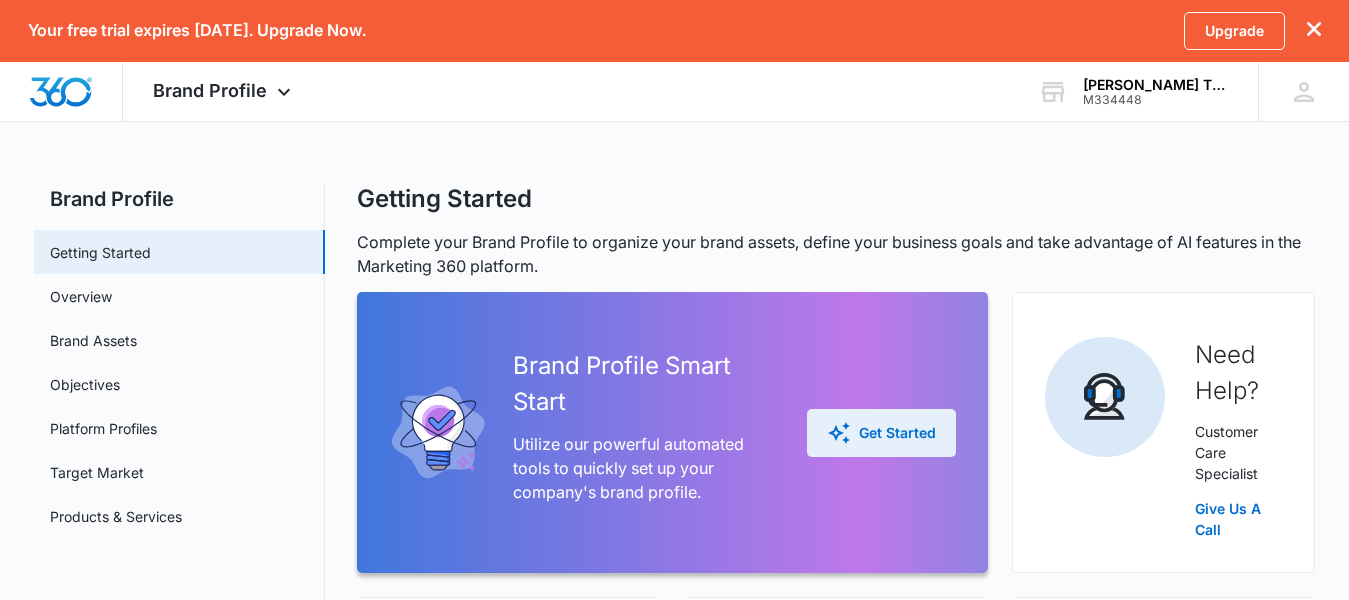 click on "Get Started" at bounding box center [881, 433] 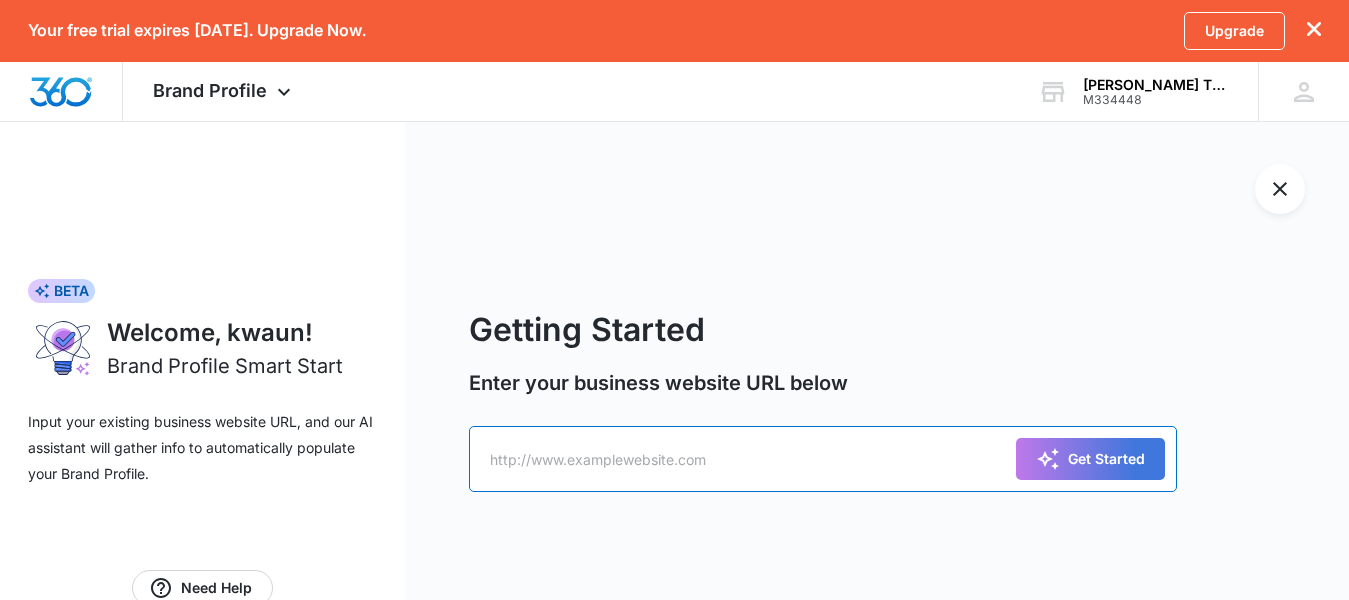 click at bounding box center (823, 459) 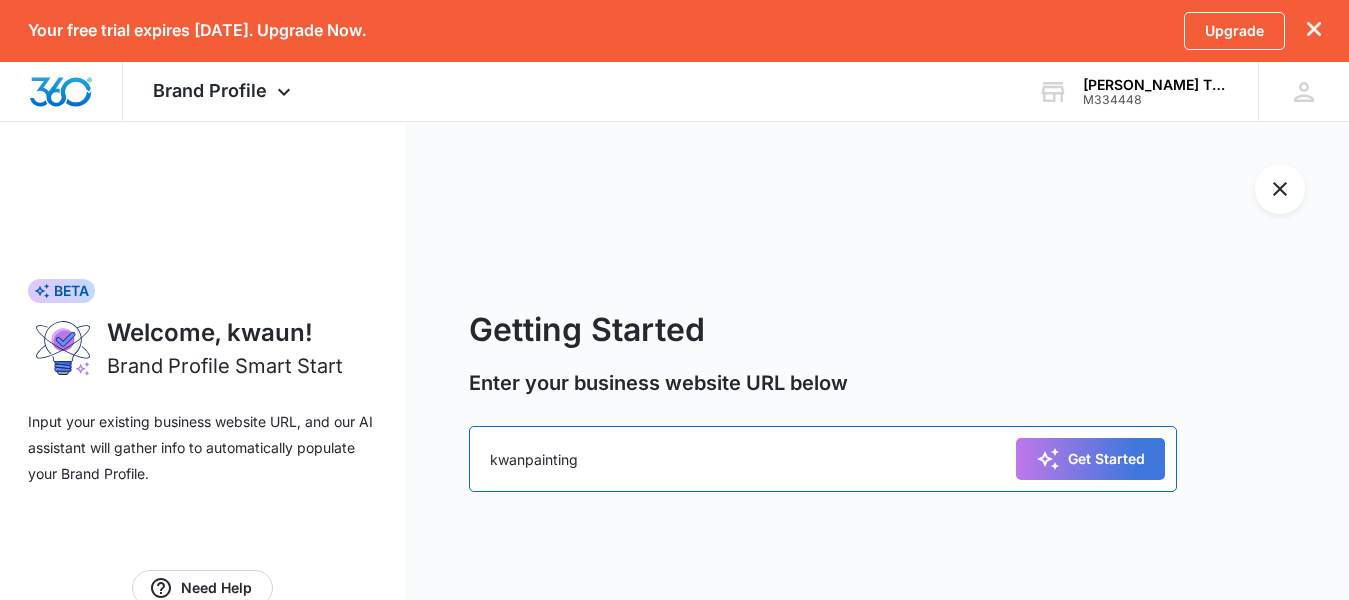 click on "Get Started" at bounding box center (1090, 459) 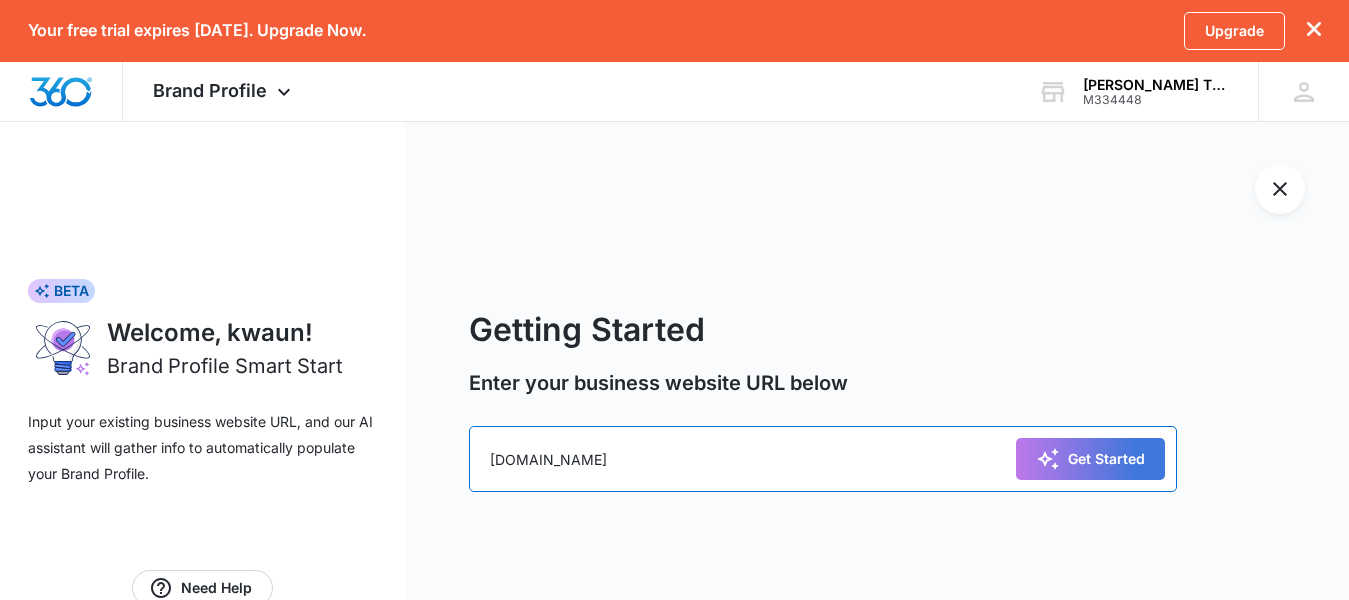 type on "kwanpainting.com" 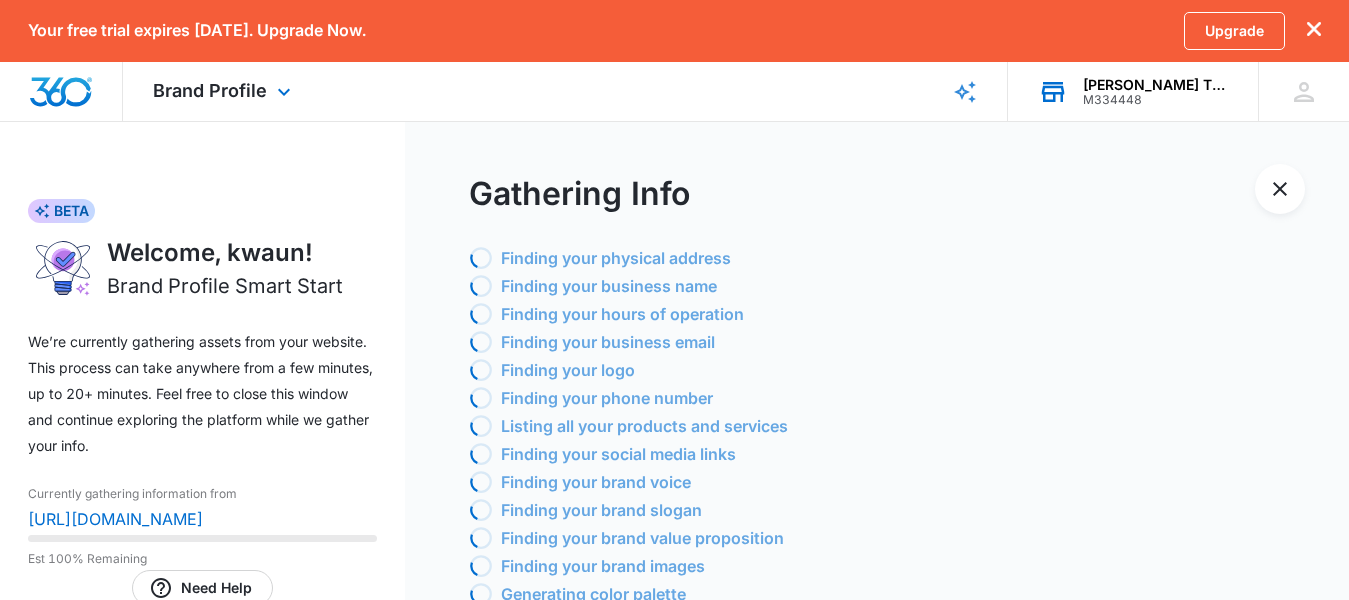 click 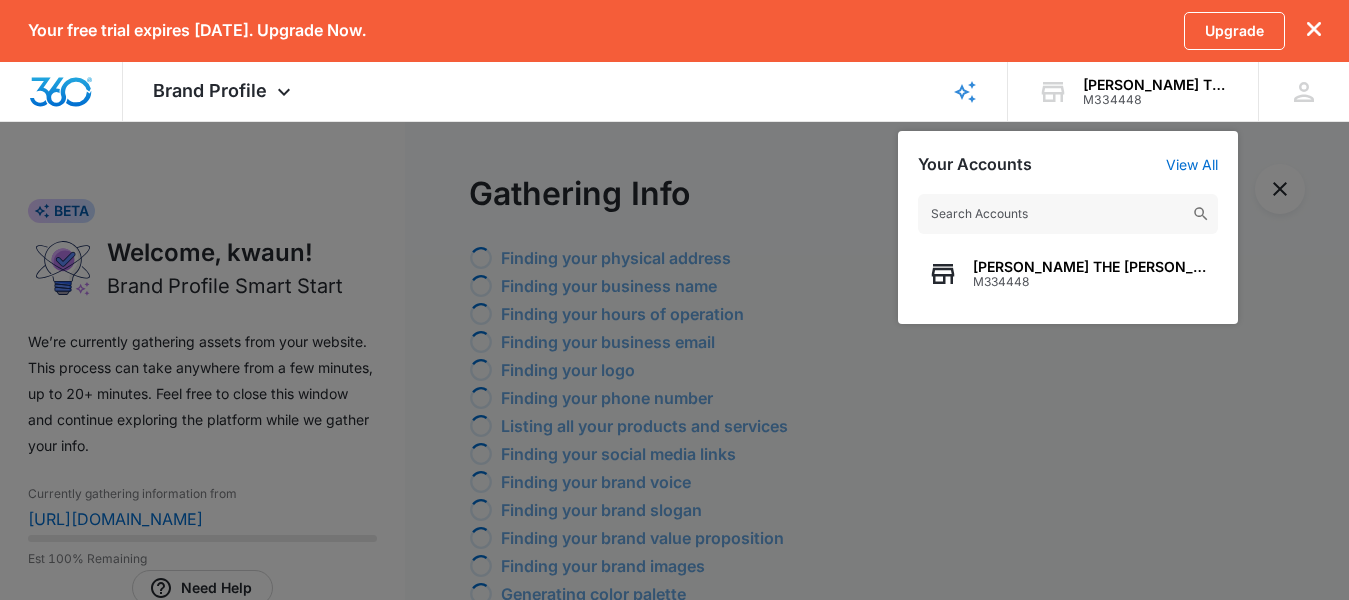 click at bounding box center (674, 300) 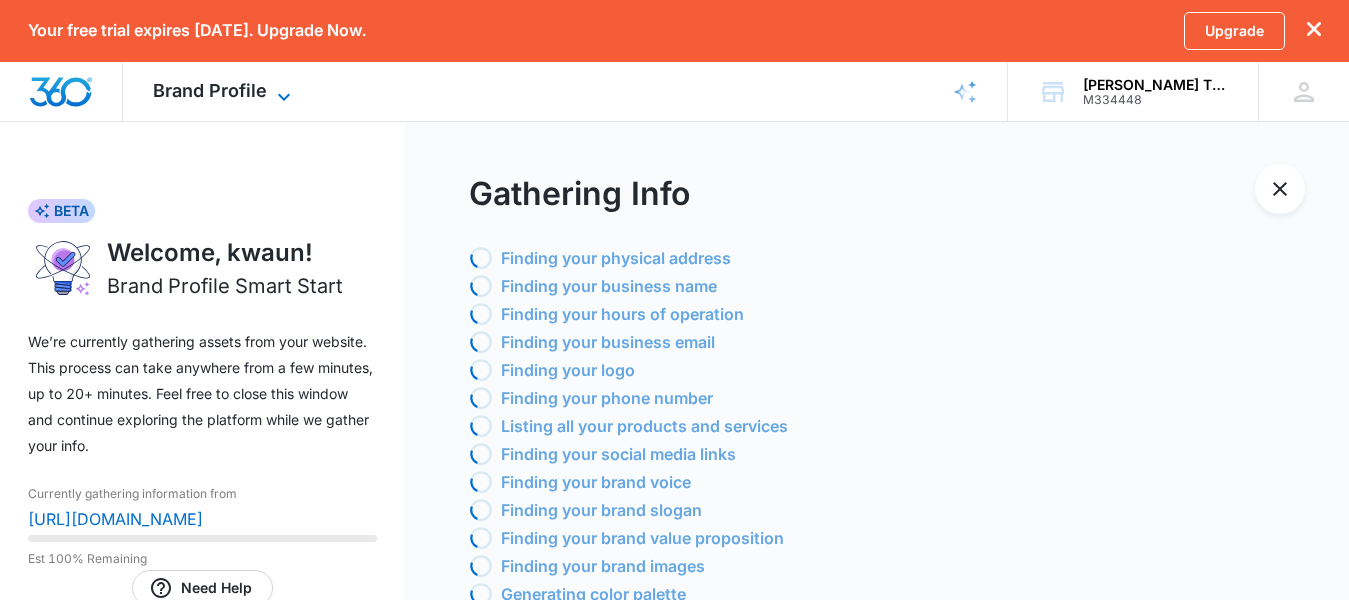 click 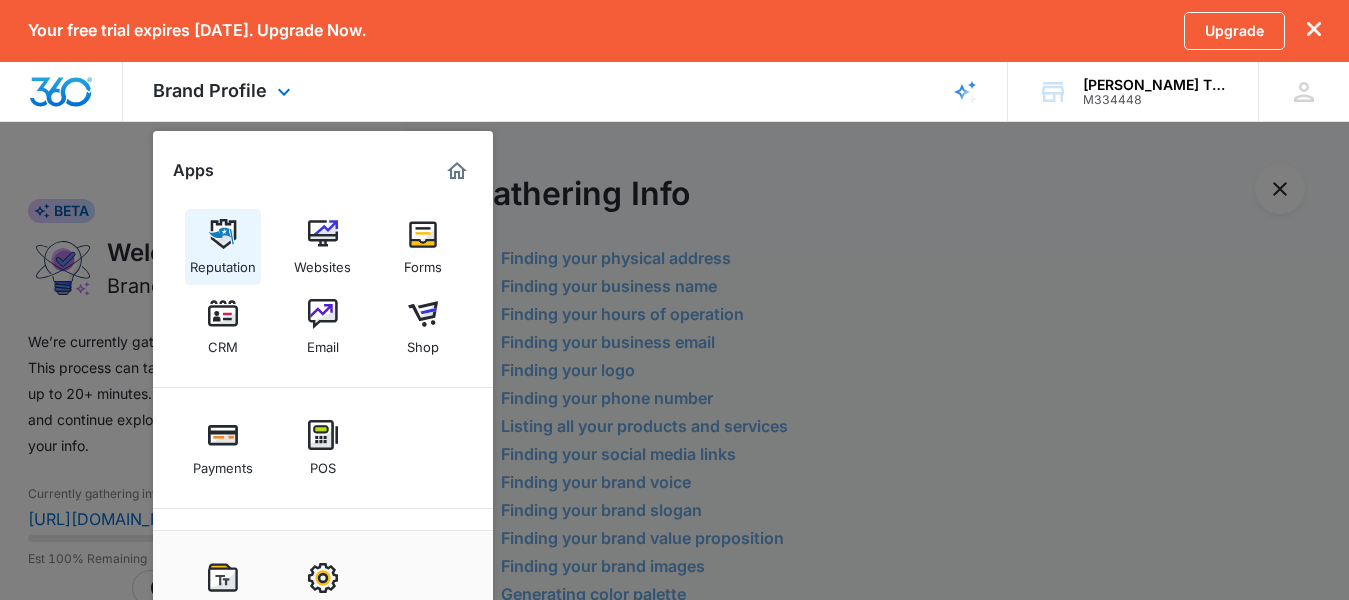 click on "Reputation" at bounding box center [223, 262] 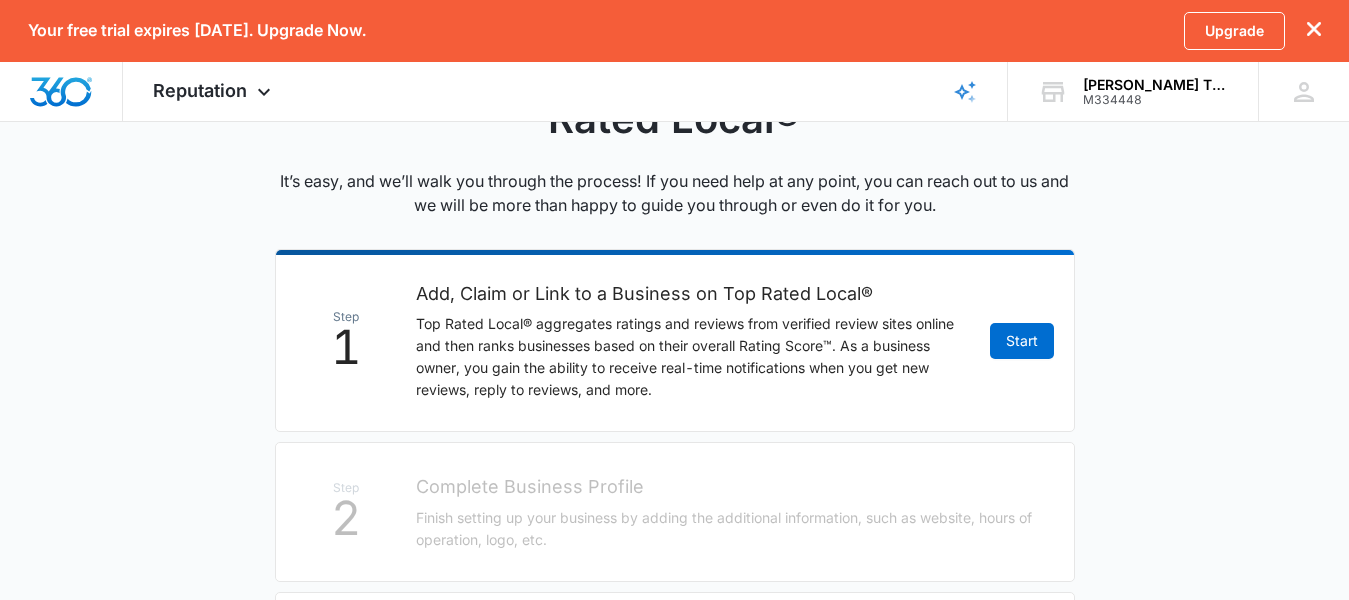scroll, scrollTop: 286, scrollLeft: 0, axis: vertical 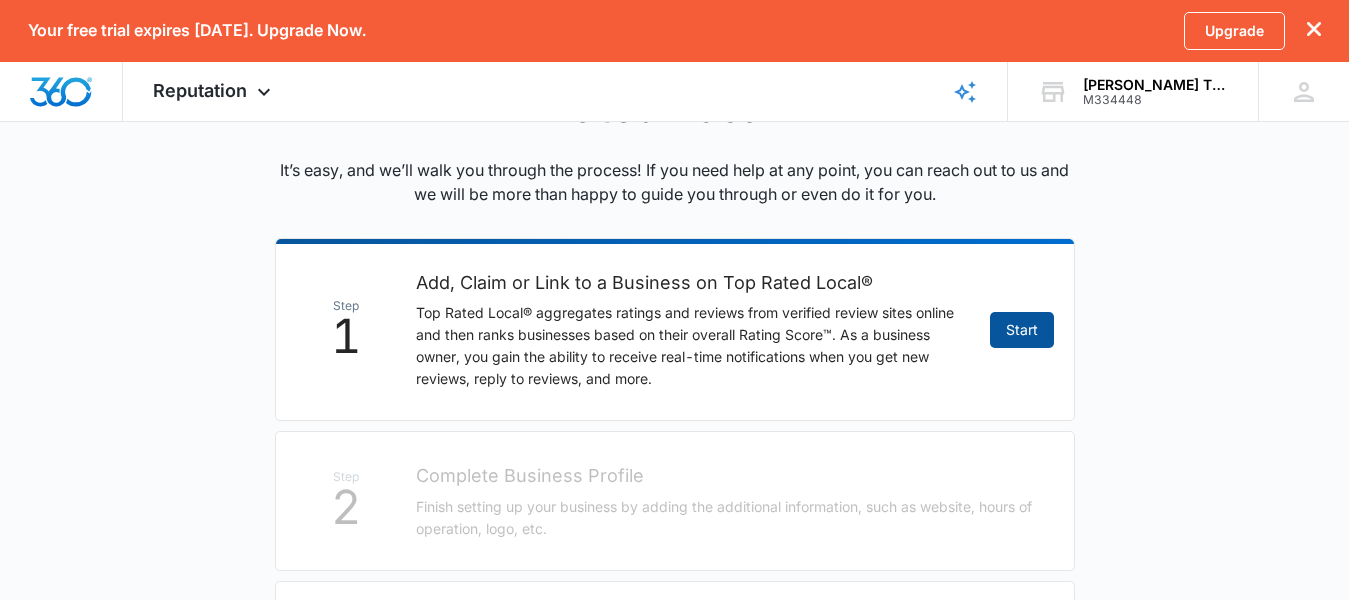 click on "Start" at bounding box center [1022, 330] 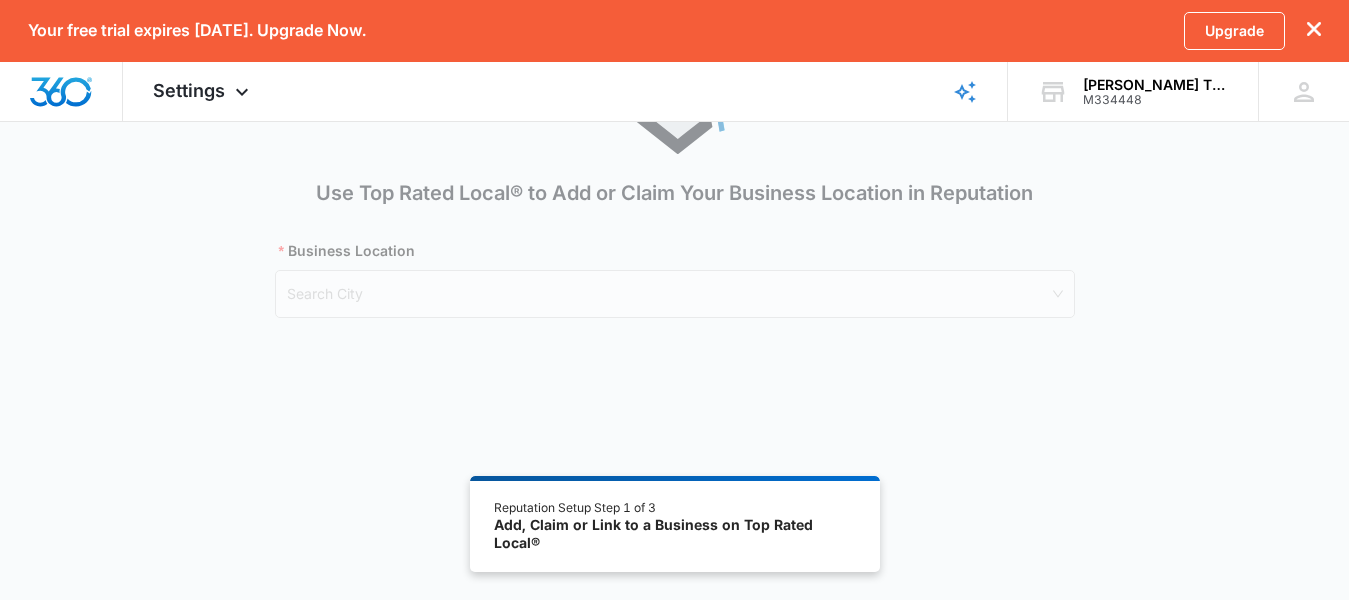 scroll, scrollTop: 0, scrollLeft: 0, axis: both 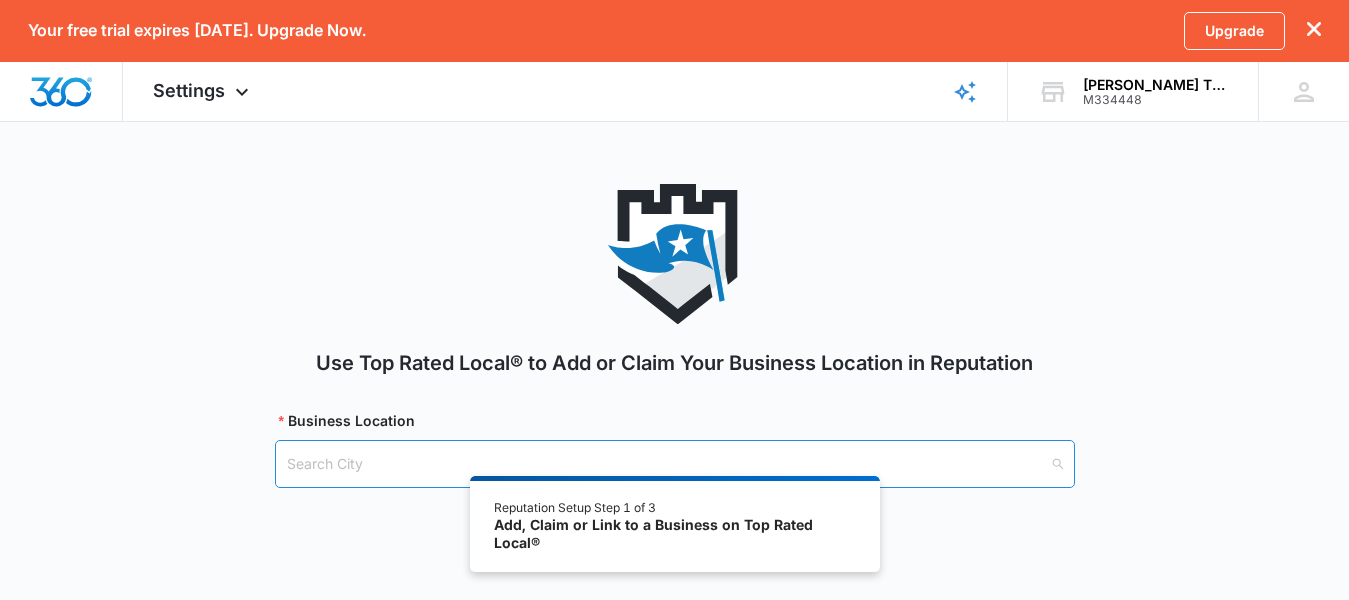 click at bounding box center (668, 464) 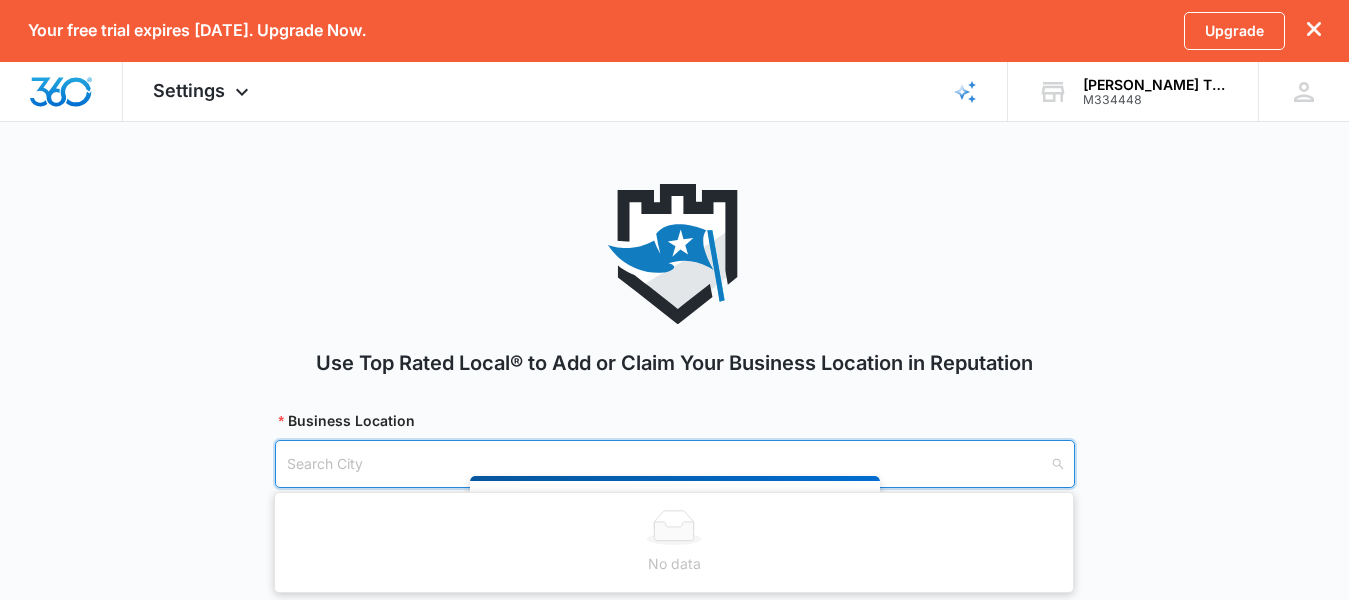 type on "a" 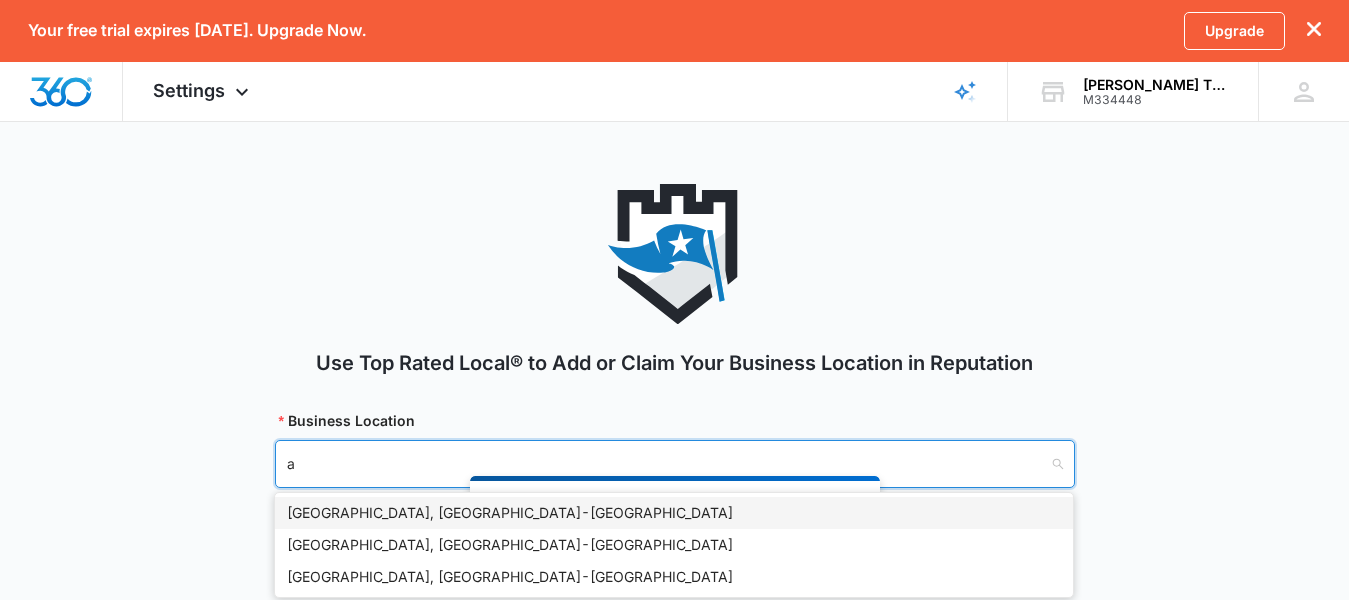 click on "Atlanta, GA  -  USA" at bounding box center (674, 513) 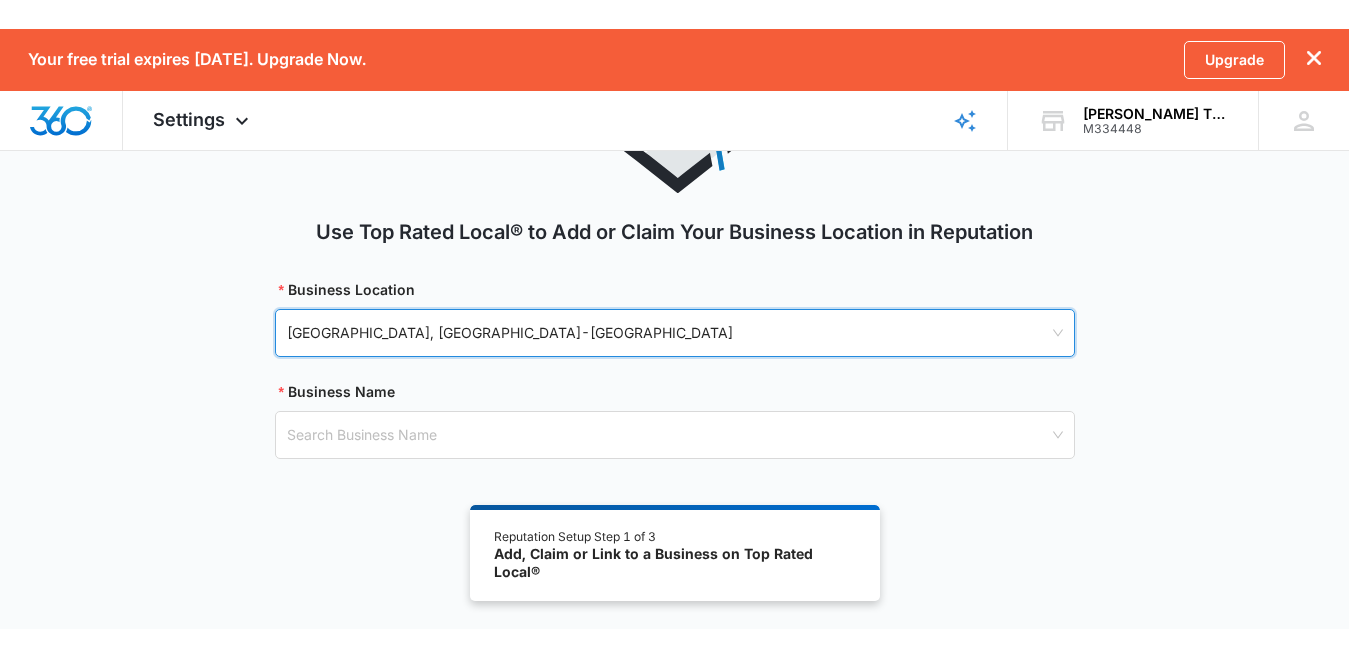 scroll, scrollTop: 167, scrollLeft: 0, axis: vertical 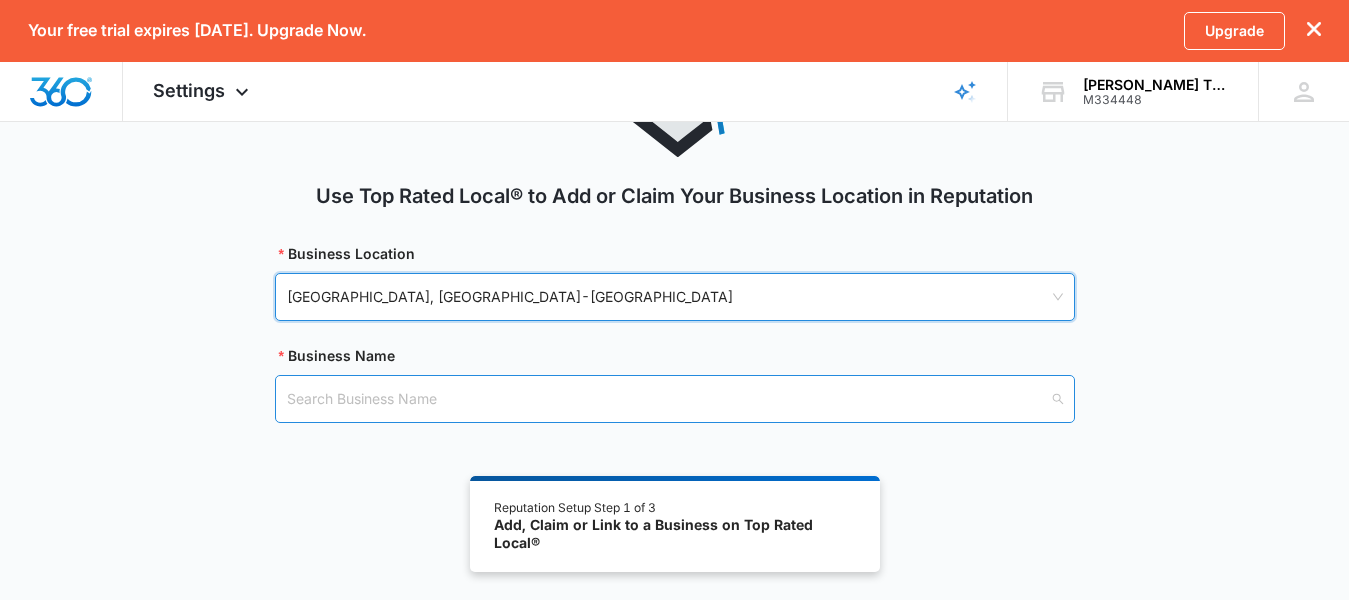 click at bounding box center [668, 399] 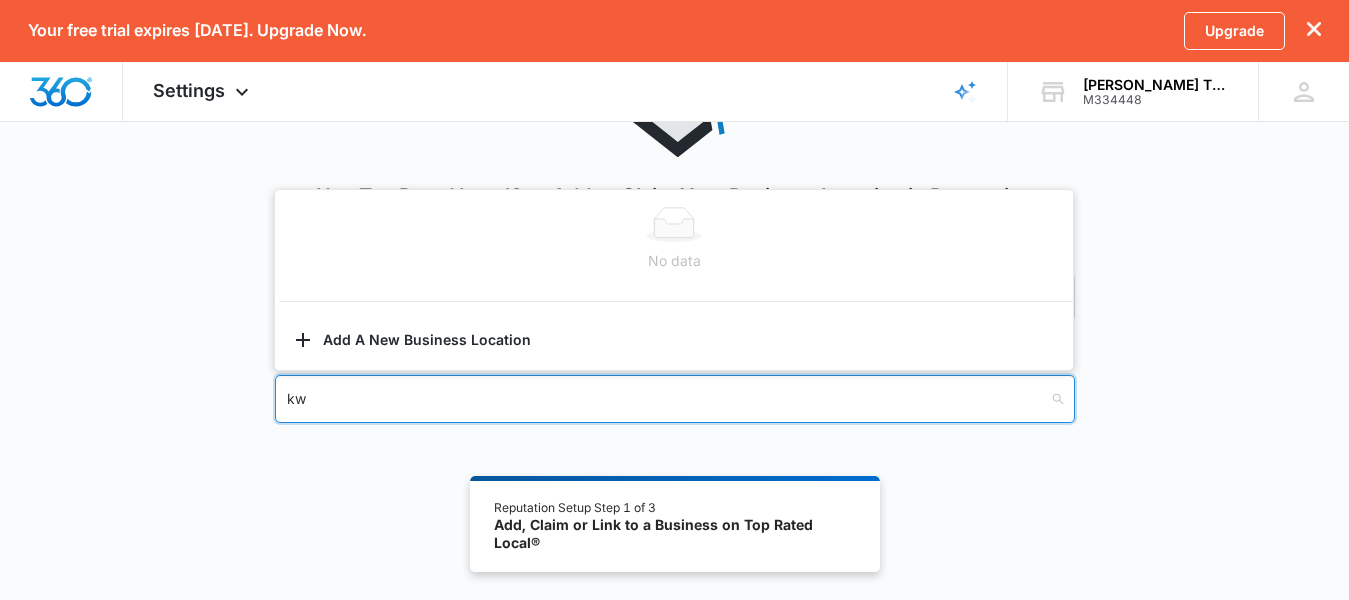 type on "k" 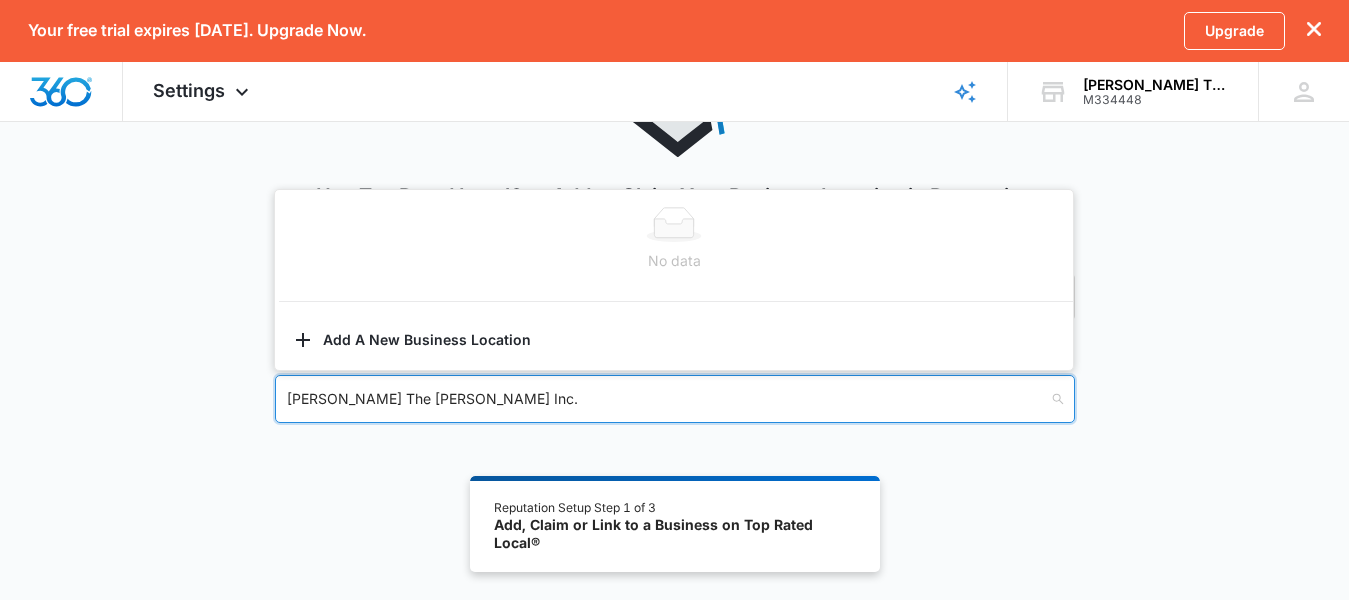type on "Kwan The Painter Inc." 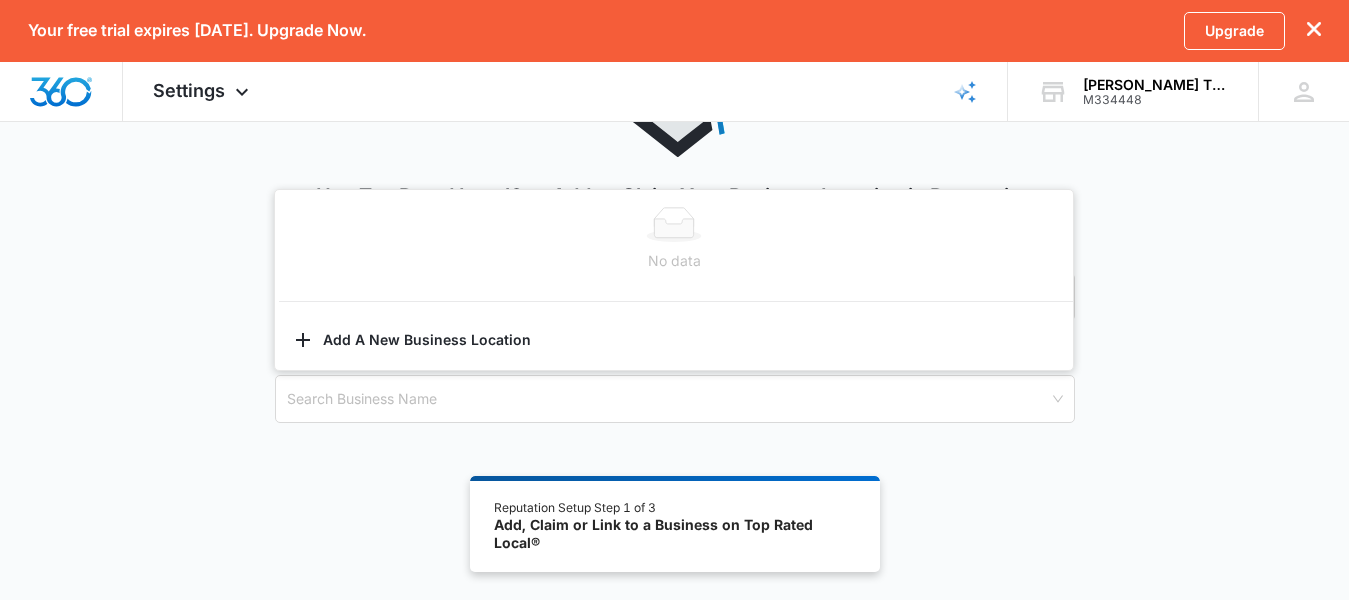click on "Use Top Rated Local® to Add or Claim Your Business Location in Reputation Business Location Atlanta, GA  -  USA Business Name Search Business Name Reputation Setup Step 1 of 3 Add, Claim or Link to a Business on Top Rated Local®" at bounding box center (674, 310) 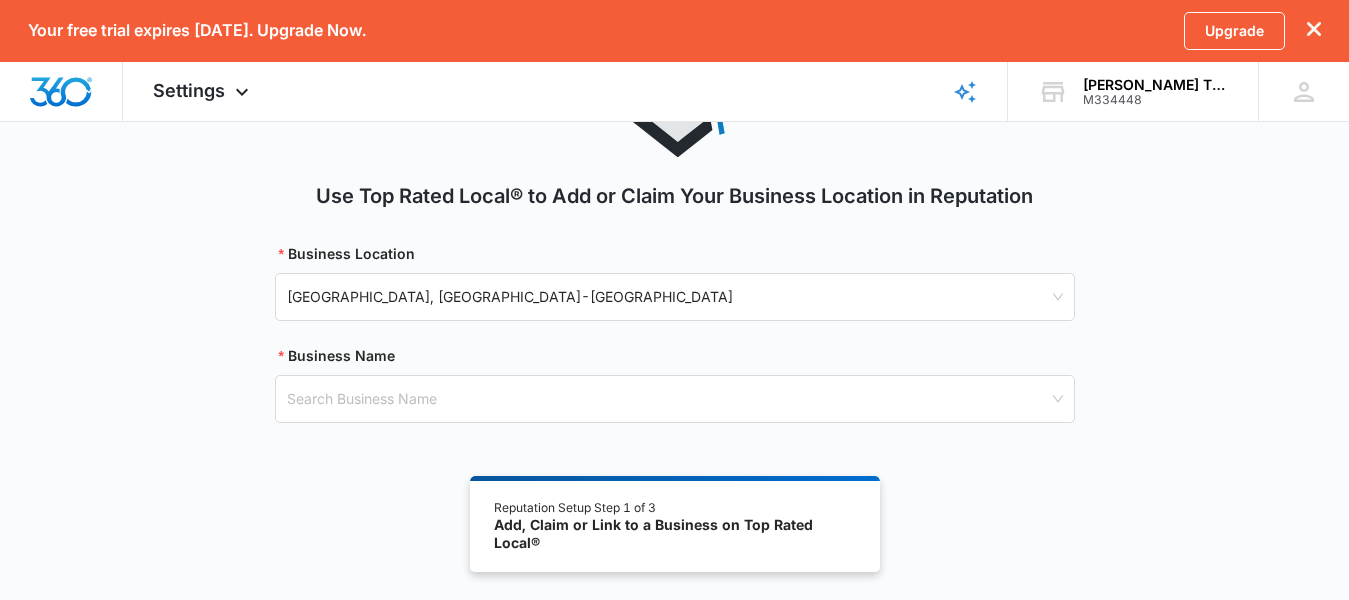 click on "Add, Claim or Link to a Business on Top Rated Local®" at bounding box center (674, 533) 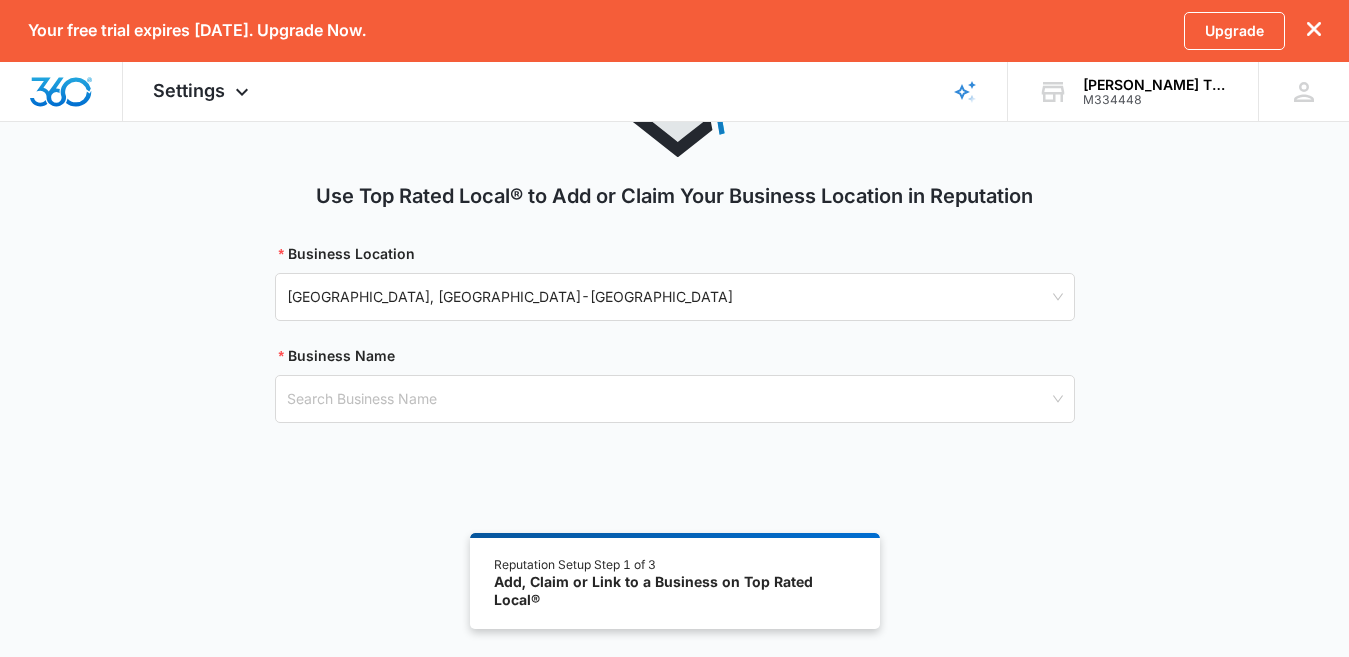click on "Use Top Rated Local® to Add or Claim Your Business Location in Reputation Business Location Atlanta, GA  -  USA Business Name Search Business Name" at bounding box center [674, 287] 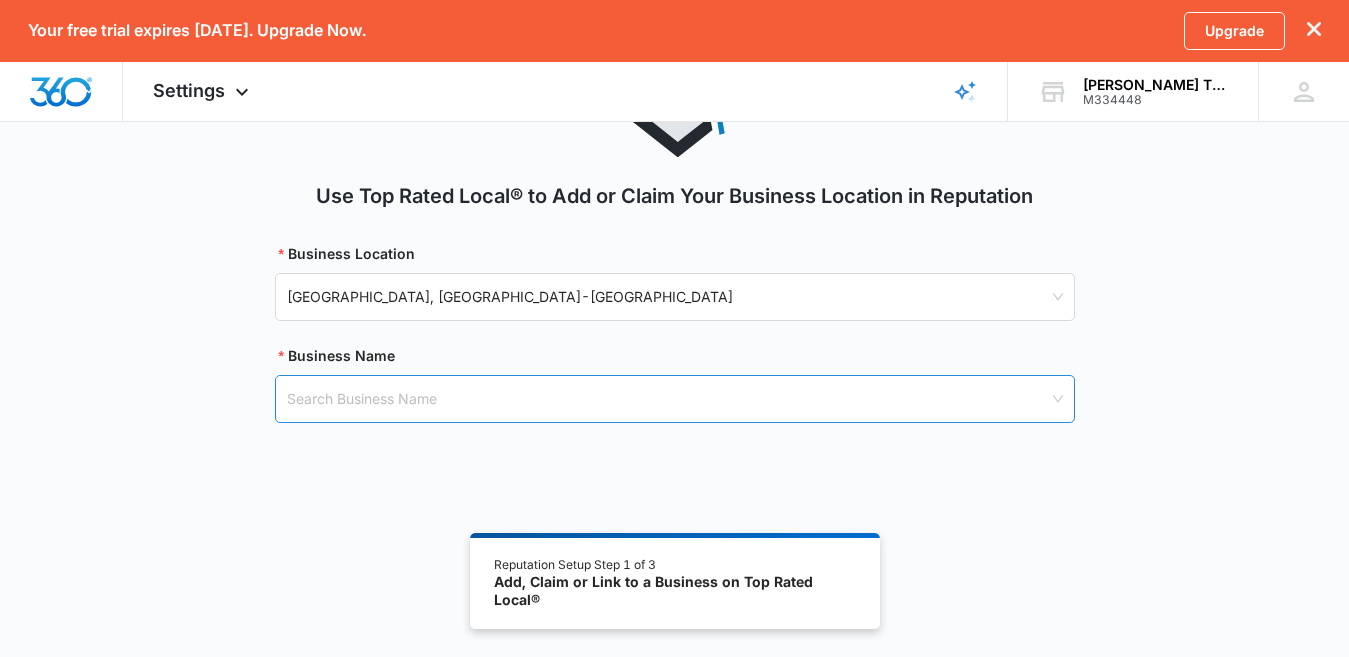 click at bounding box center (668, 399) 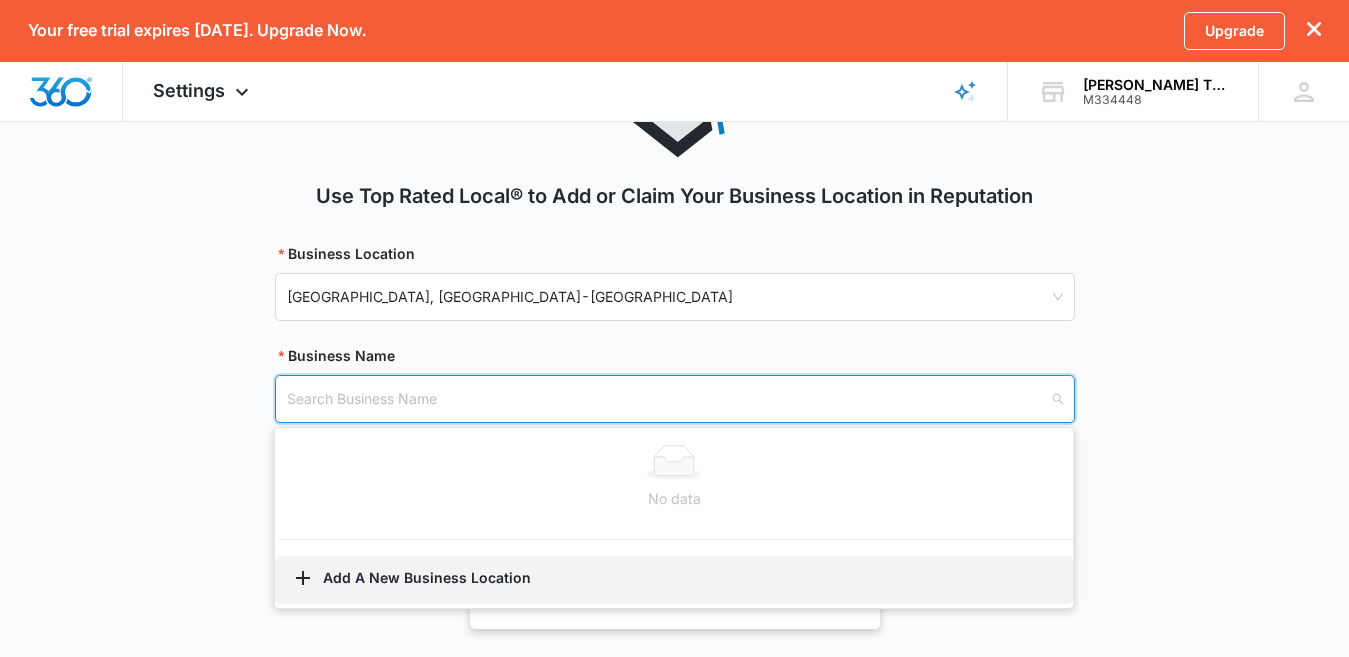 click on "Add A New Business Location" at bounding box center (674, 580) 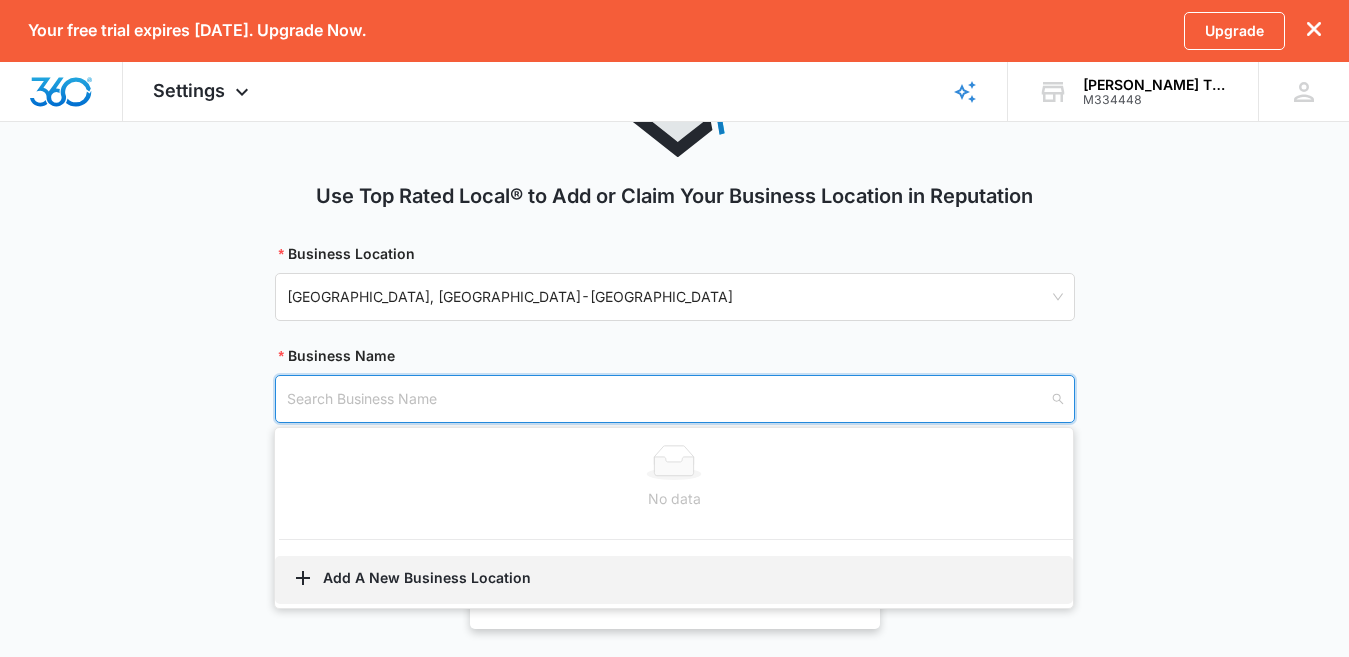 select on "Georgia" 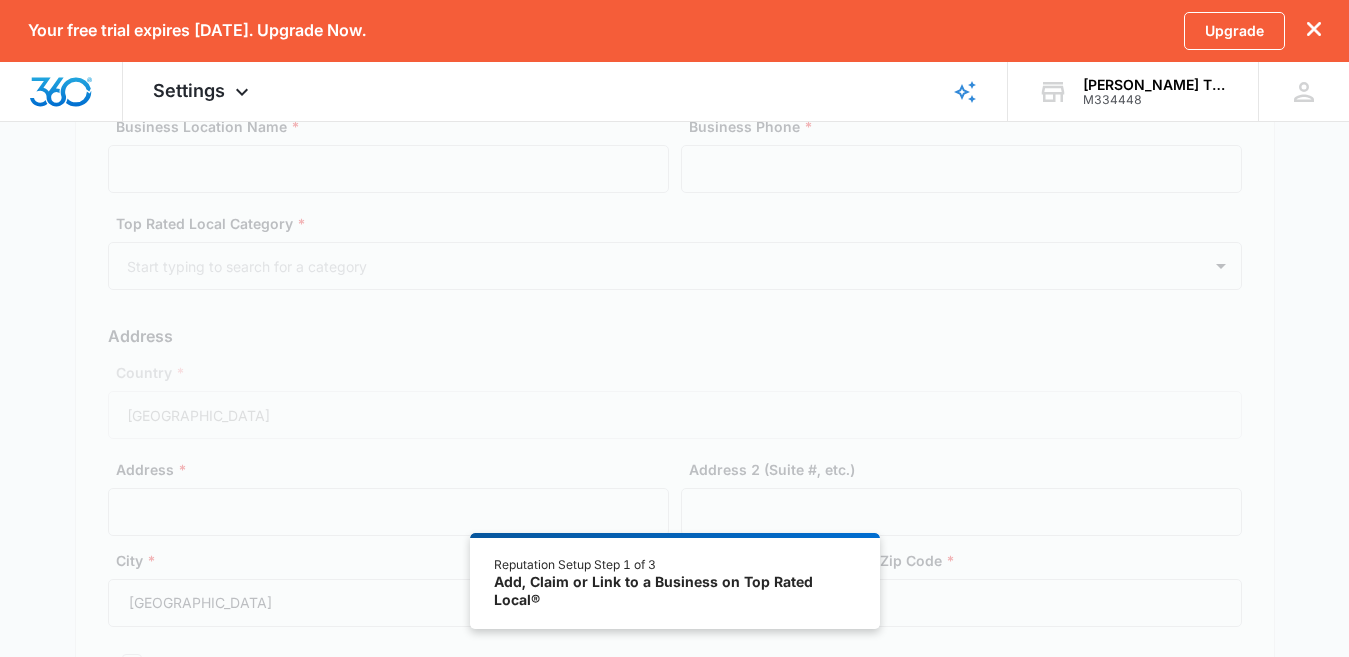 scroll, scrollTop: 0, scrollLeft: 0, axis: both 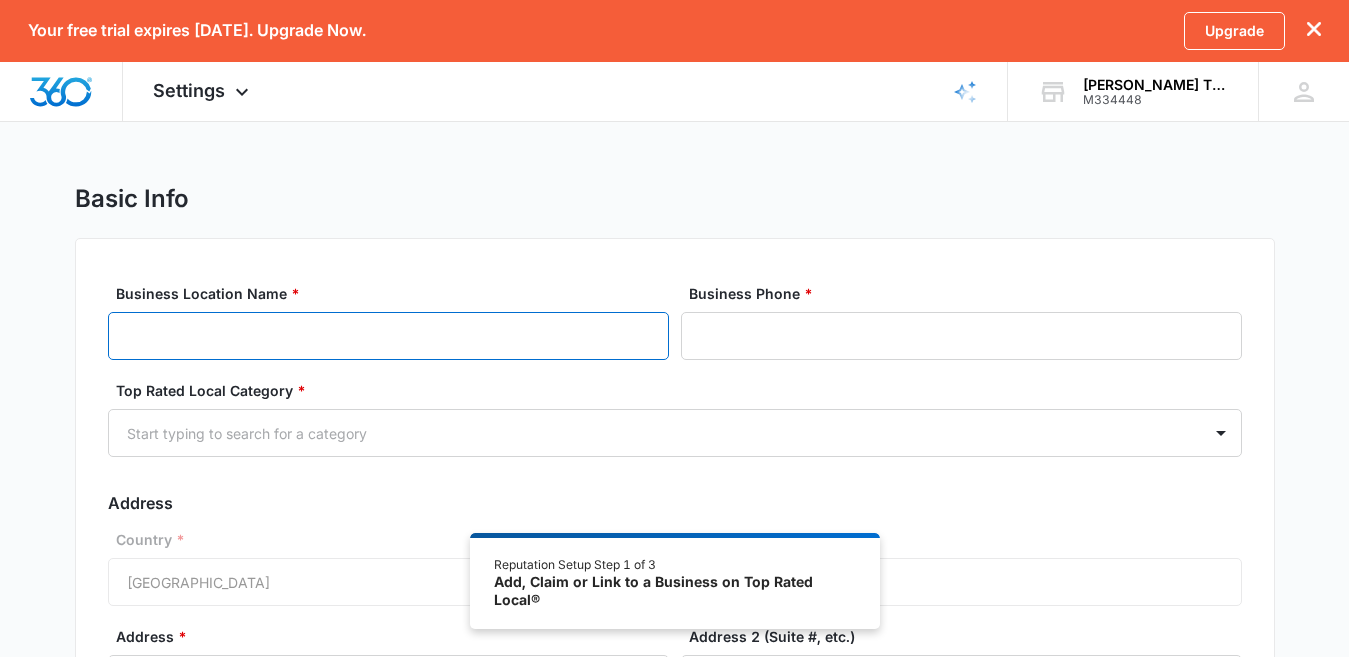 click on "Business Location Name *" at bounding box center (388, 336) 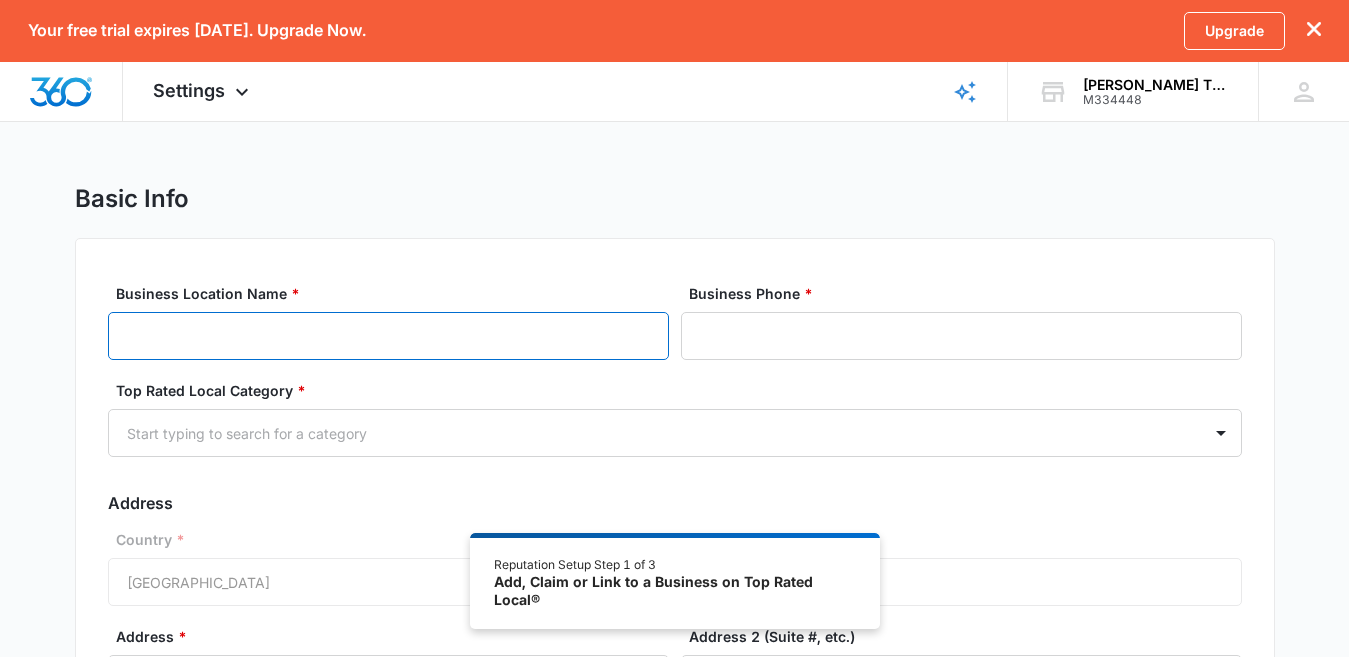 type on "[PERSON_NAME] THE [PERSON_NAME] INC." 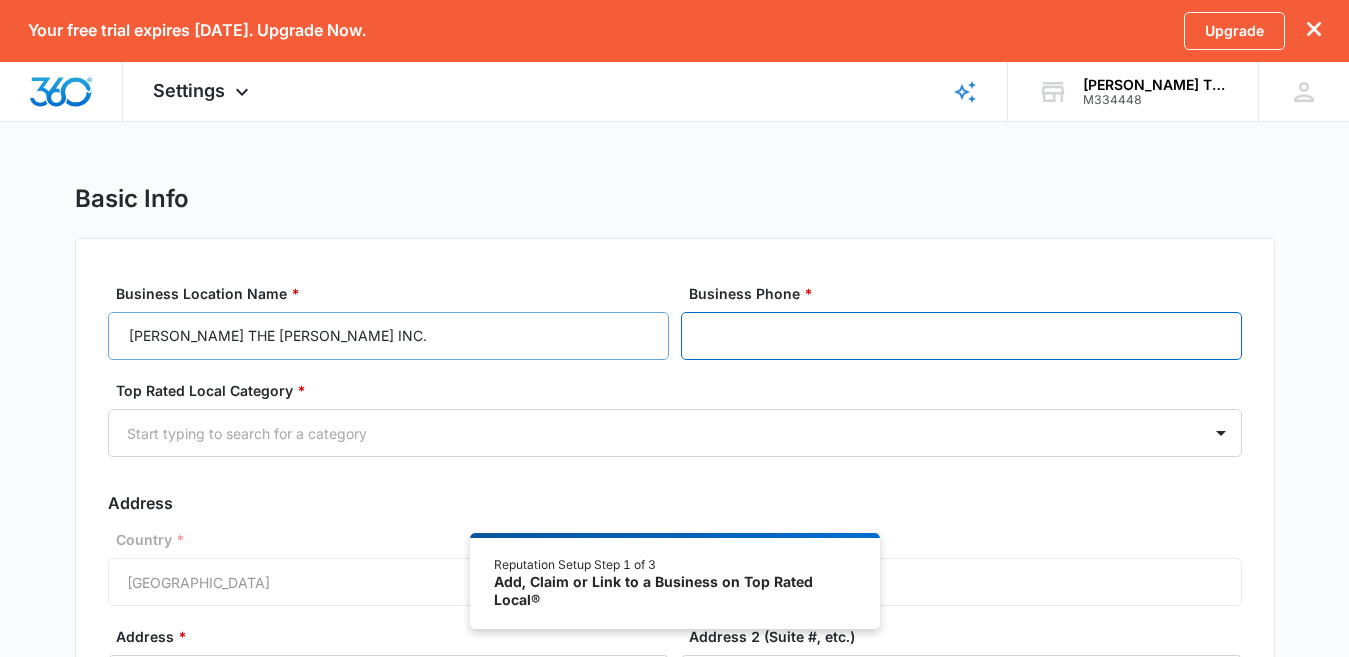 type on "1 (470) 563-8873" 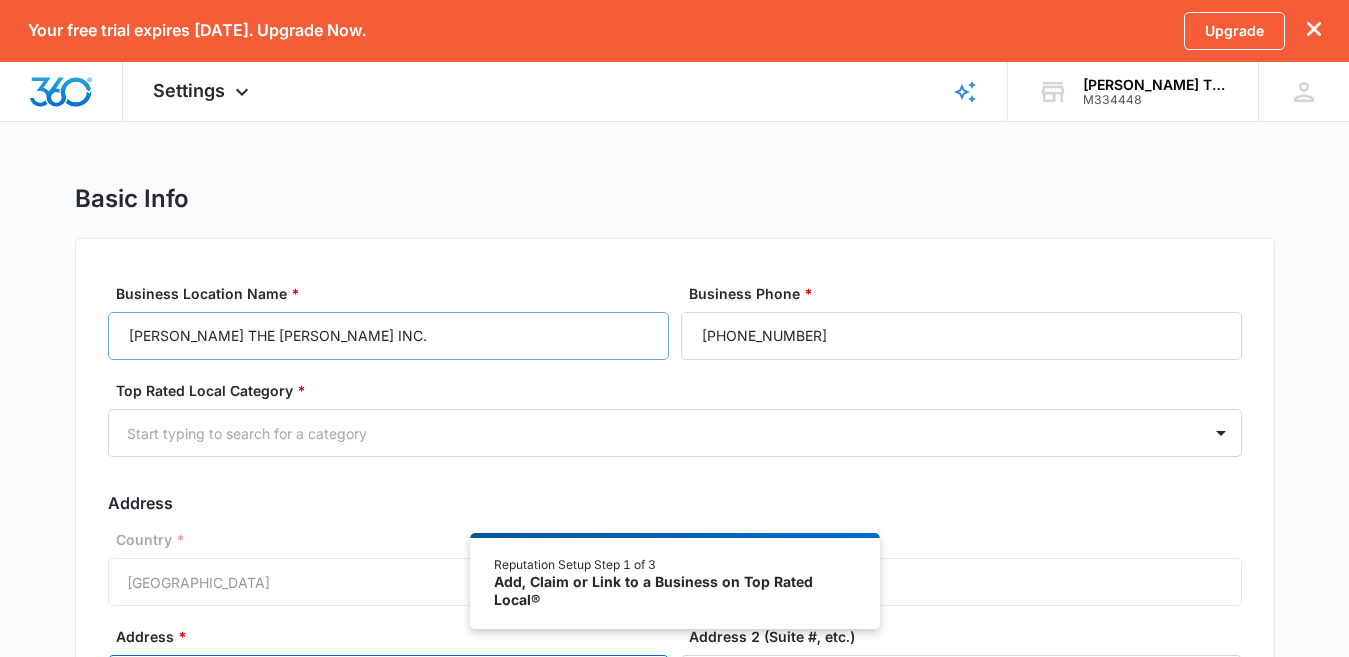 type on "584 Lindsay Street Northwest" 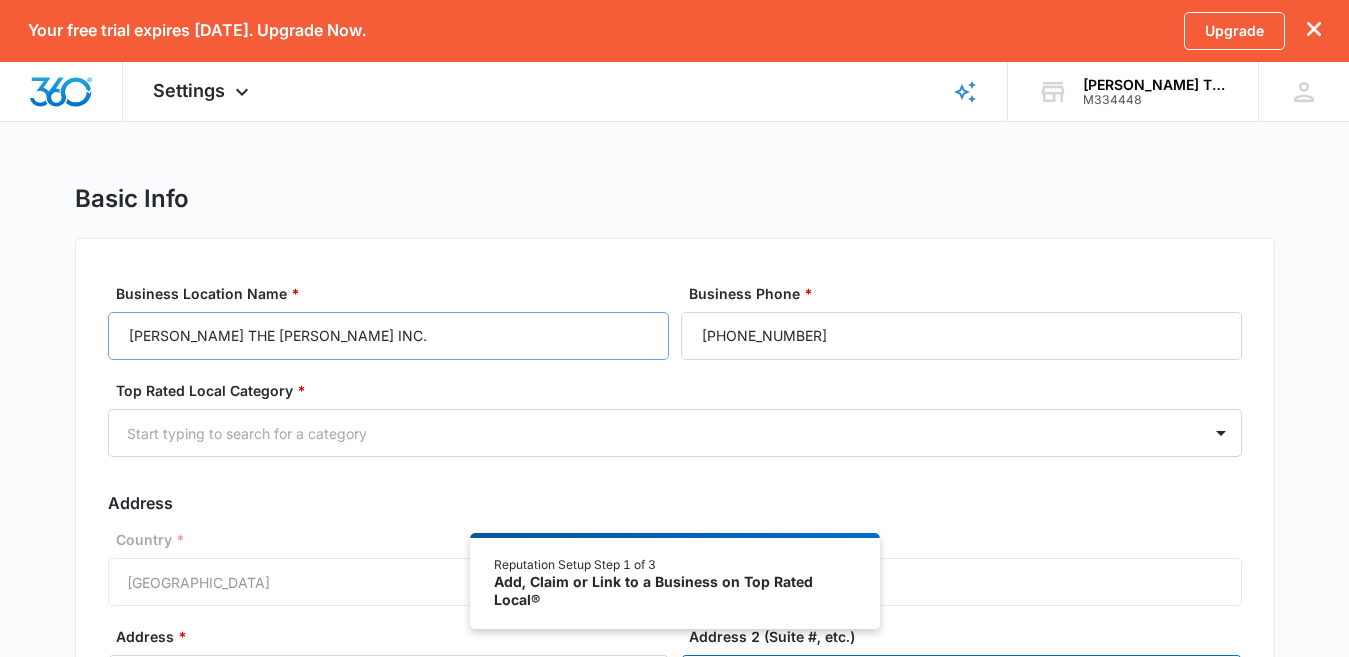 type on "Apt 8" 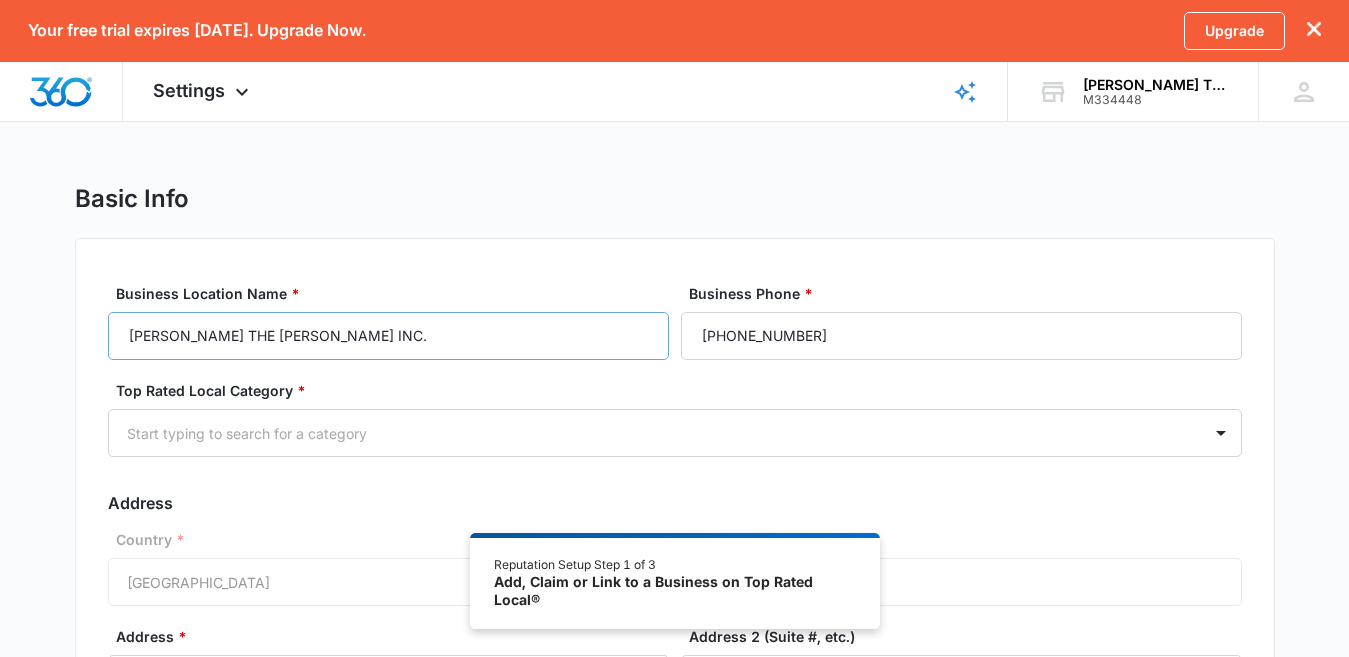 type on "30318" 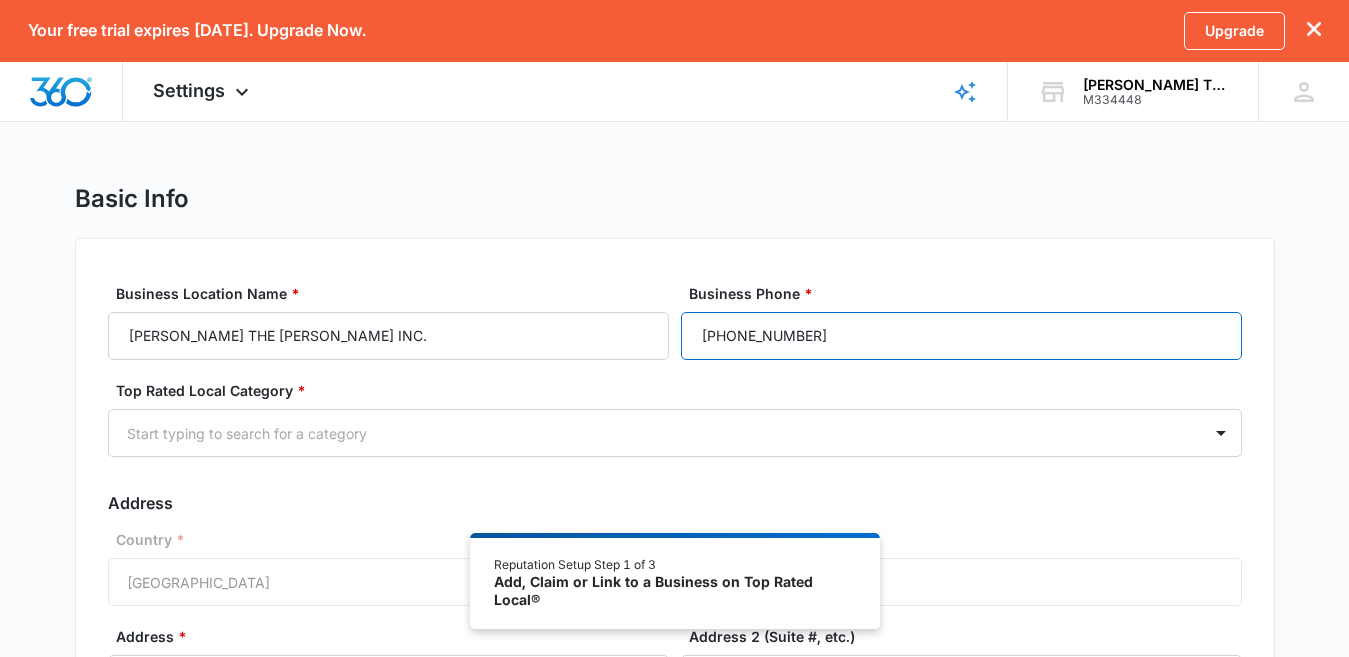 click on "1 (470) 563-8873" at bounding box center (961, 336) 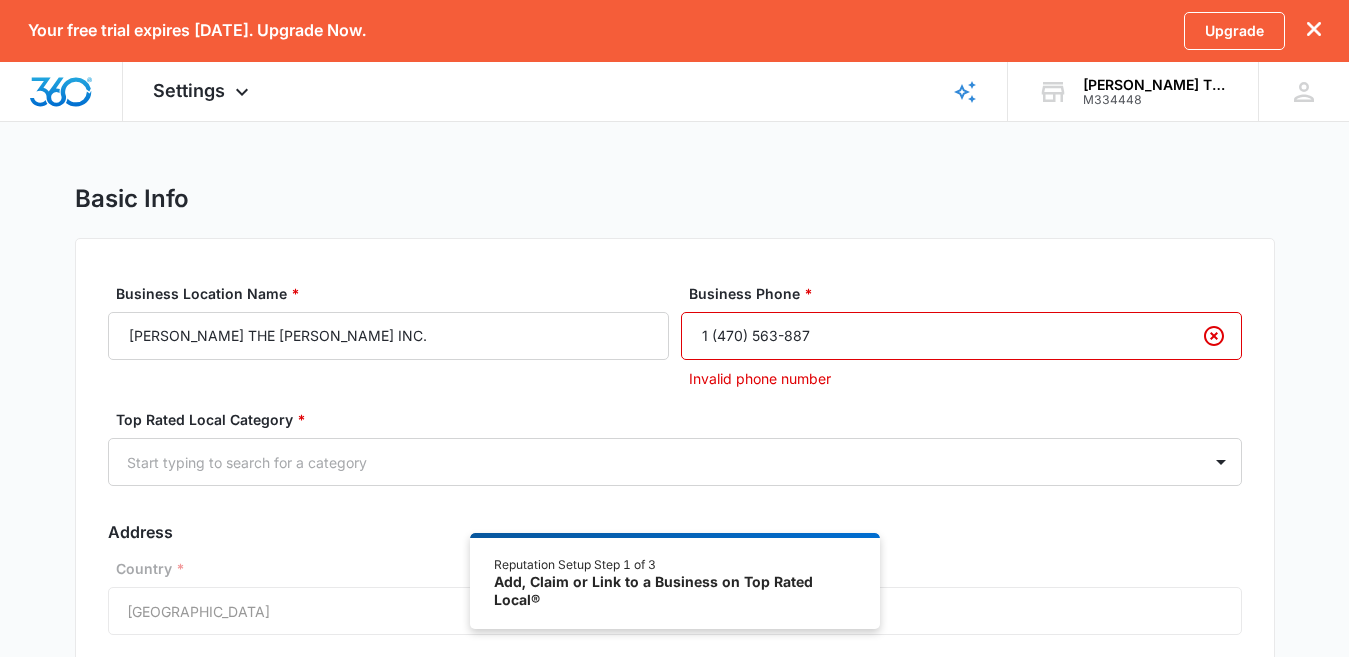 type on "1 (470) 563-8873" 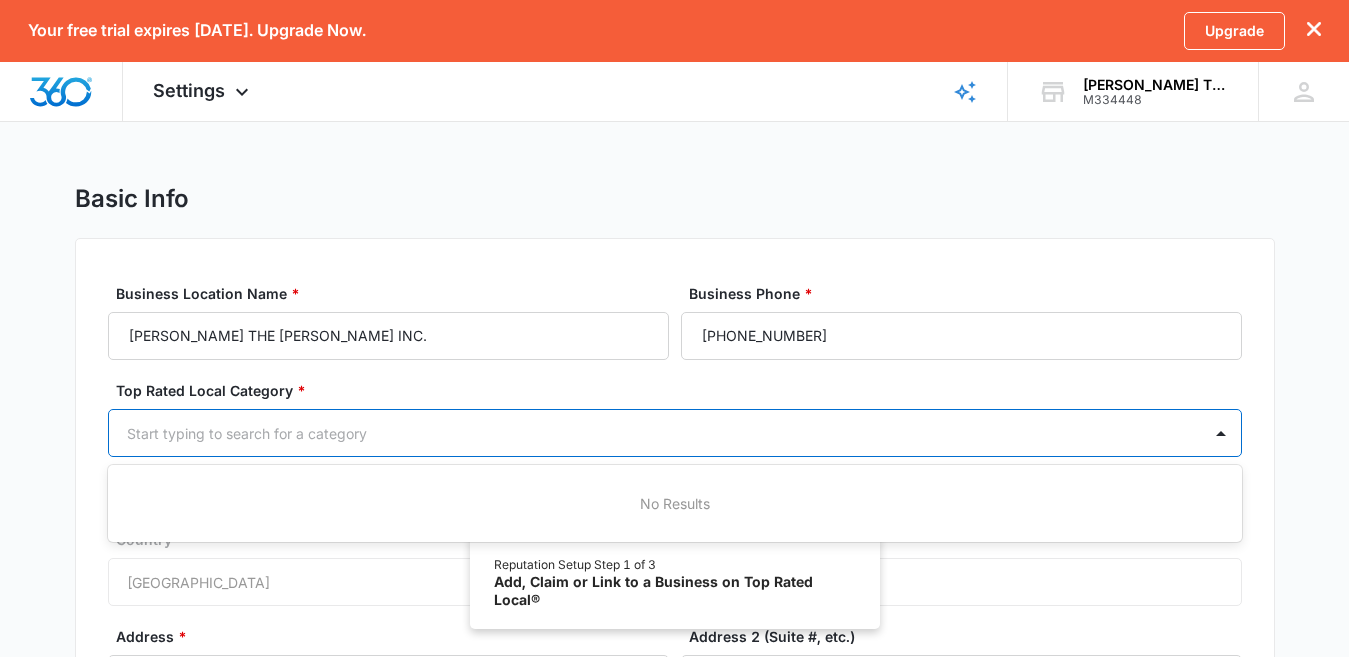 click at bounding box center [651, 433] 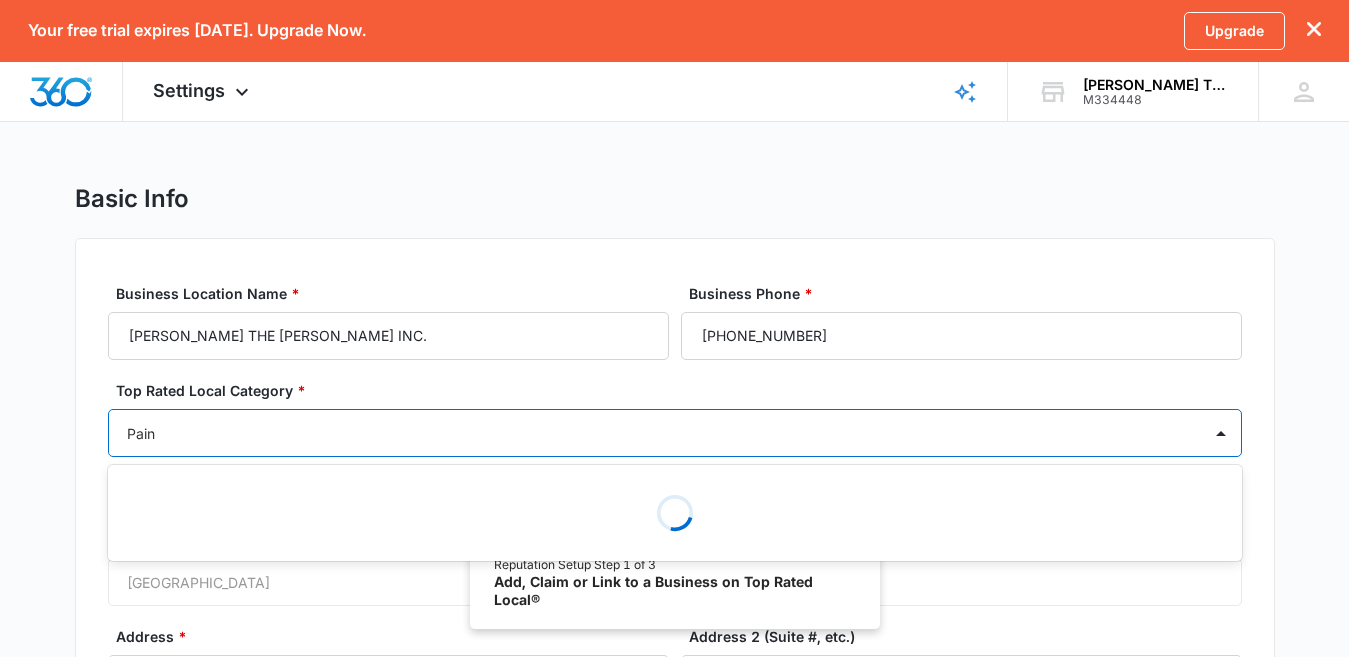 type on "Paint" 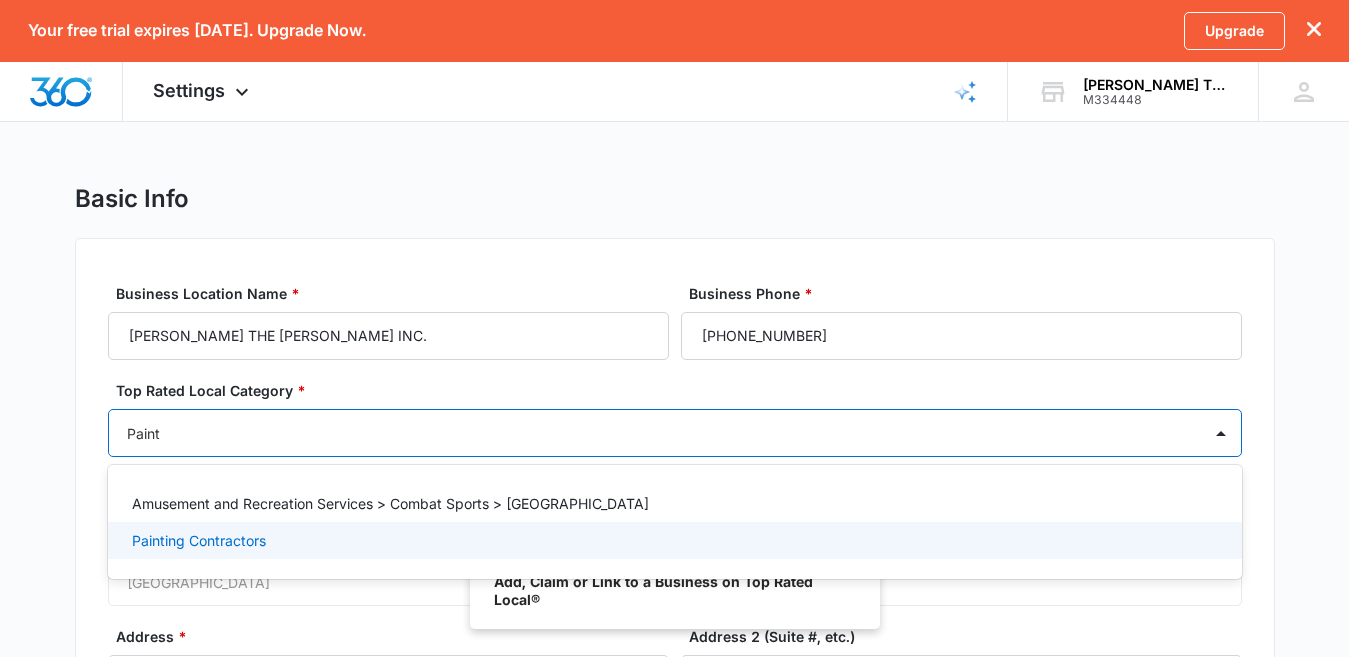 click on "Painting Contractors" at bounding box center [199, 540] 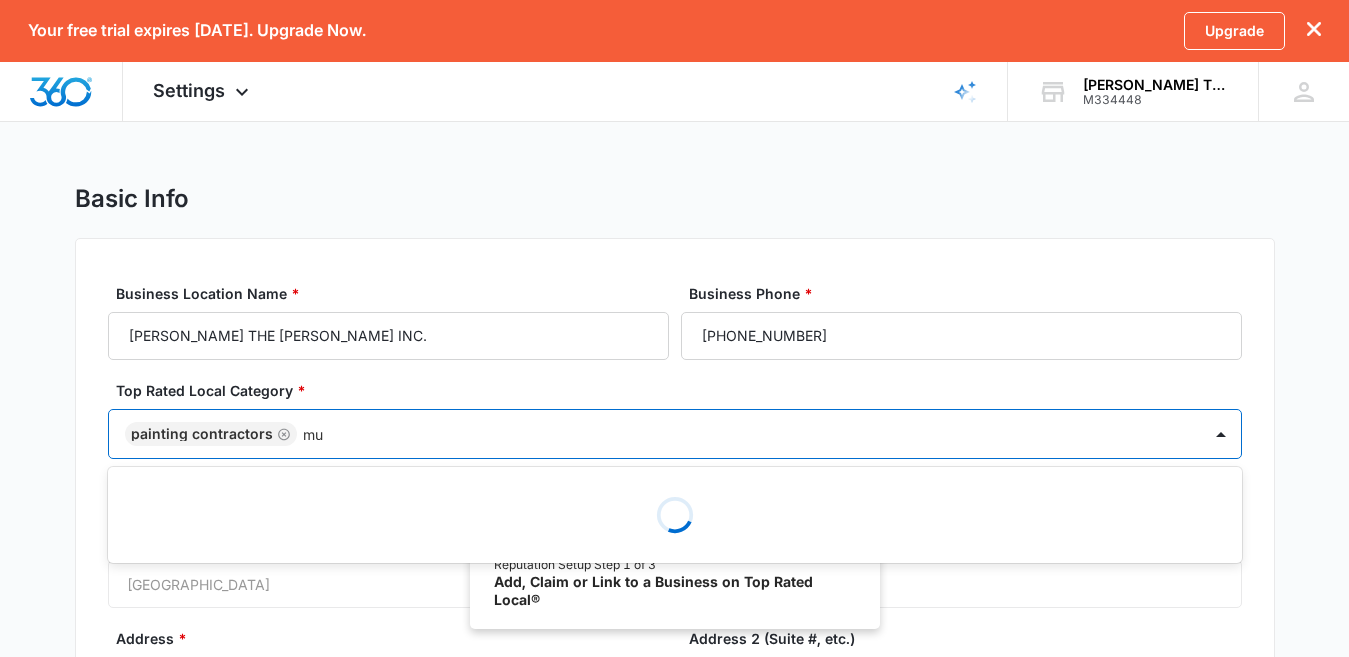 type on "m" 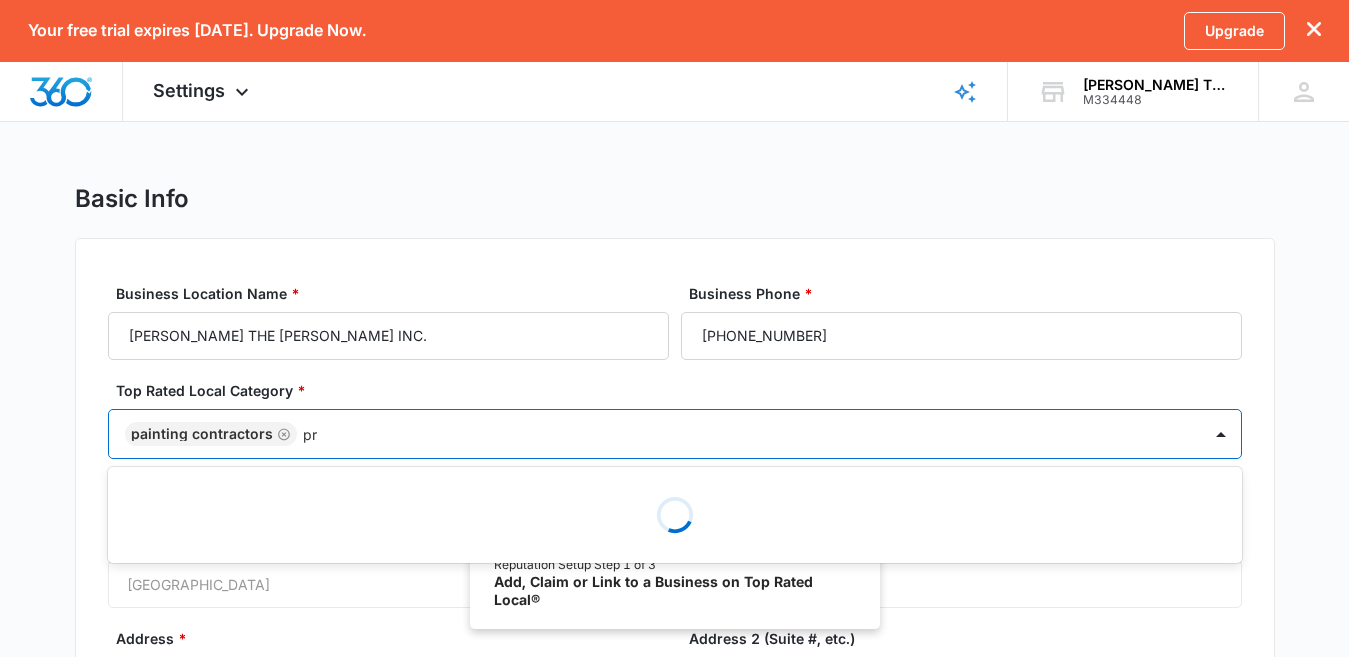 type on "p" 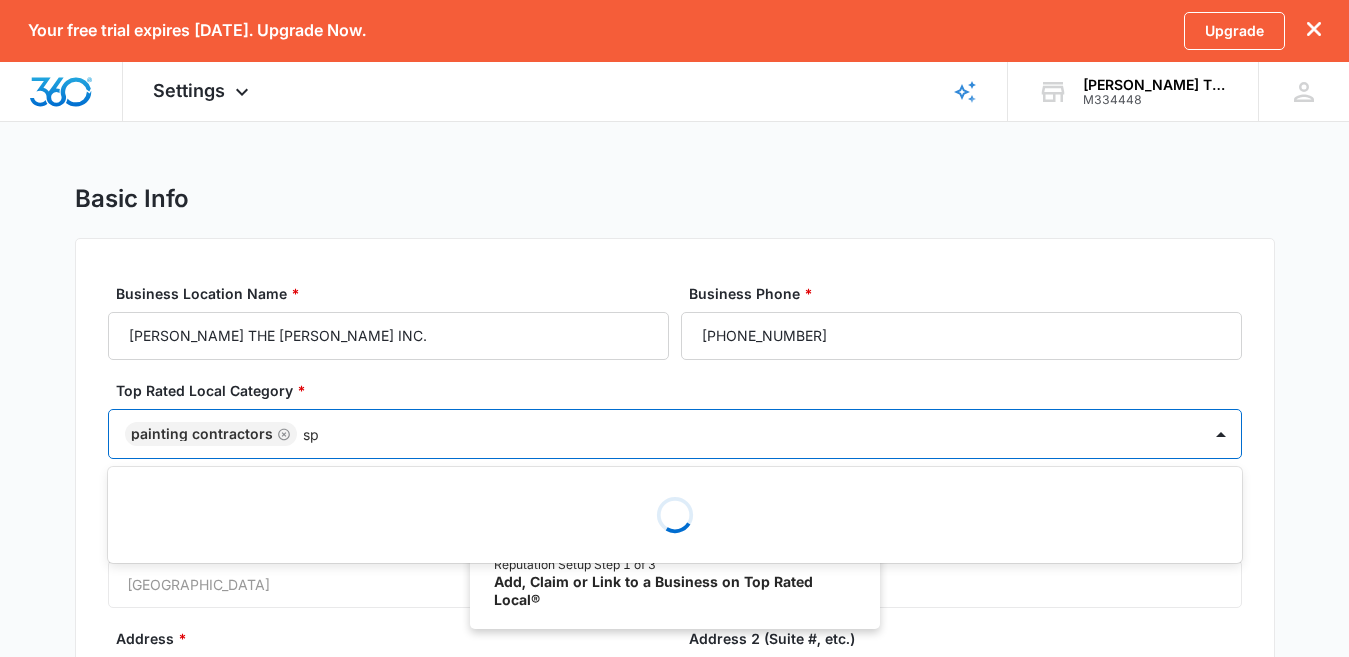 type on "s" 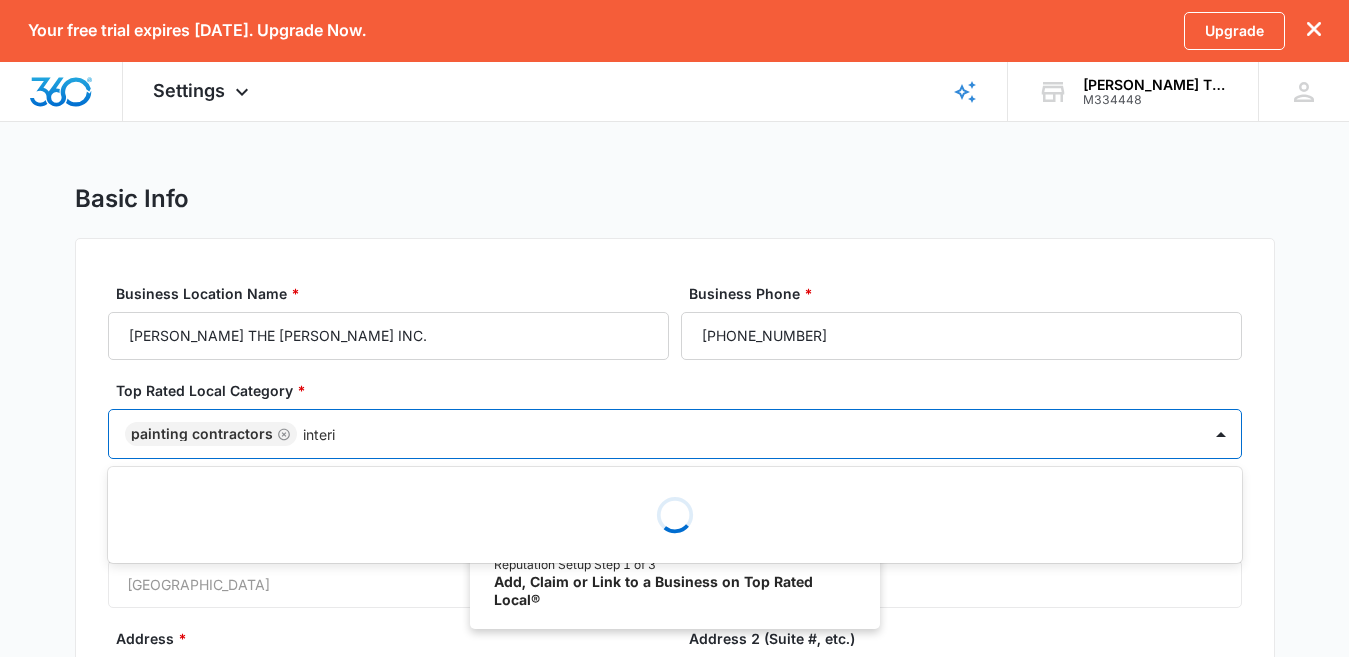 type on "interio" 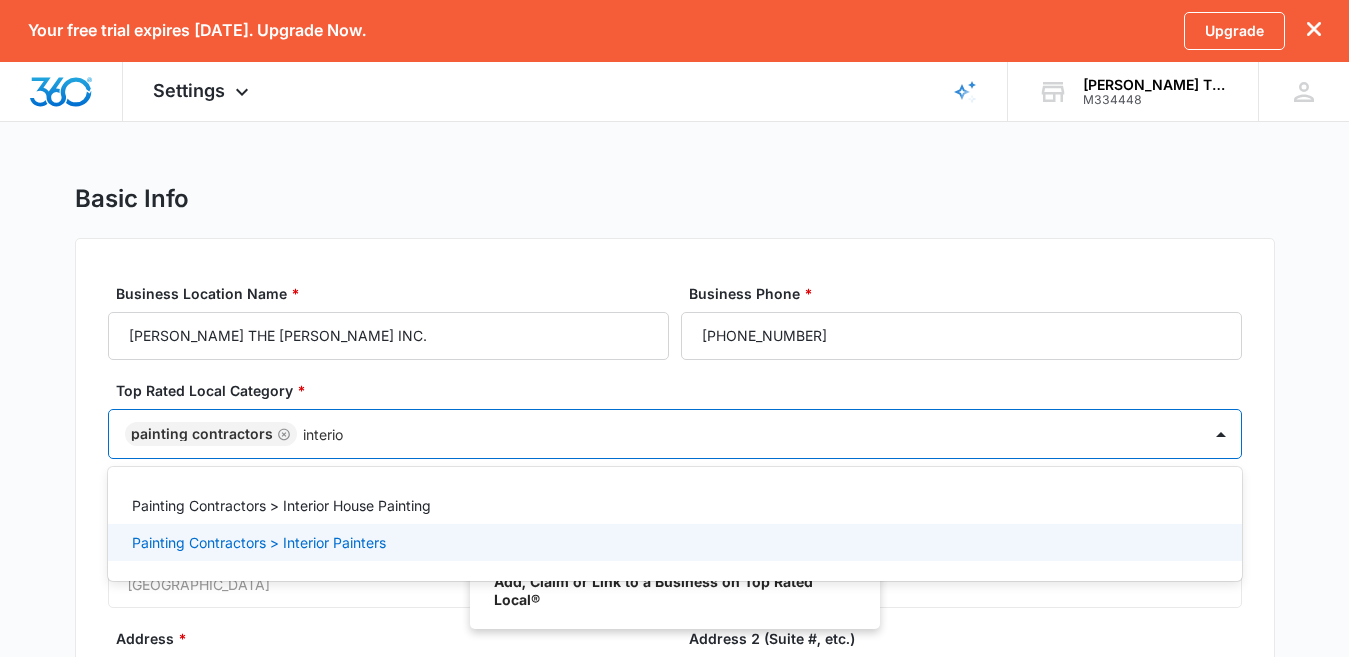 click on "Painting Contractors > Interior Painters" at bounding box center (673, 542) 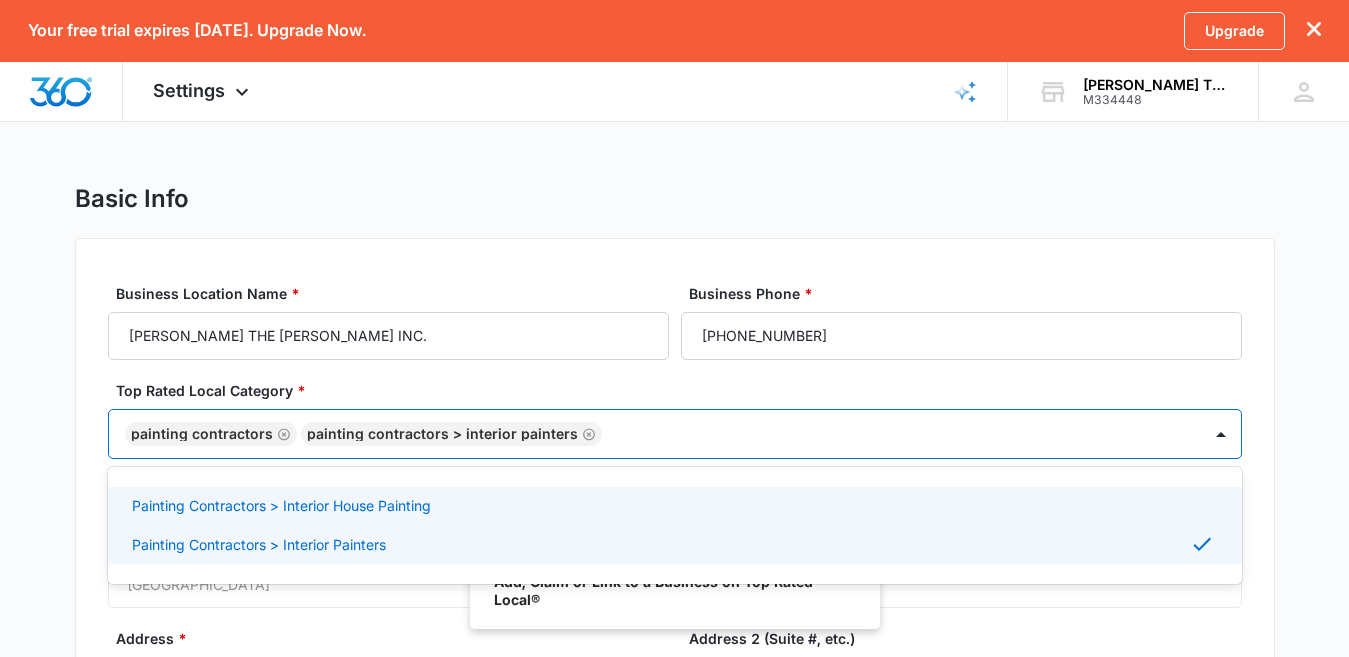 click on "Painting Contractors > Interior House Painting" at bounding box center [675, 505] 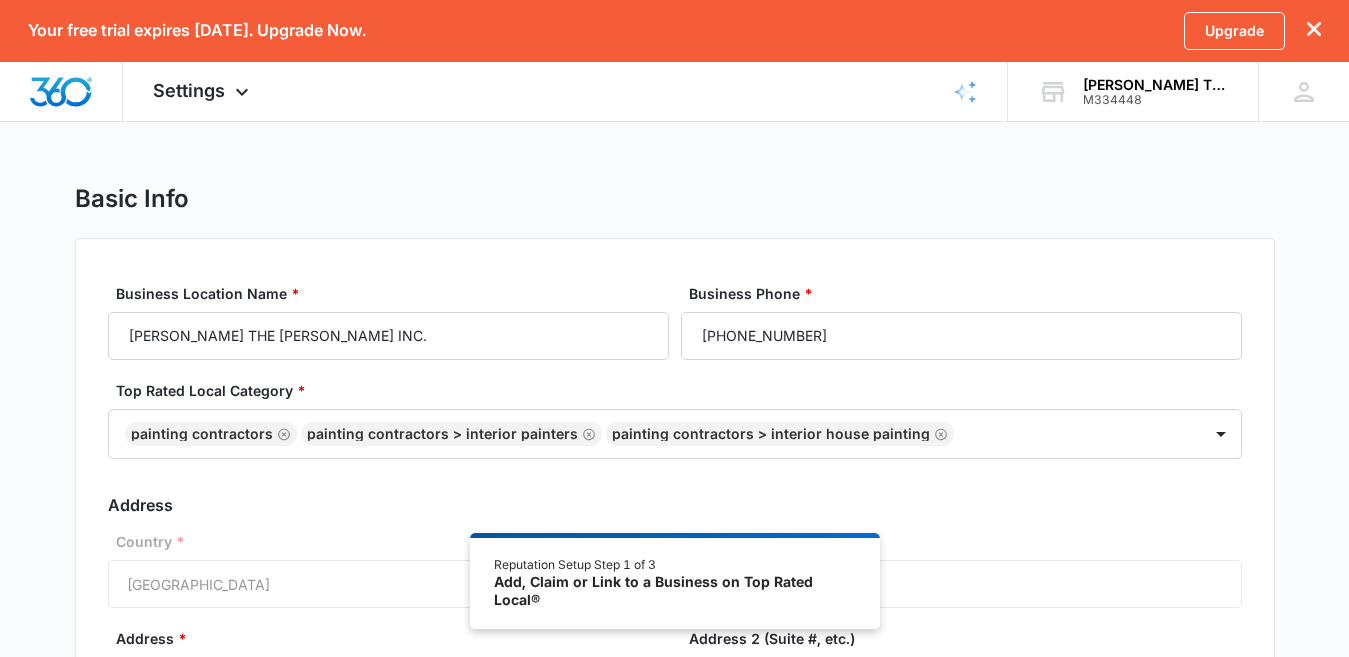 click on "Business Location Name * KWAN THE PAINTER INC. Business Phone * 1 (470) 563-8873 Top Rated Local Category * Painting Contractors Painting Contractors > Interior Painters Painting Contractors > Interior House Painting Address Country * United States of America Address * 584 Lindsay Street Northwest Address 2 (Suite #, etc.) Apt 8 City * Atlanta State/Province * Alabama Alaska Arizona Arkansas California Colorado Connecticut Delaware District of Columbia Florida Georgia Hawaii Idaho Illinois Indiana Iowa Kansas Kentucky Louisiana Maine Maryland Massachusetts Michigan Minnesota Mississippi Missouri Montana Nebraska Nevada New Hampshire New Jersey New Mexico New York North Carolina North Dakota Ohio Oklahoma Oregon Pennsylvania Rhode Island South Carolina South Dakota Tennessee Texas Utah Vermont Virginia Washington West Virginia Wisconsin Wyoming Zip Code * 30318 Address should not be publicly viewable Continue" at bounding box center [675, 591] 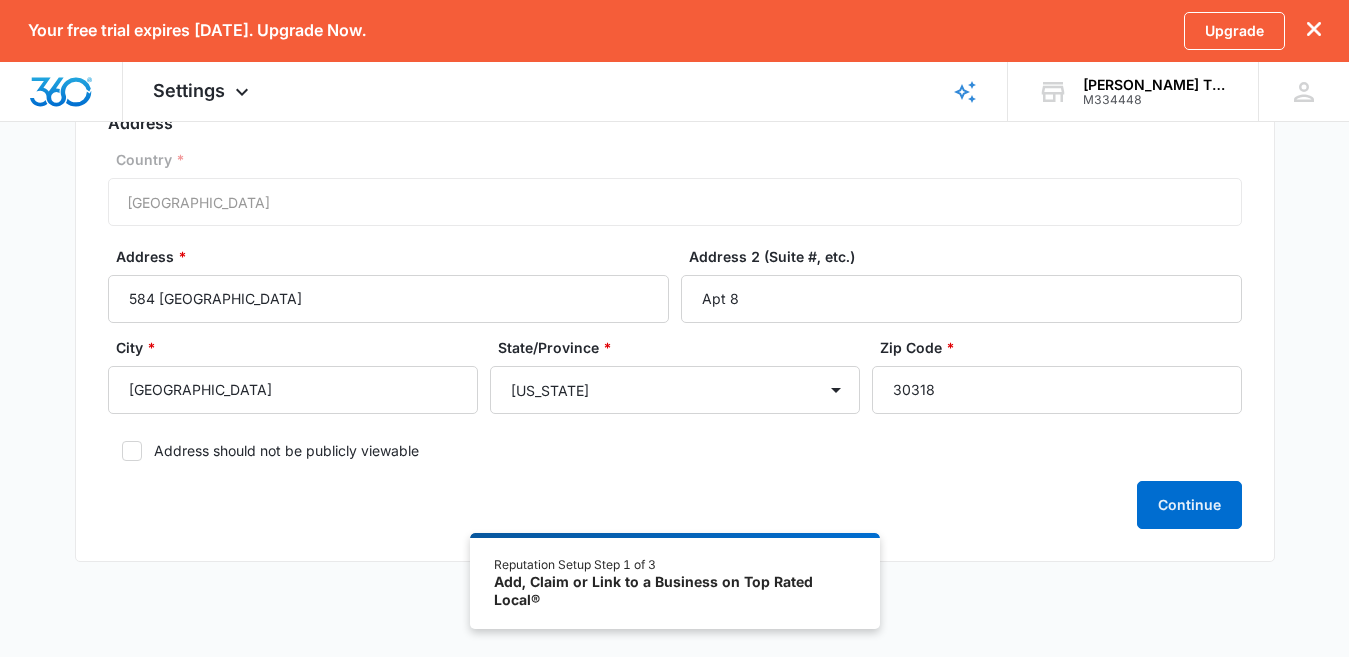 scroll, scrollTop: 383, scrollLeft: 0, axis: vertical 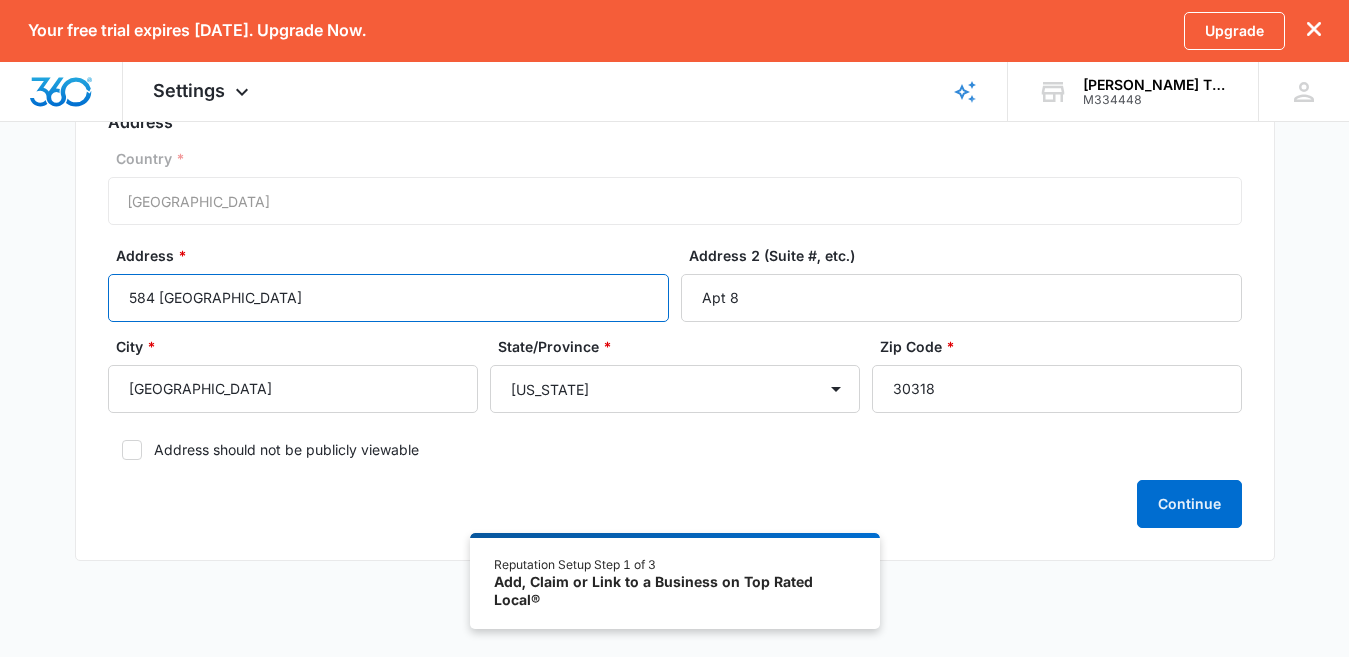 click on "584 Lindsay Street Northwest" at bounding box center (388, 298) 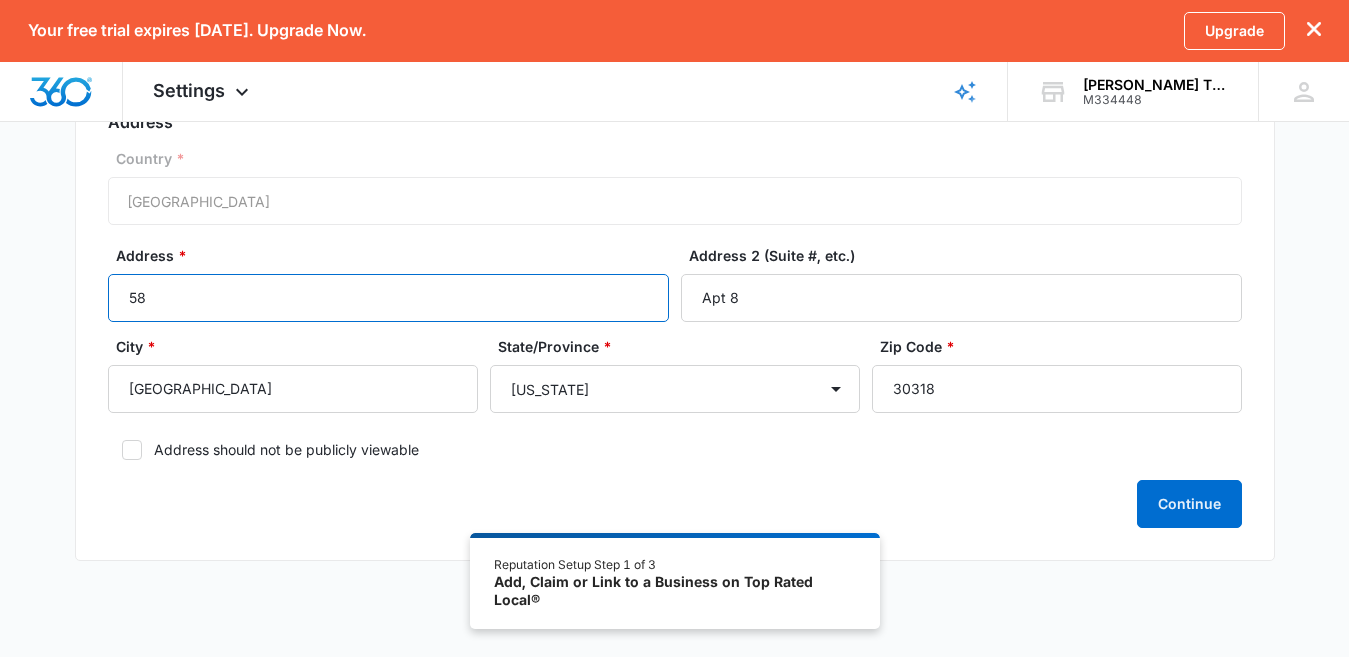 type on "5" 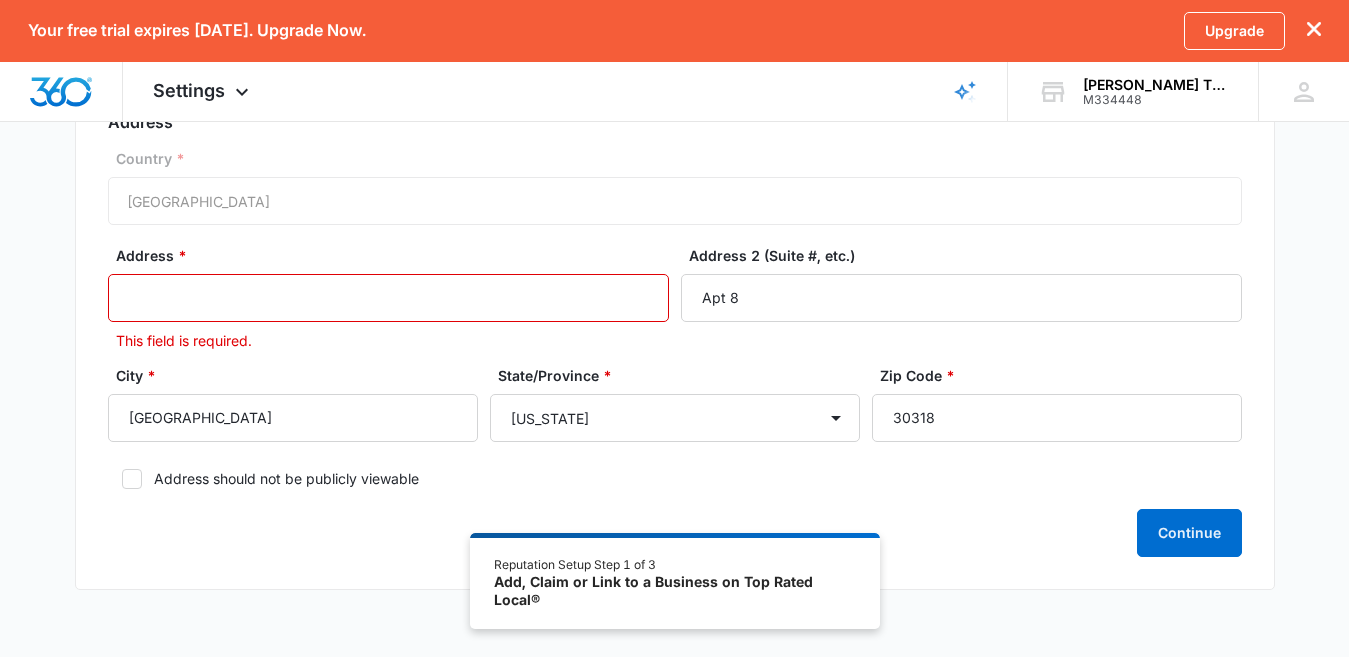 click on "Address *" at bounding box center (388, 298) 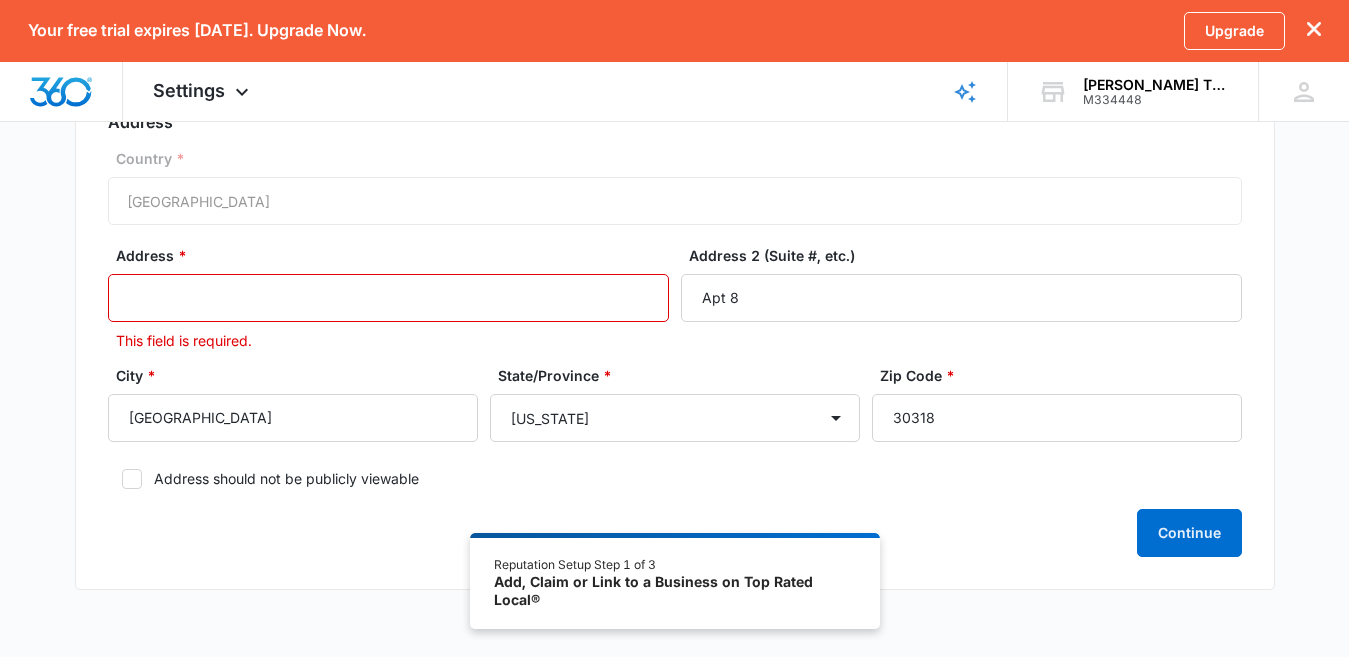 type on "584 Lindsay Street Northwest" 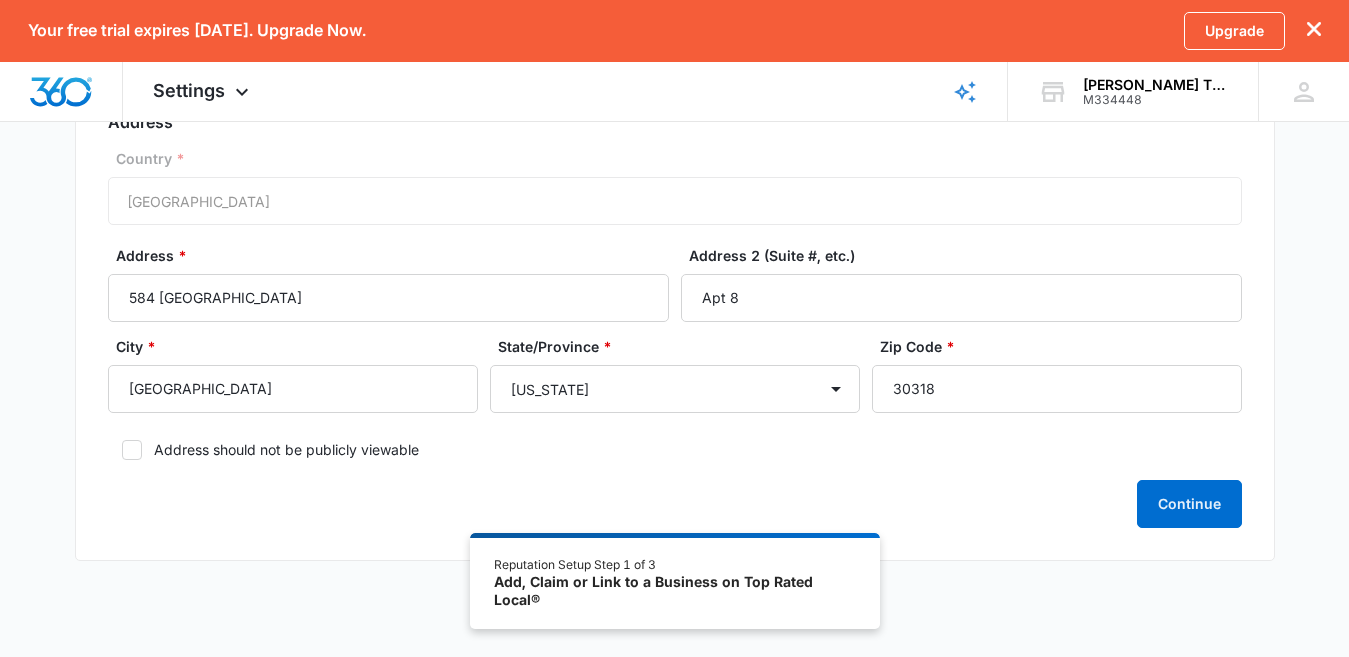 click on "Continue" at bounding box center (675, 504) 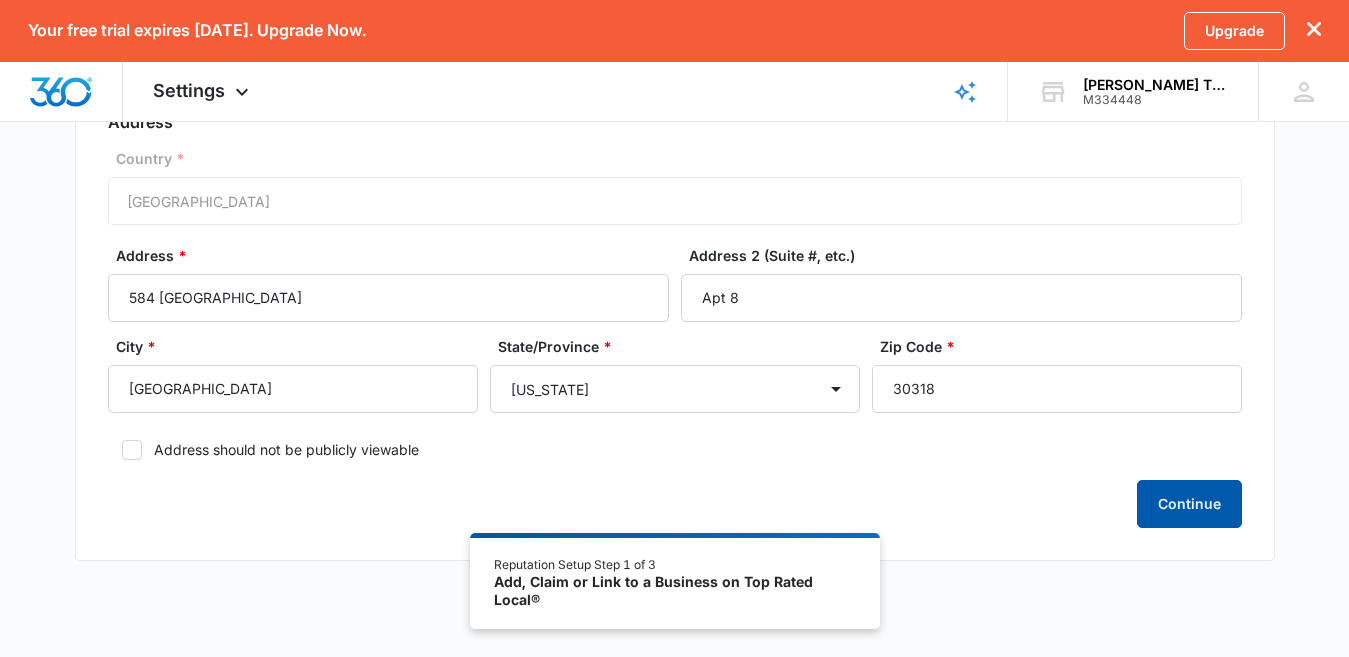 click on "Continue" at bounding box center [1189, 504] 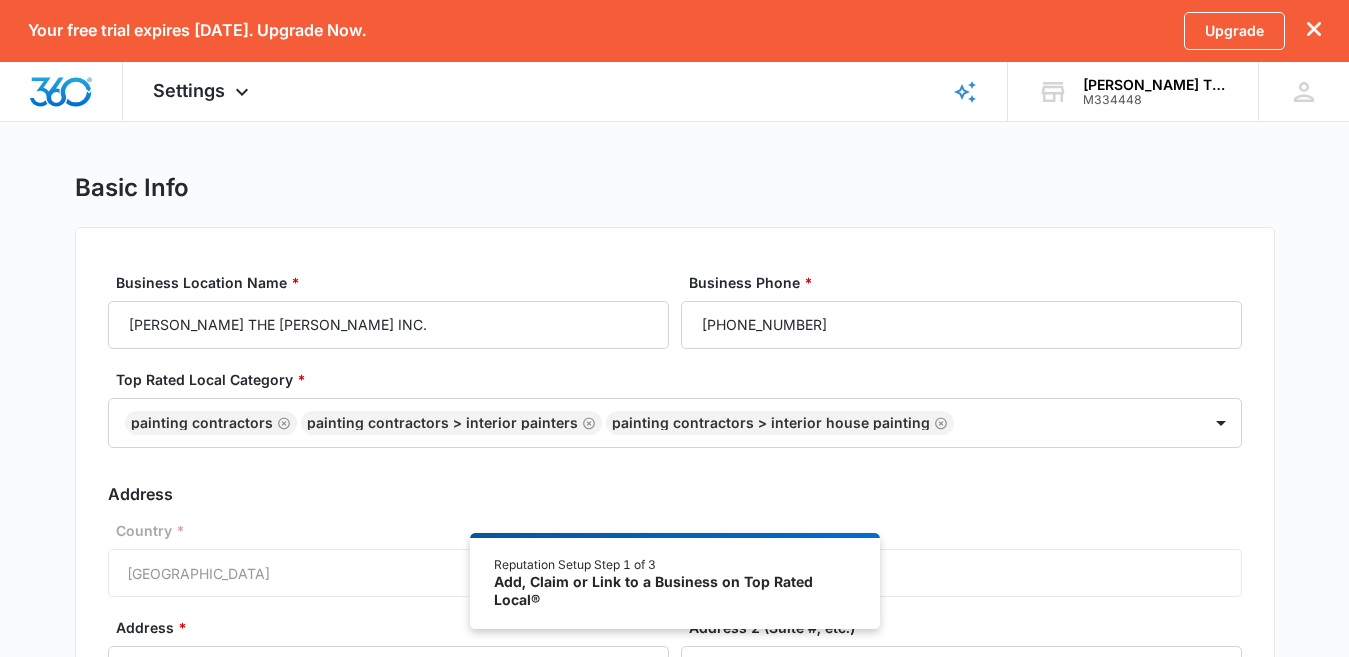 scroll, scrollTop: 5, scrollLeft: 0, axis: vertical 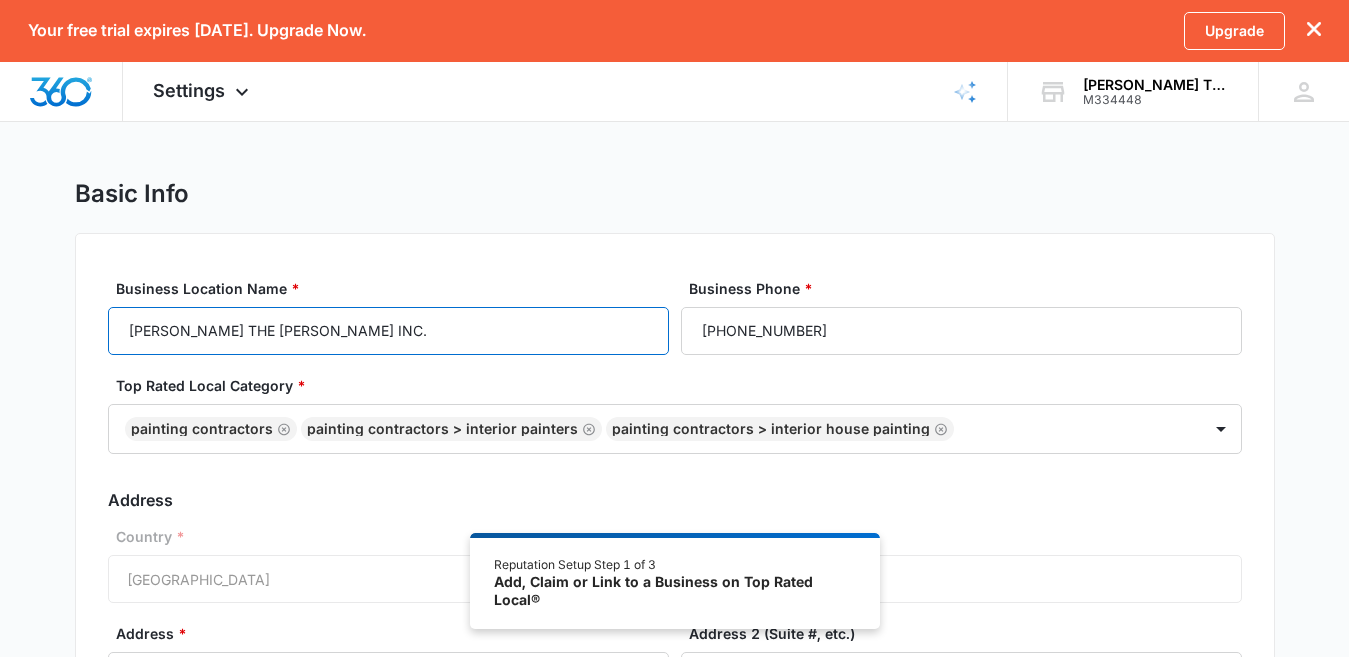 click on "[PERSON_NAME] THE [PERSON_NAME] INC." at bounding box center [388, 331] 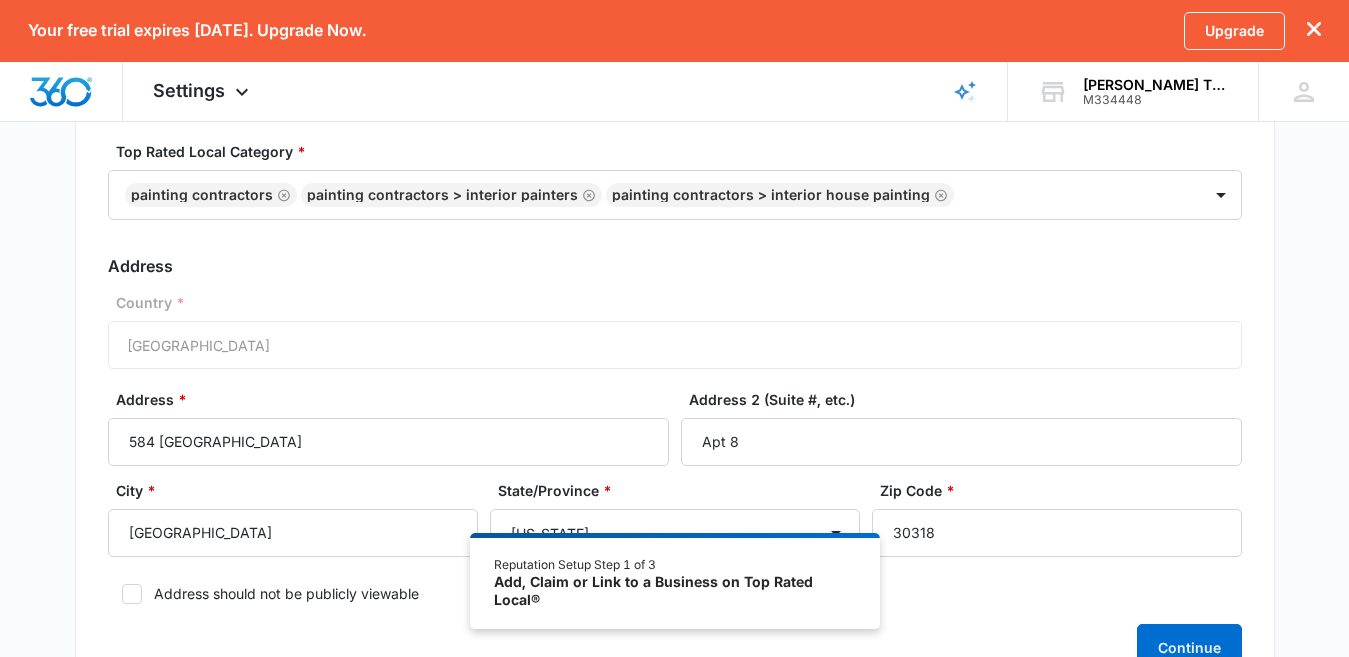 scroll, scrollTop: 414, scrollLeft: 0, axis: vertical 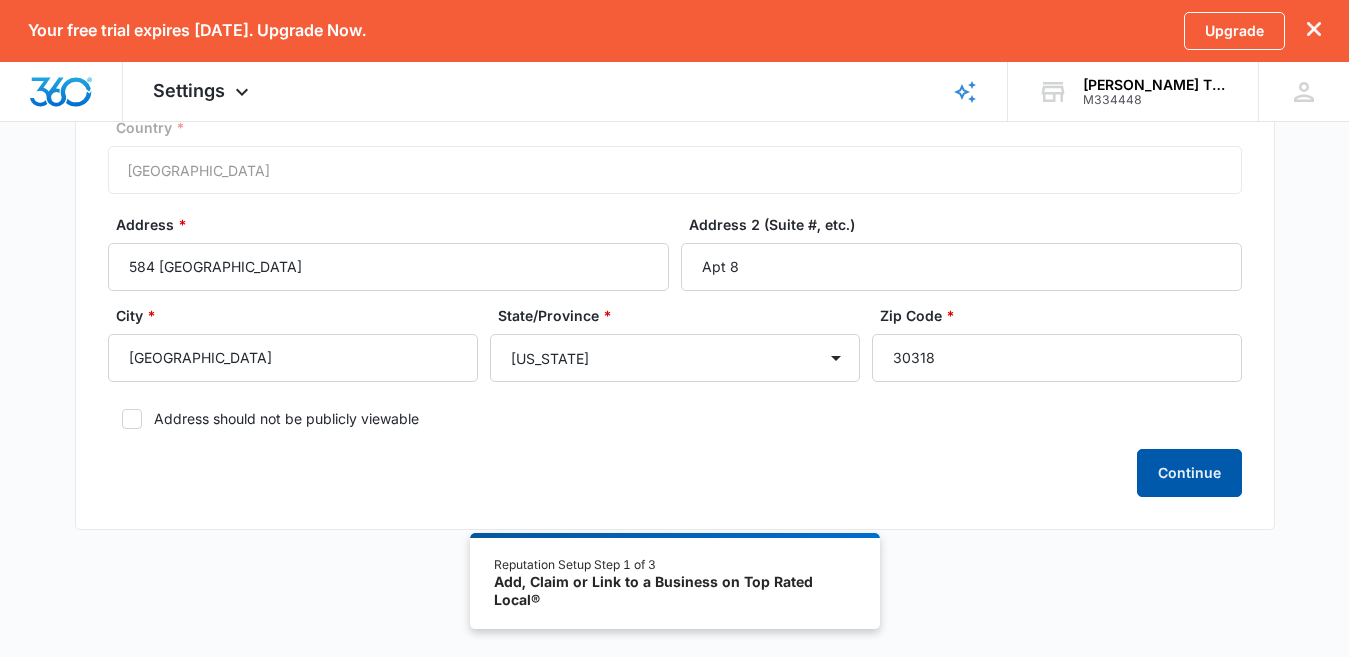 type on "KWAN THE PAINTER" 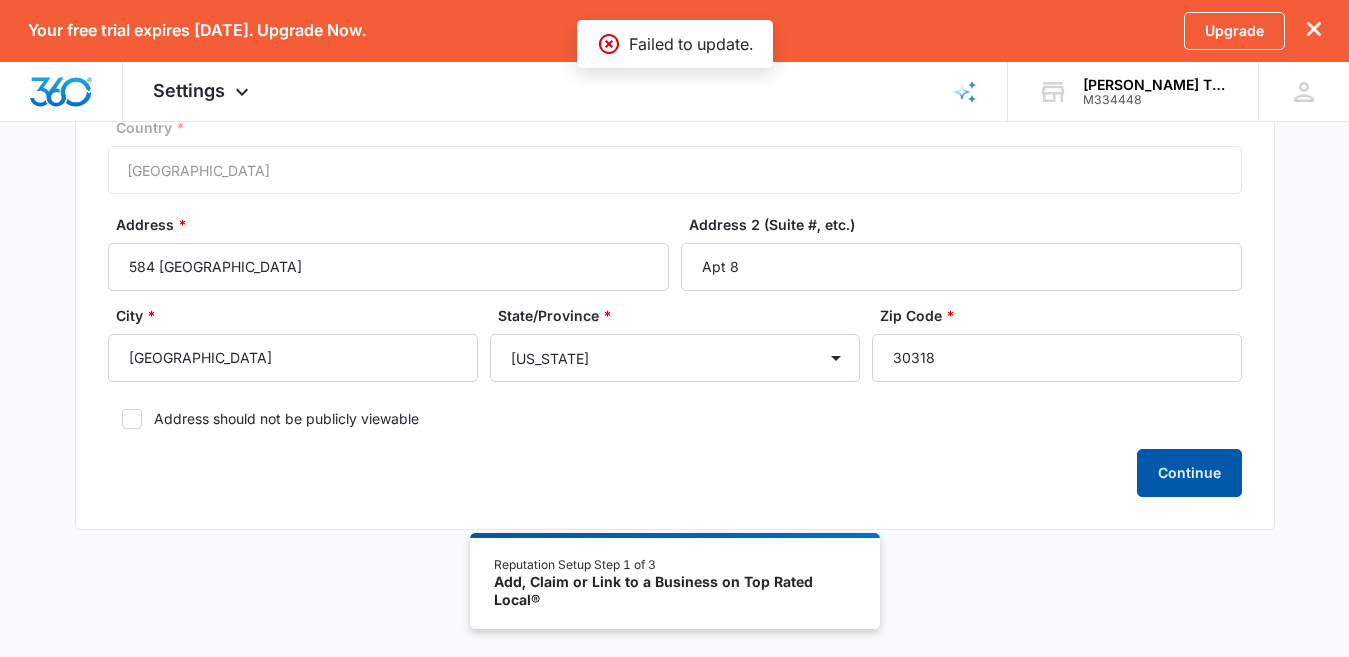 click on "Continue" at bounding box center (1189, 473) 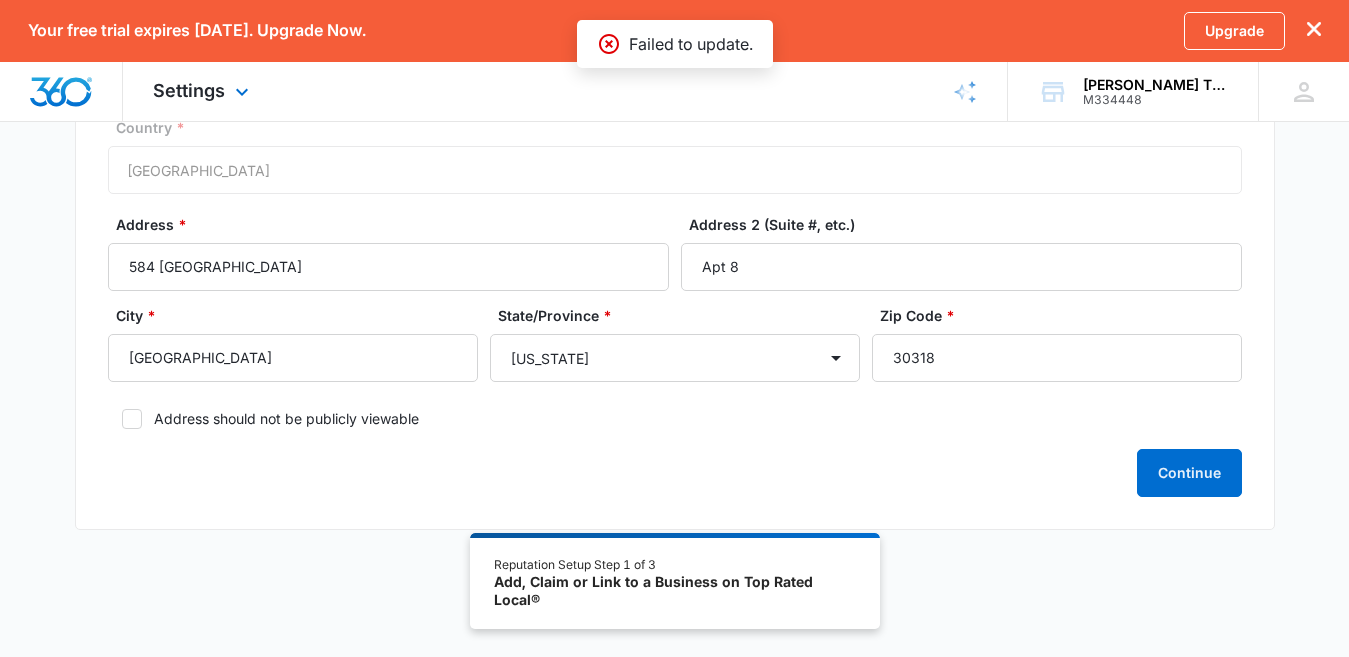 click 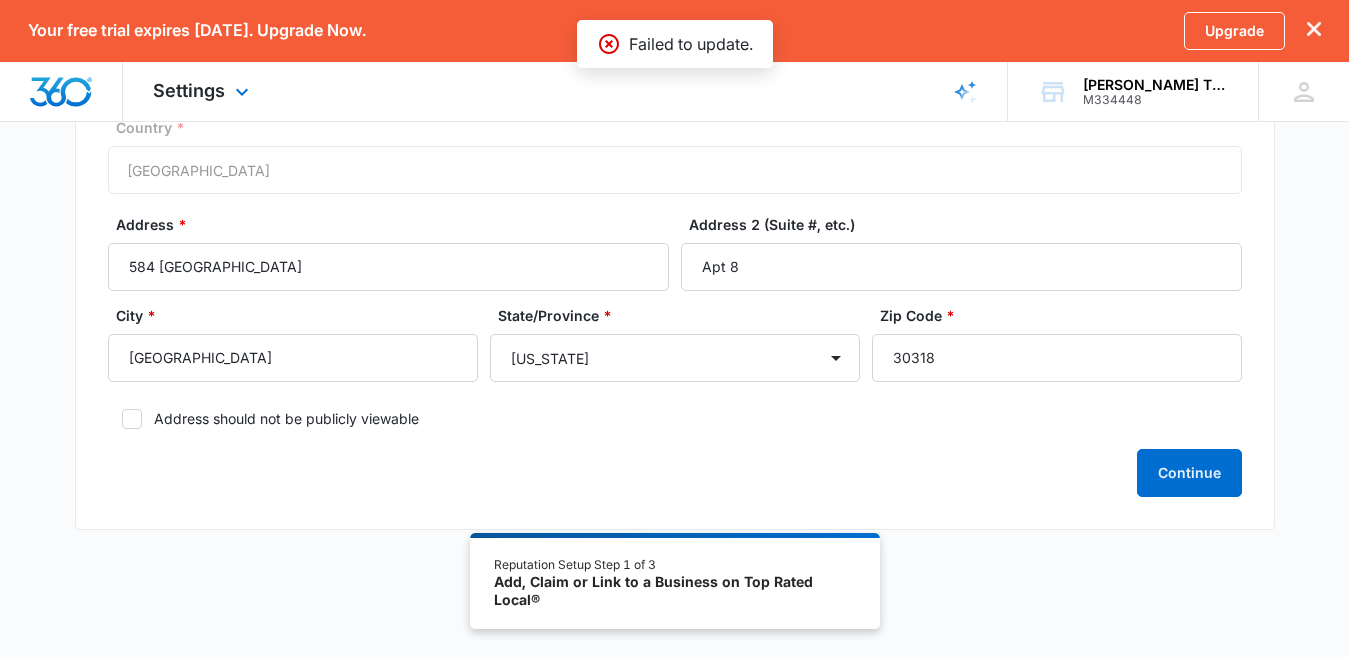 scroll, scrollTop: 0, scrollLeft: 0, axis: both 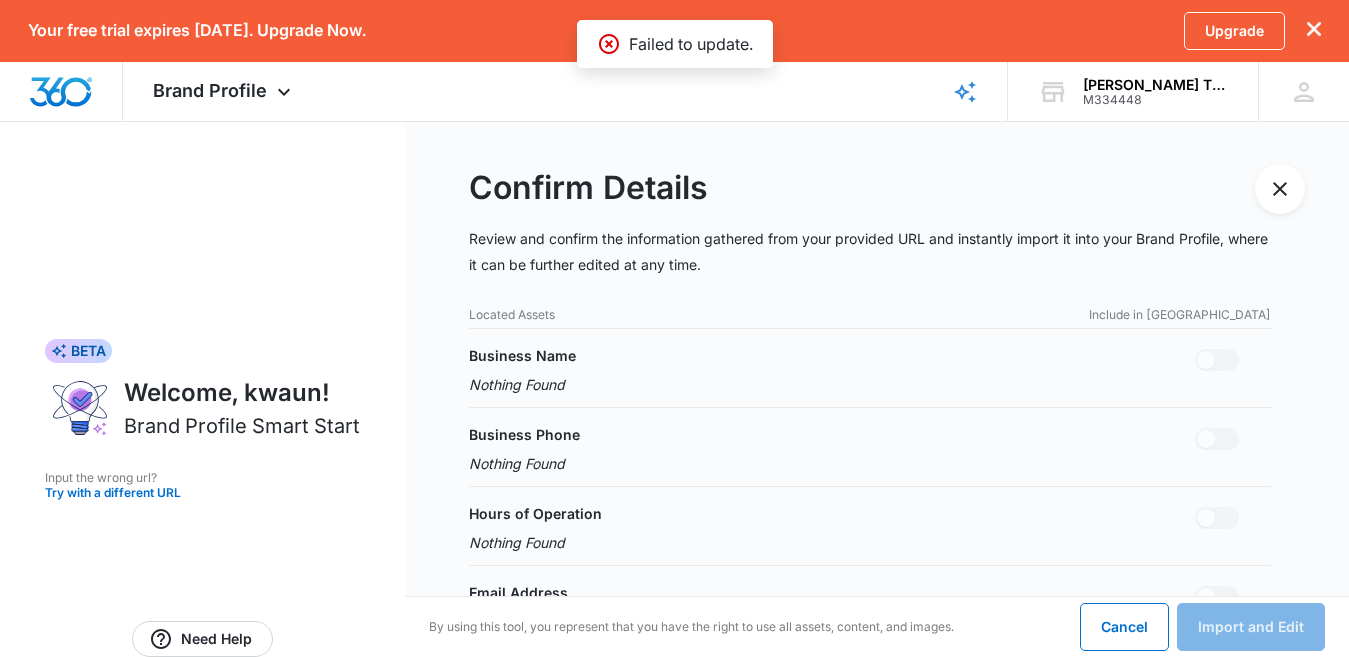 click on "Nothing Found" at bounding box center [522, 384] 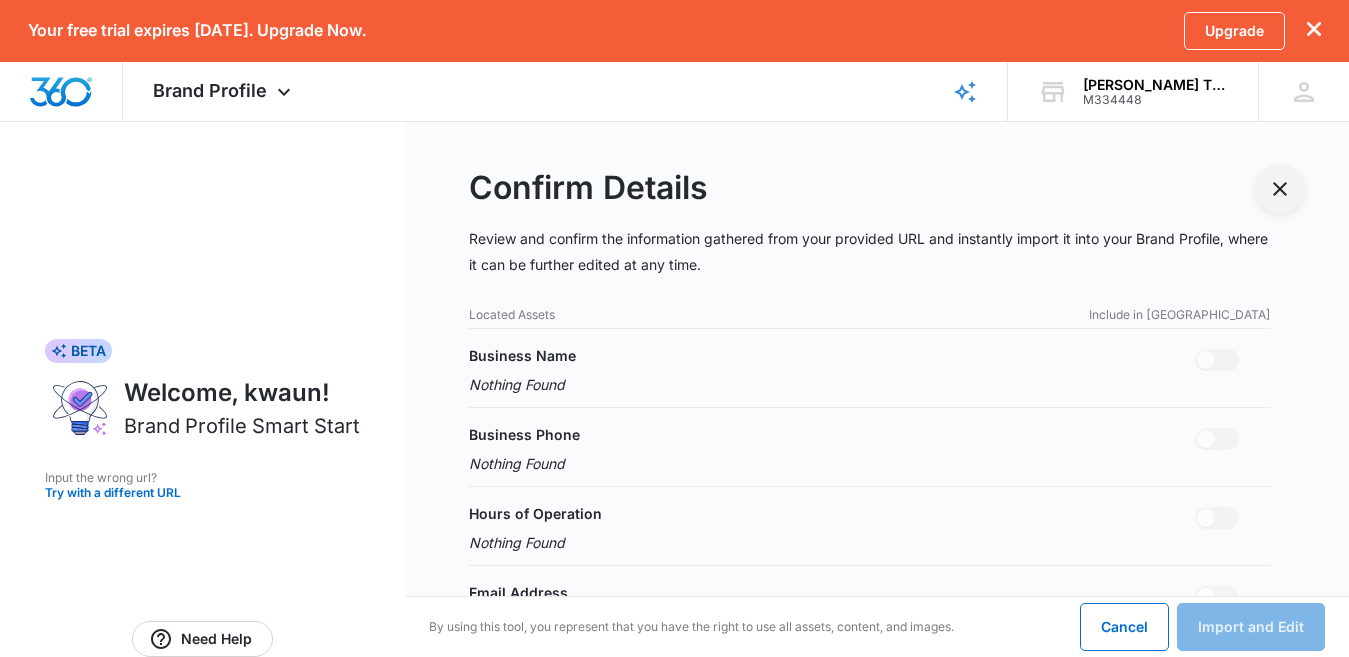 click 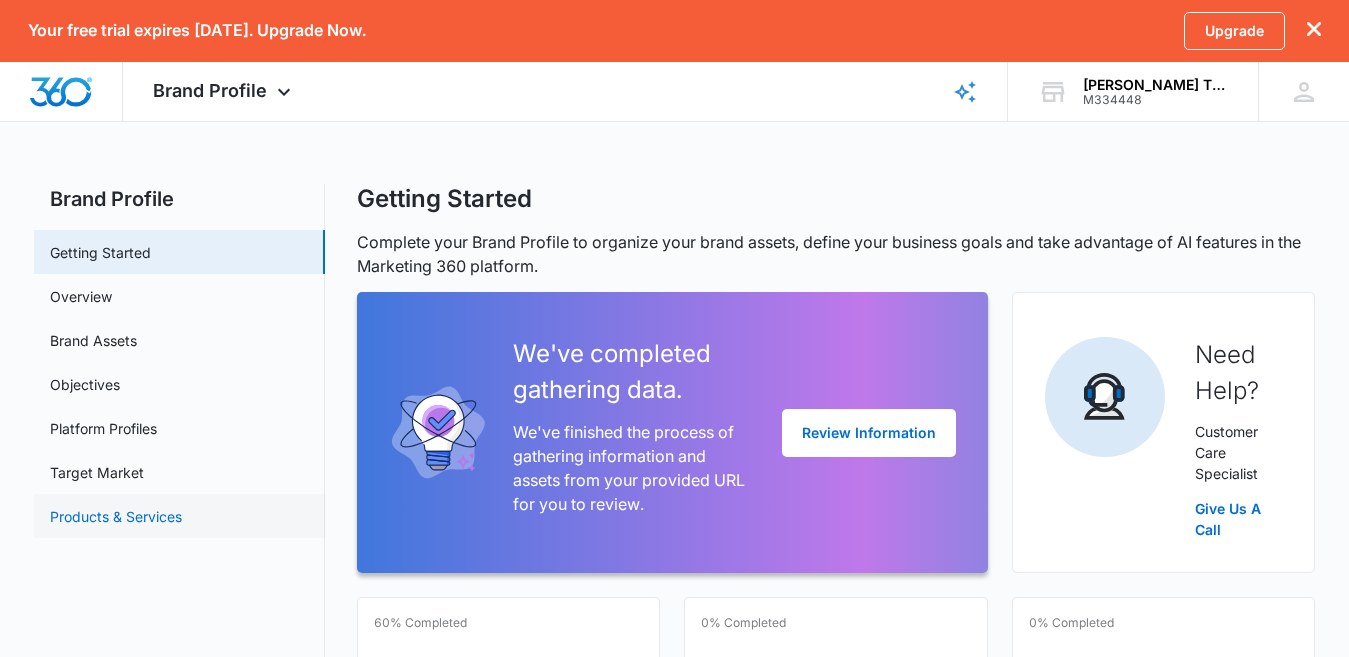 click on "Products & Services" at bounding box center (116, 516) 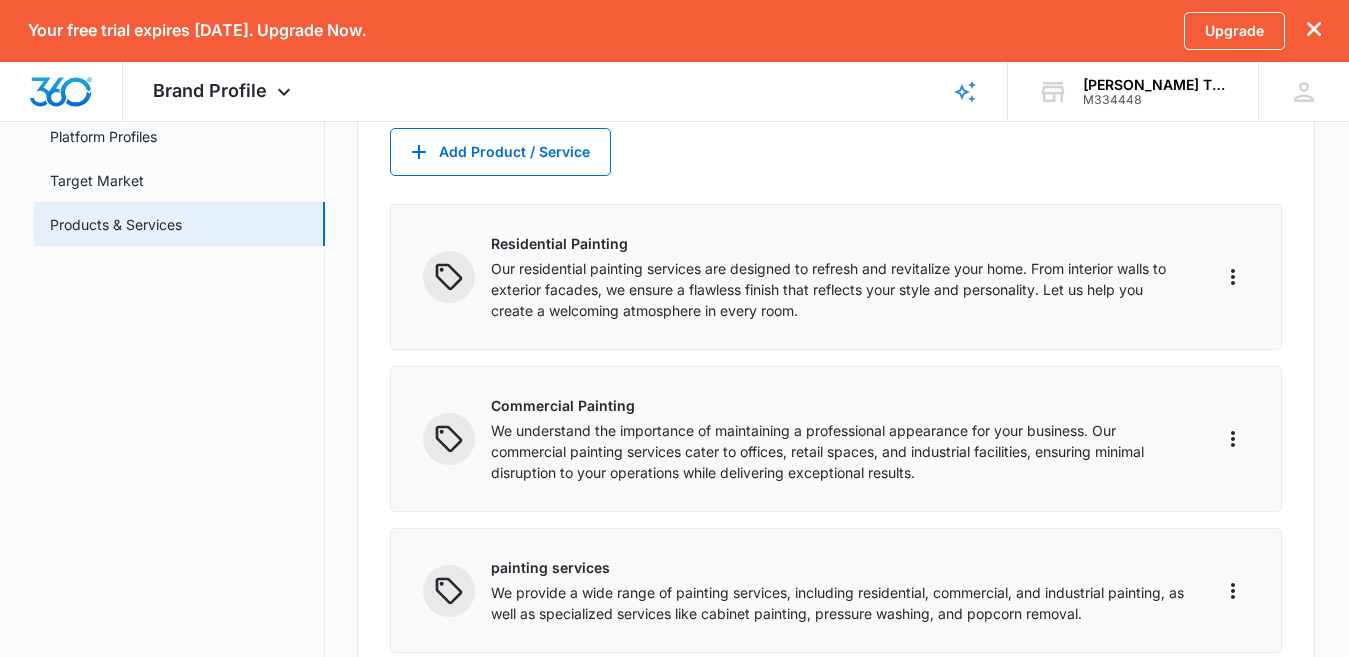 scroll, scrollTop: 300, scrollLeft: 0, axis: vertical 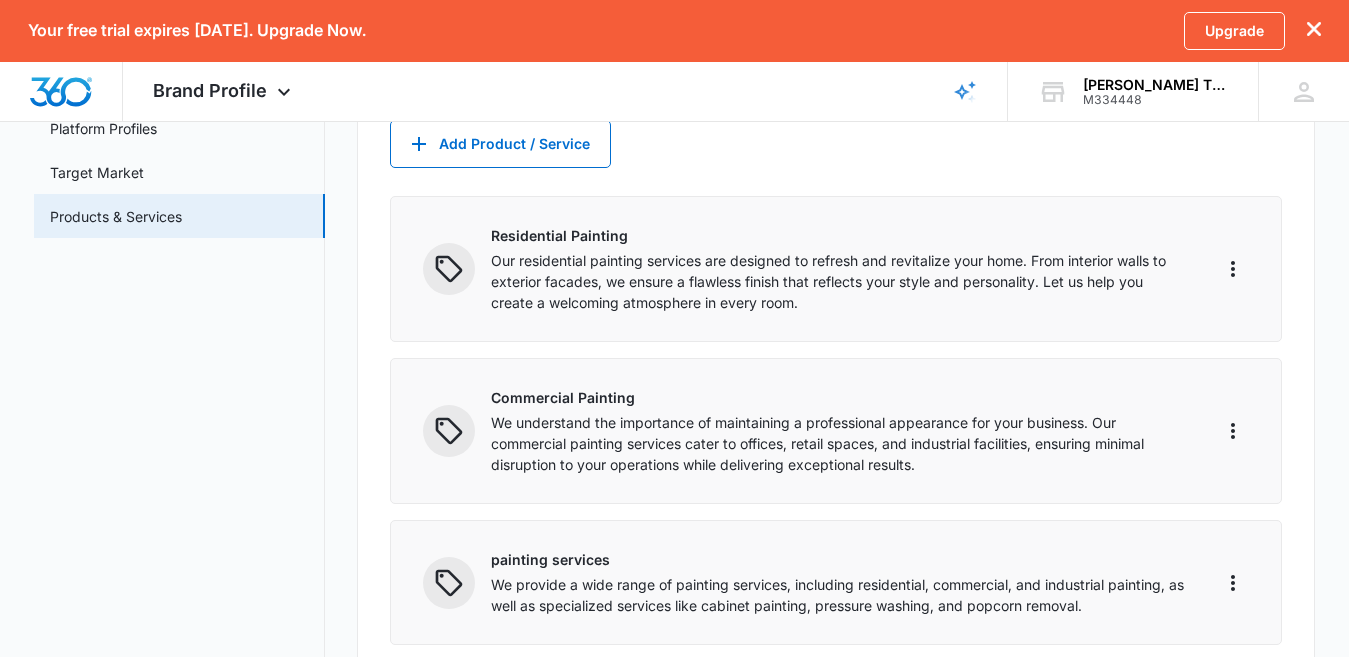 click at bounding box center [449, 269] 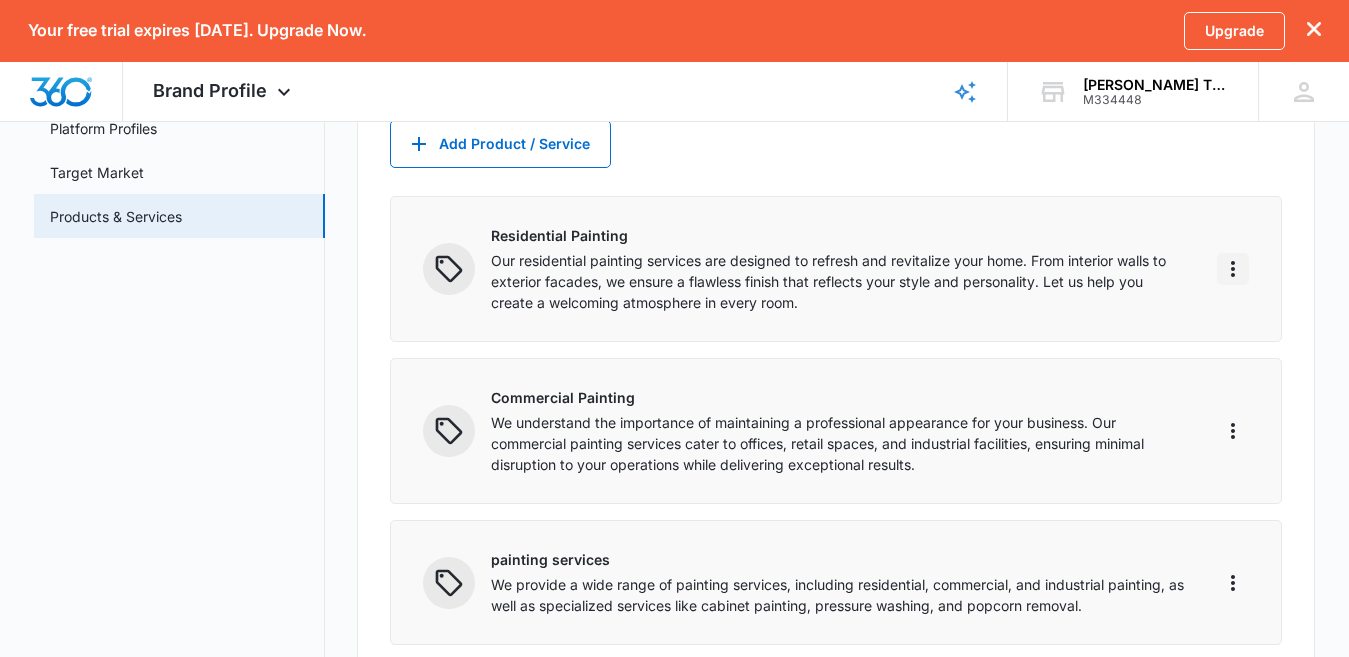 click 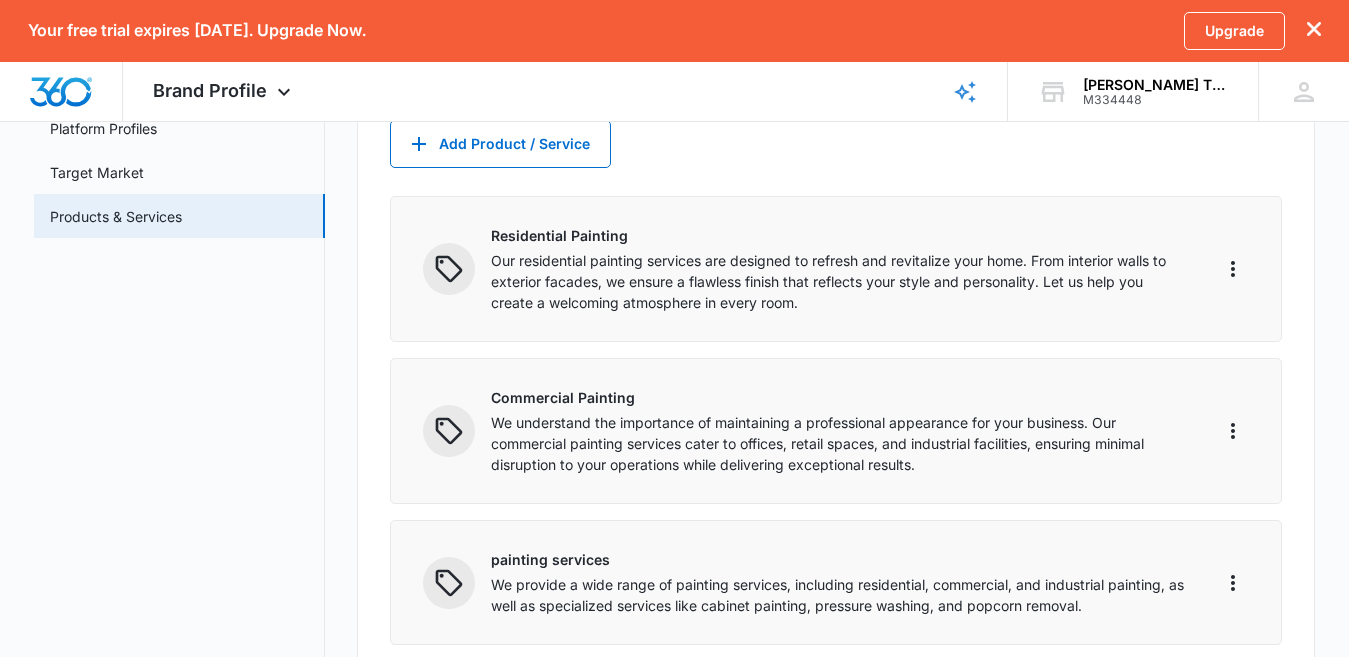 click on "Our residential painting services are designed to refresh and revitalize your home. From interior walls to exterior facades, we ensure a flawless finish that reflects your style and personality. Let us help you create a welcoming atmosphere in every room." at bounding box center [838, 281] 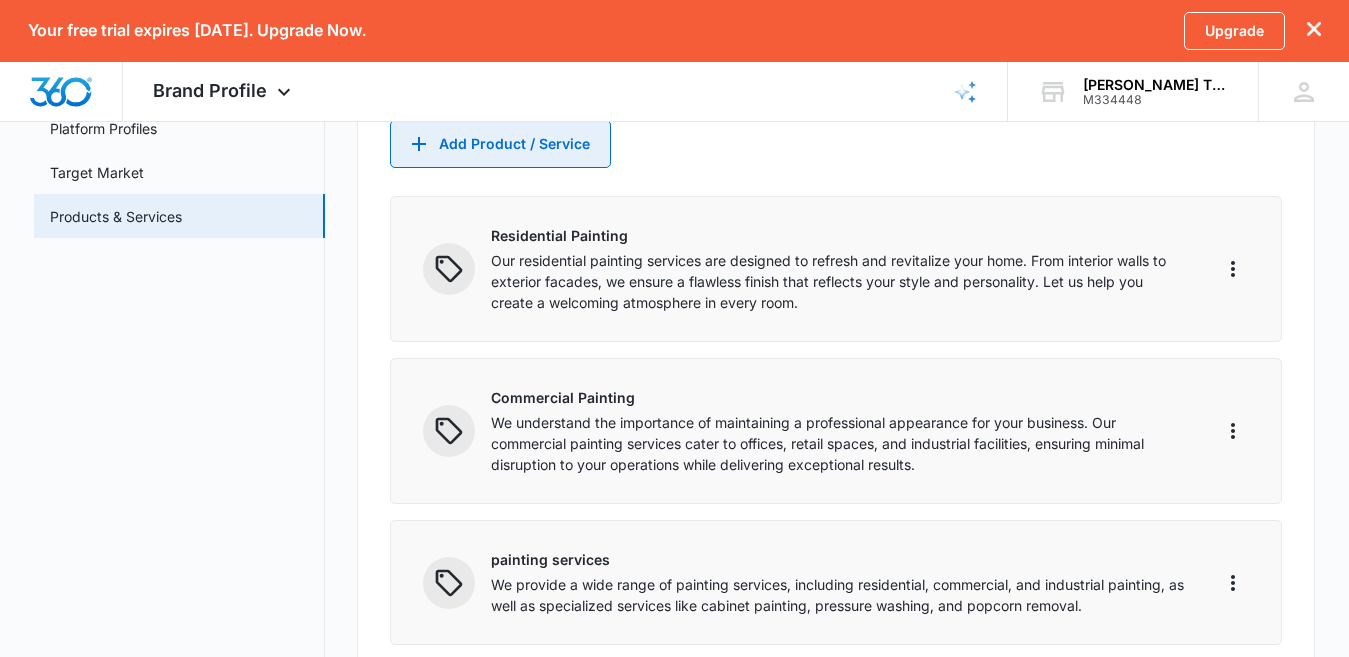 click on "Add Product / Service" at bounding box center (500, 144) 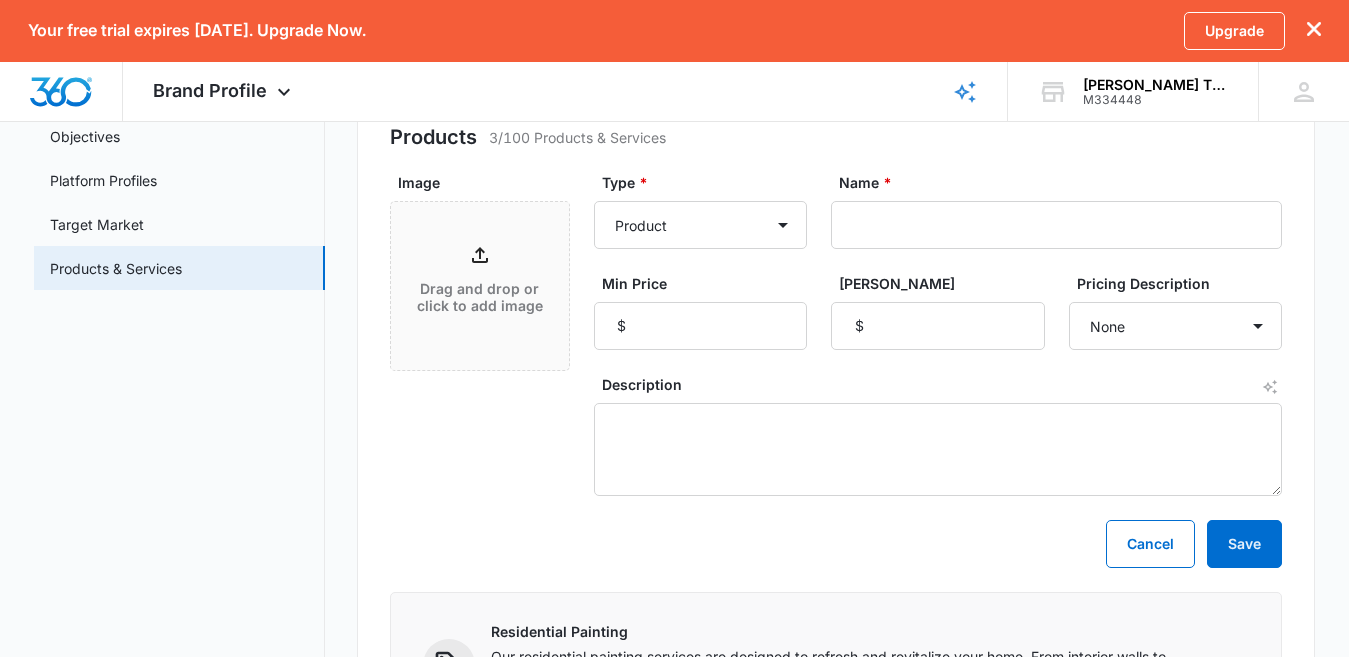 scroll, scrollTop: 201, scrollLeft: 0, axis: vertical 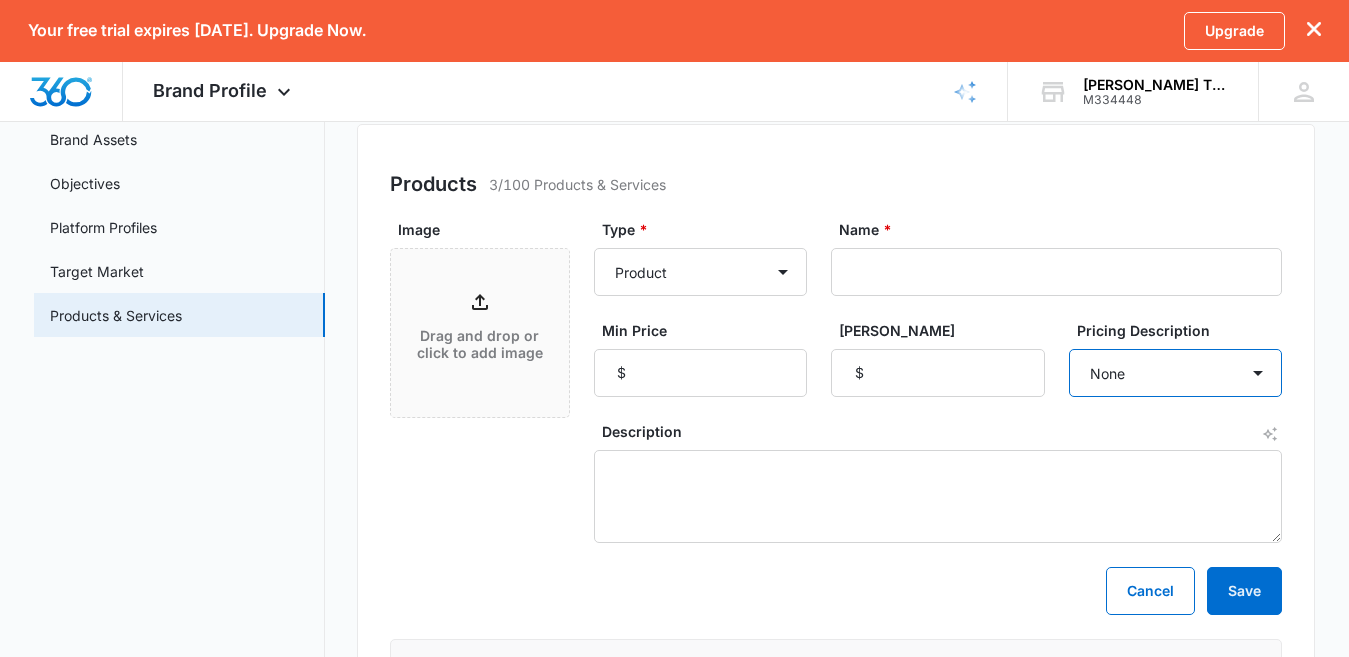 click on "None Each Per month Per year Per hour Per day" at bounding box center (1176, 373) 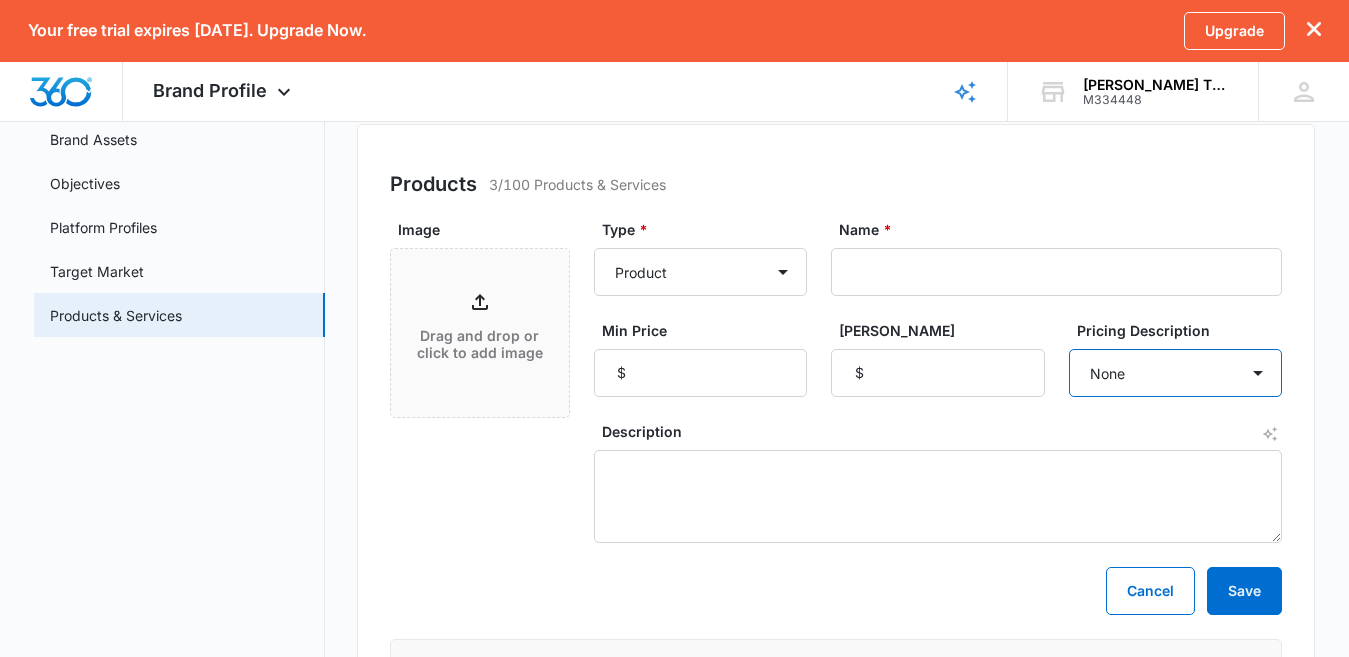 select on "each" 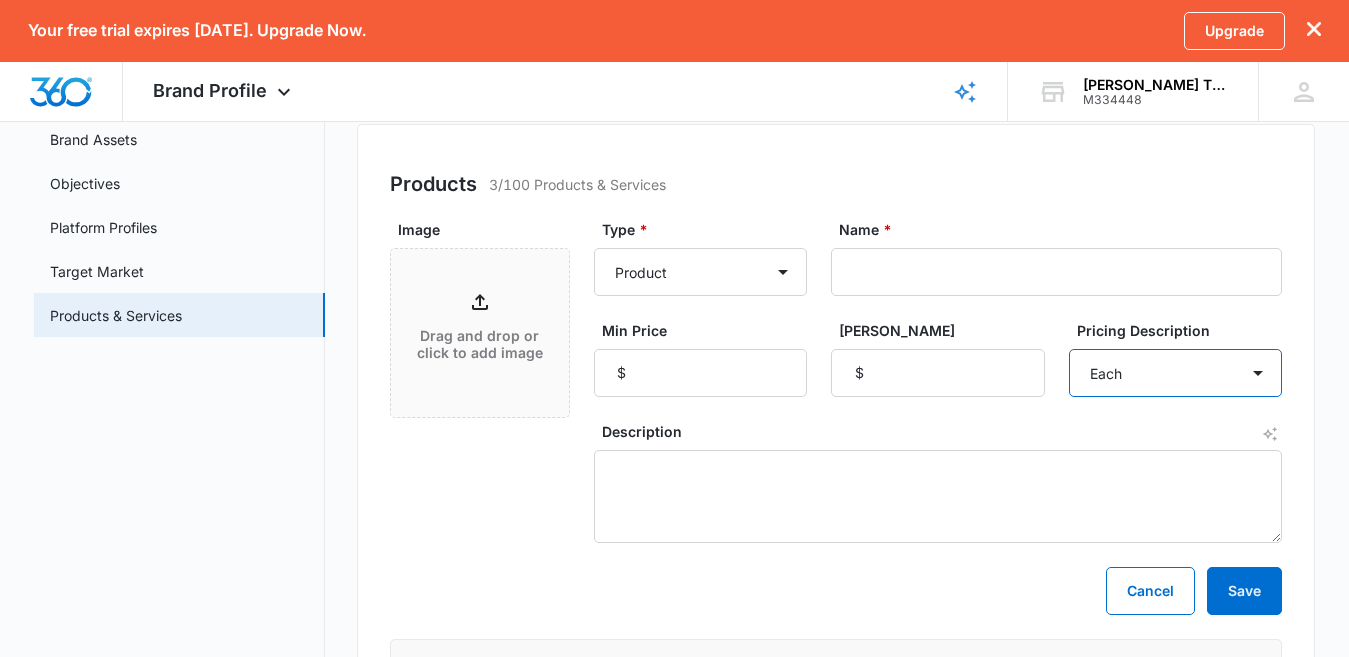 click on "None Each Per month Per year Per hour Per day" at bounding box center (1176, 373) 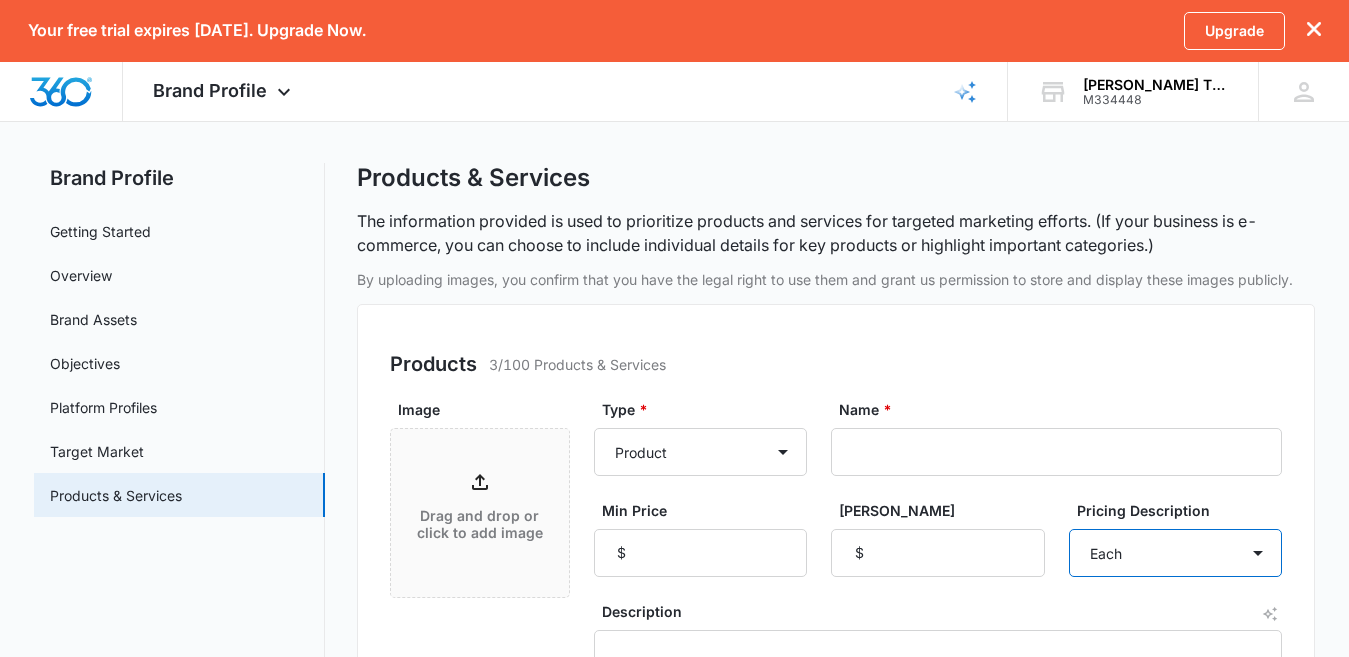 scroll, scrollTop: 0, scrollLeft: 0, axis: both 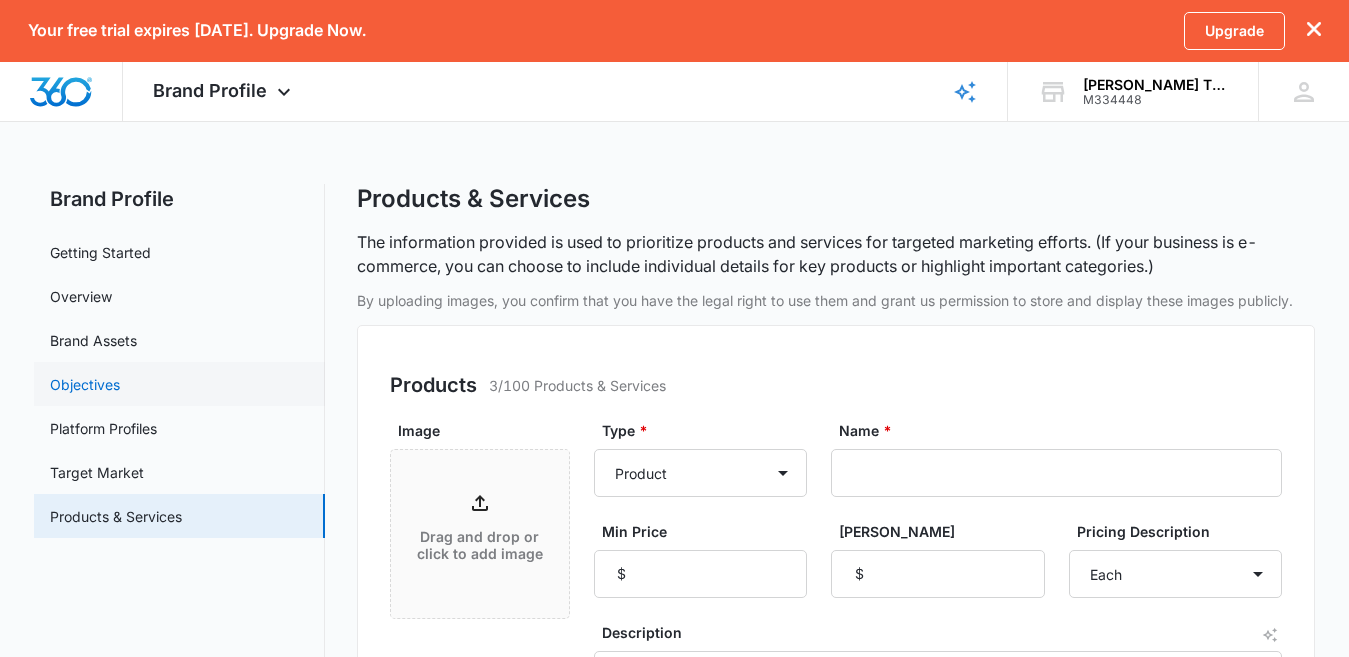 click on "Objectives" at bounding box center (85, 384) 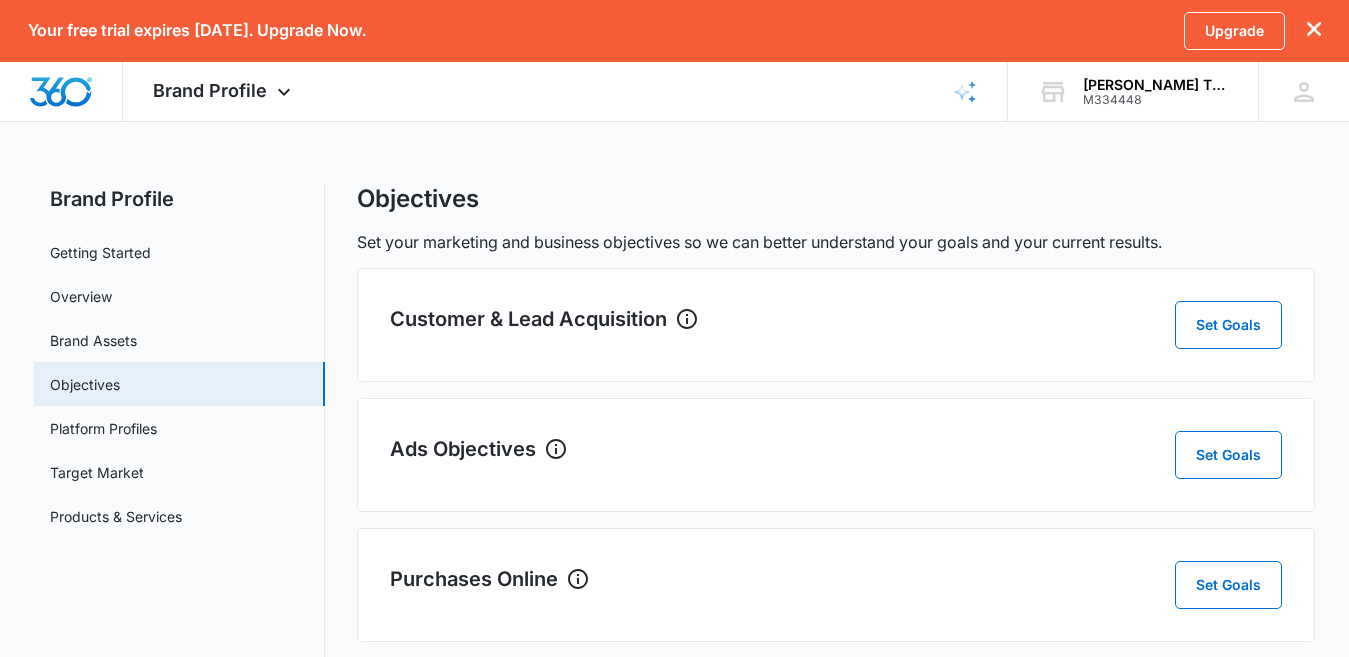 click on "Customer & Lead Acquisition Set Goals" at bounding box center [836, 325] 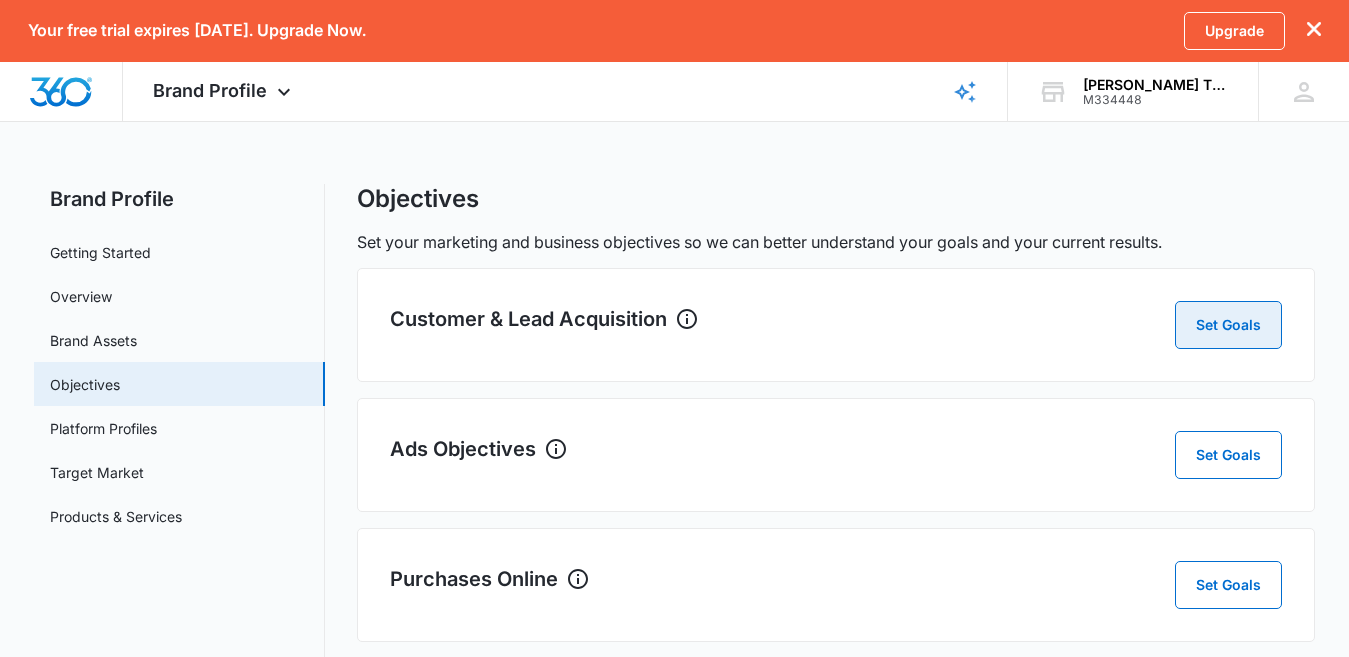 click on "Set Goals" at bounding box center [1228, 325] 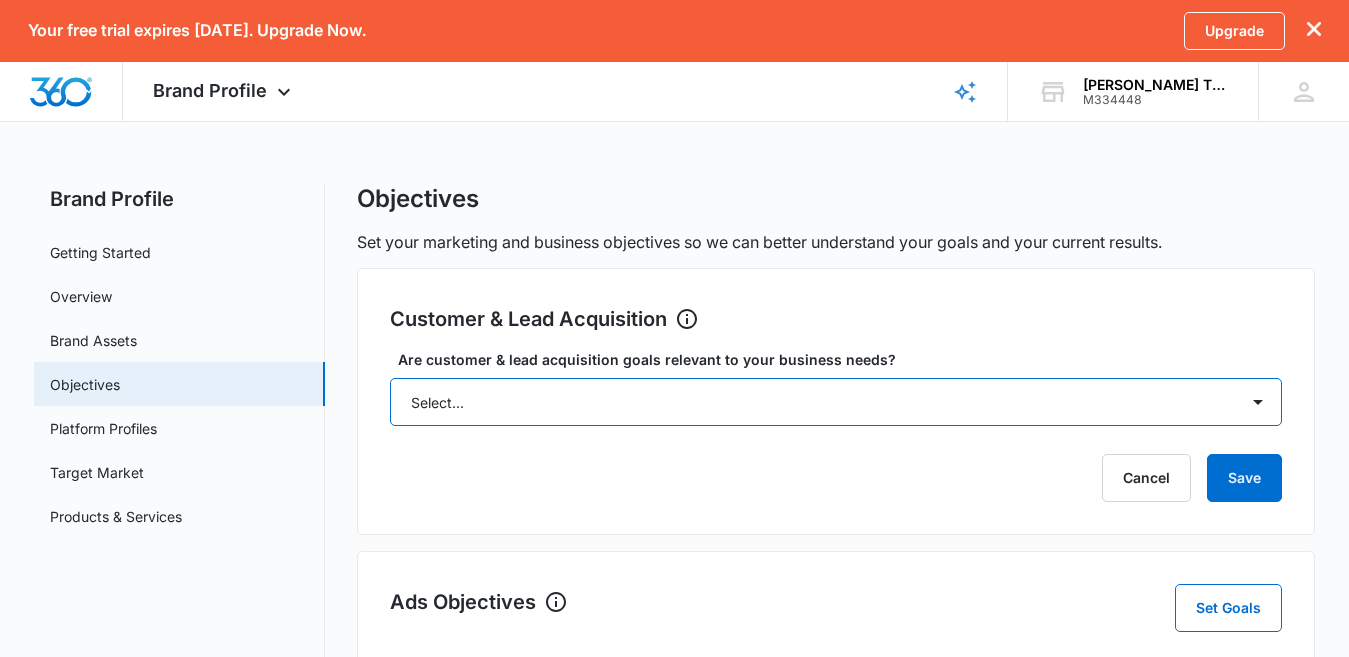 click on "Select... Yes No Yes, but don't currently have the data" at bounding box center [836, 402] 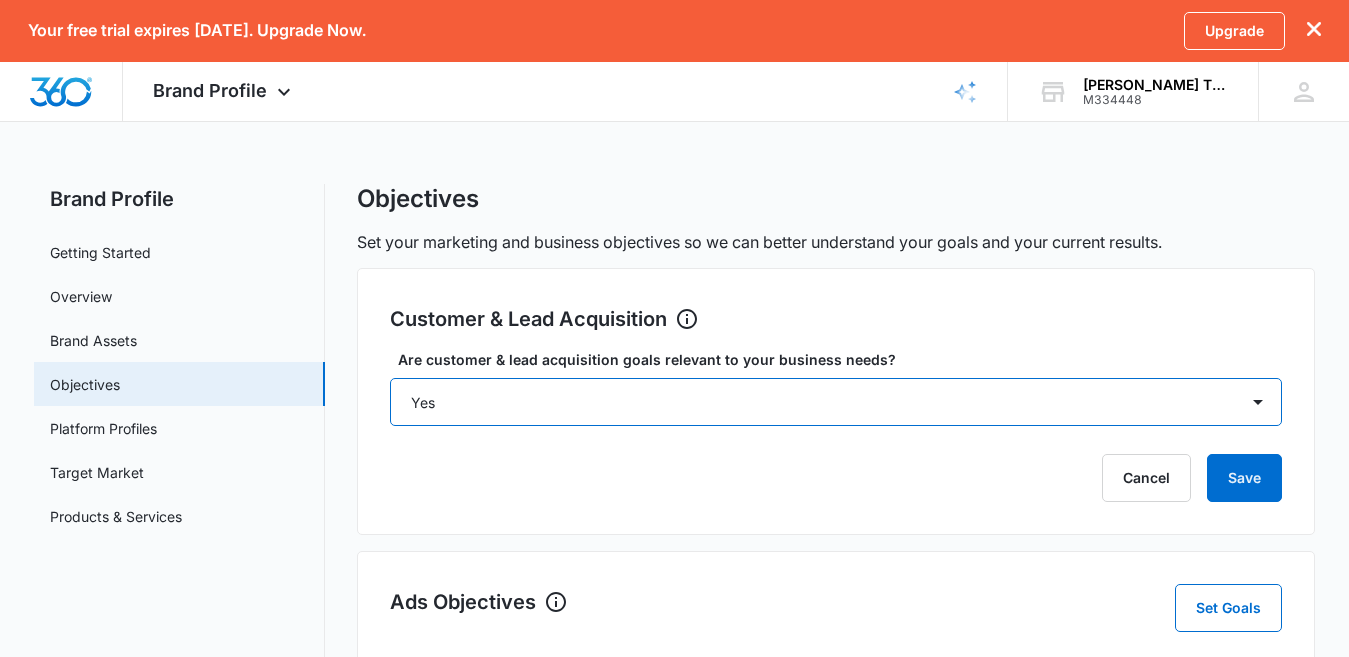 click on "Select... Yes No Yes, but don't currently have the data" at bounding box center [836, 402] 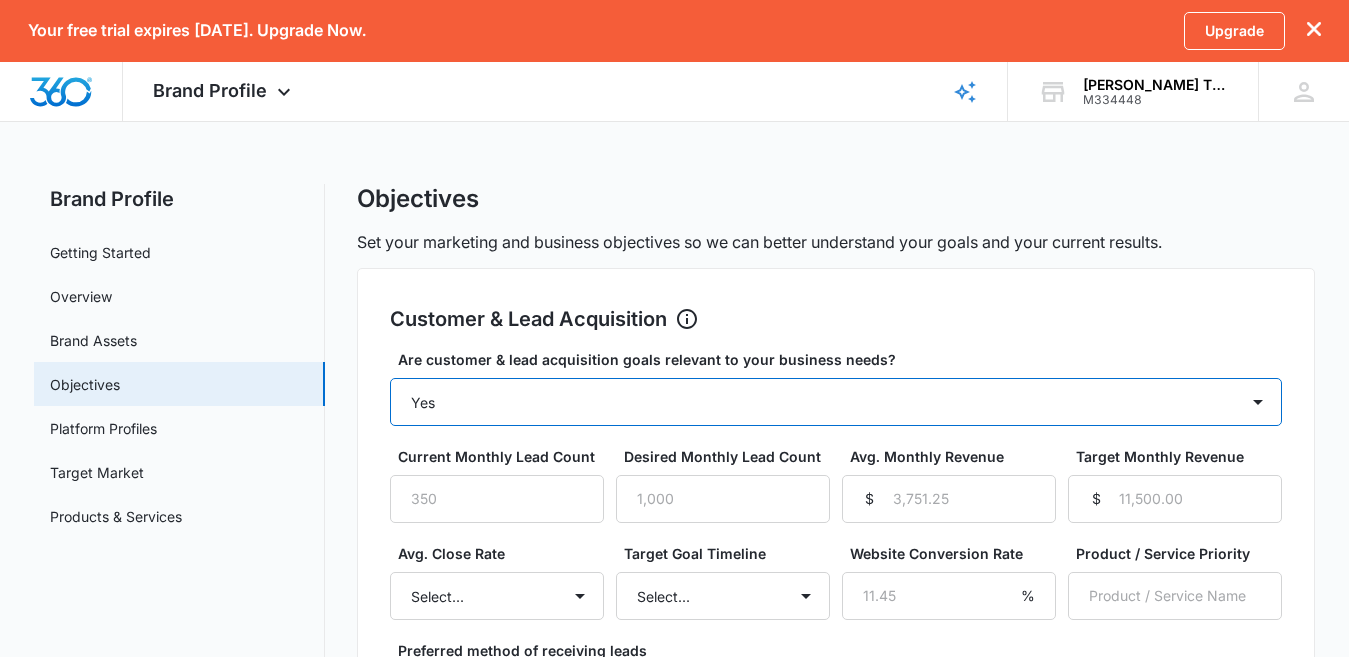 click on "Select... Yes No Yes, but don't currently have the data" at bounding box center [836, 402] 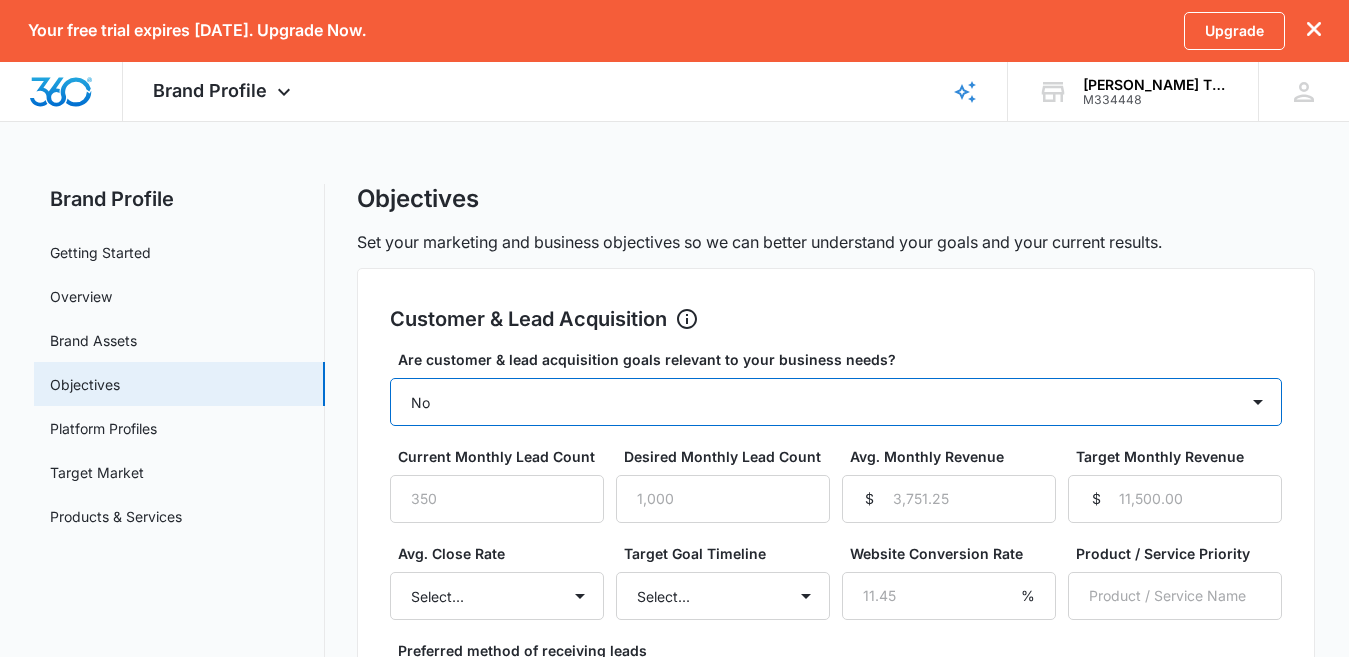 click on "Select... Yes No Yes, but don't currently have the data" at bounding box center (836, 402) 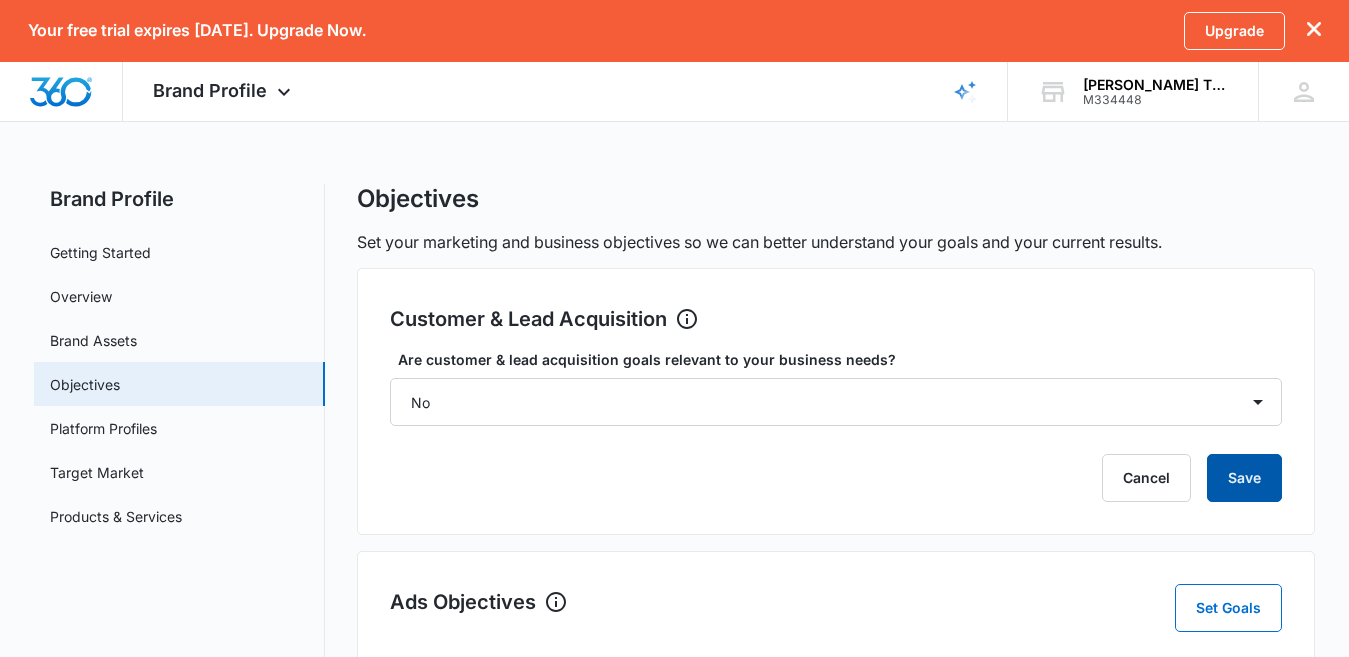click on "Save" at bounding box center [1244, 478] 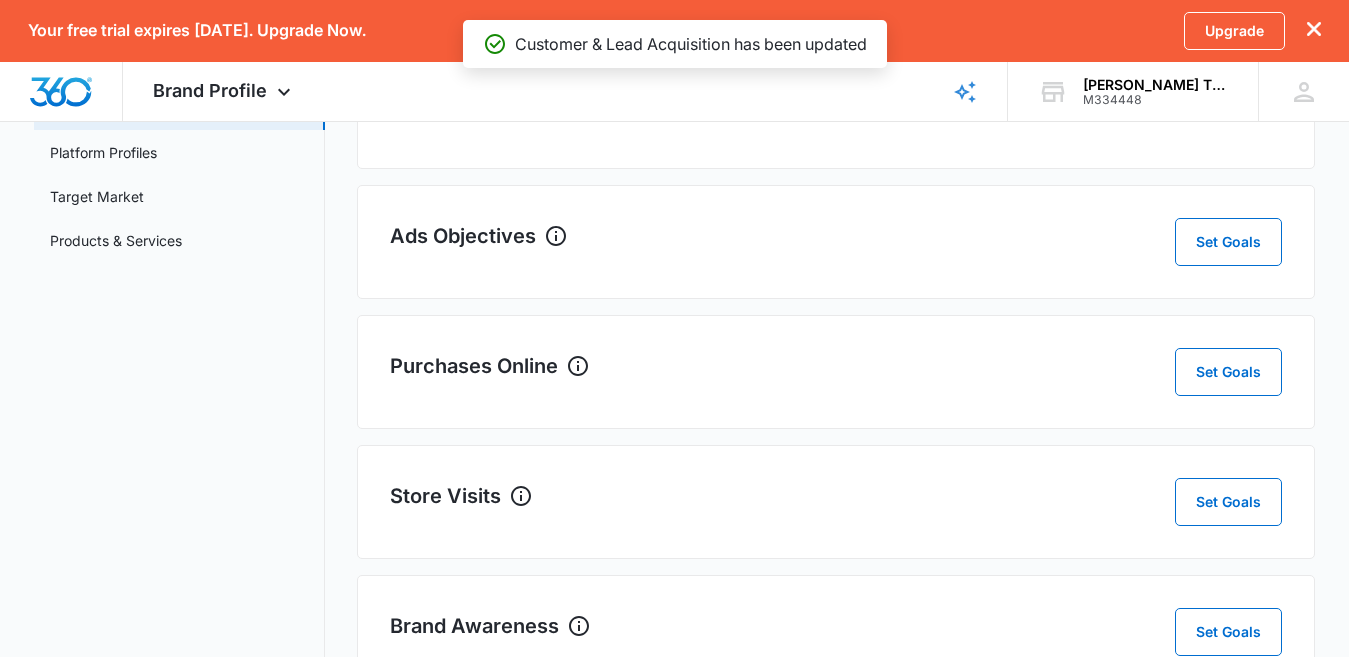 scroll, scrollTop: 383, scrollLeft: 0, axis: vertical 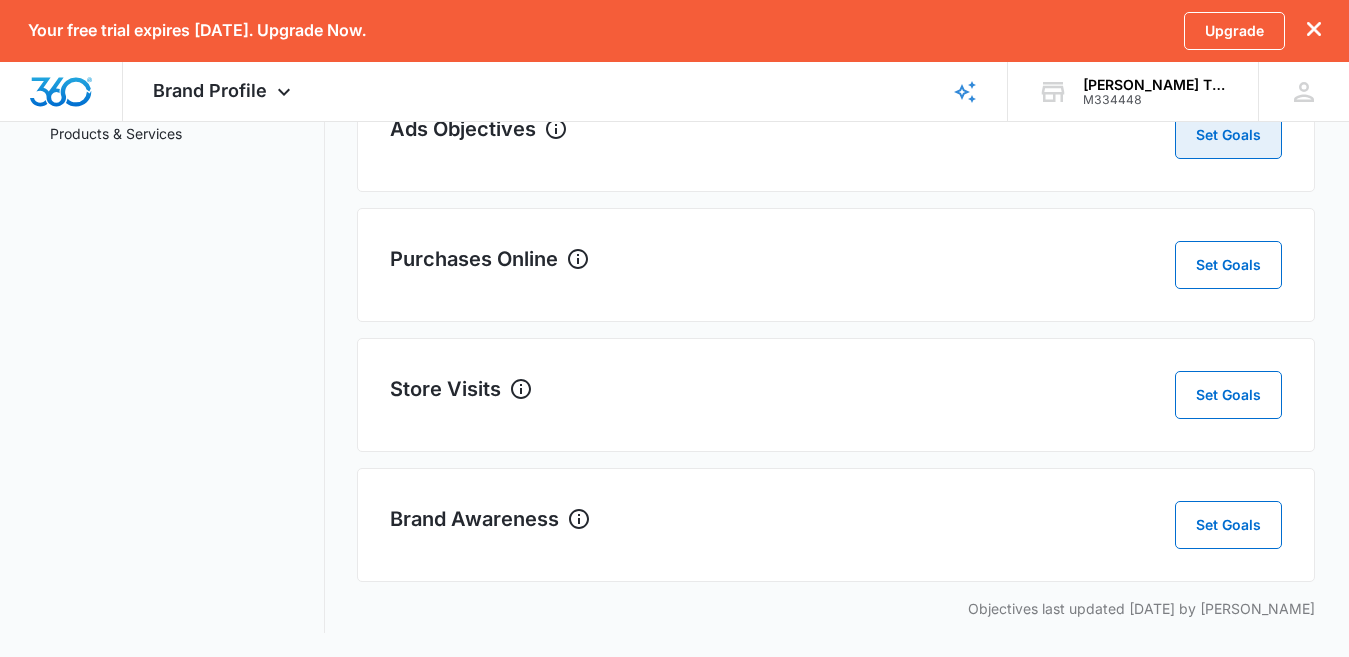click on "Set Goals" at bounding box center (1228, 135) 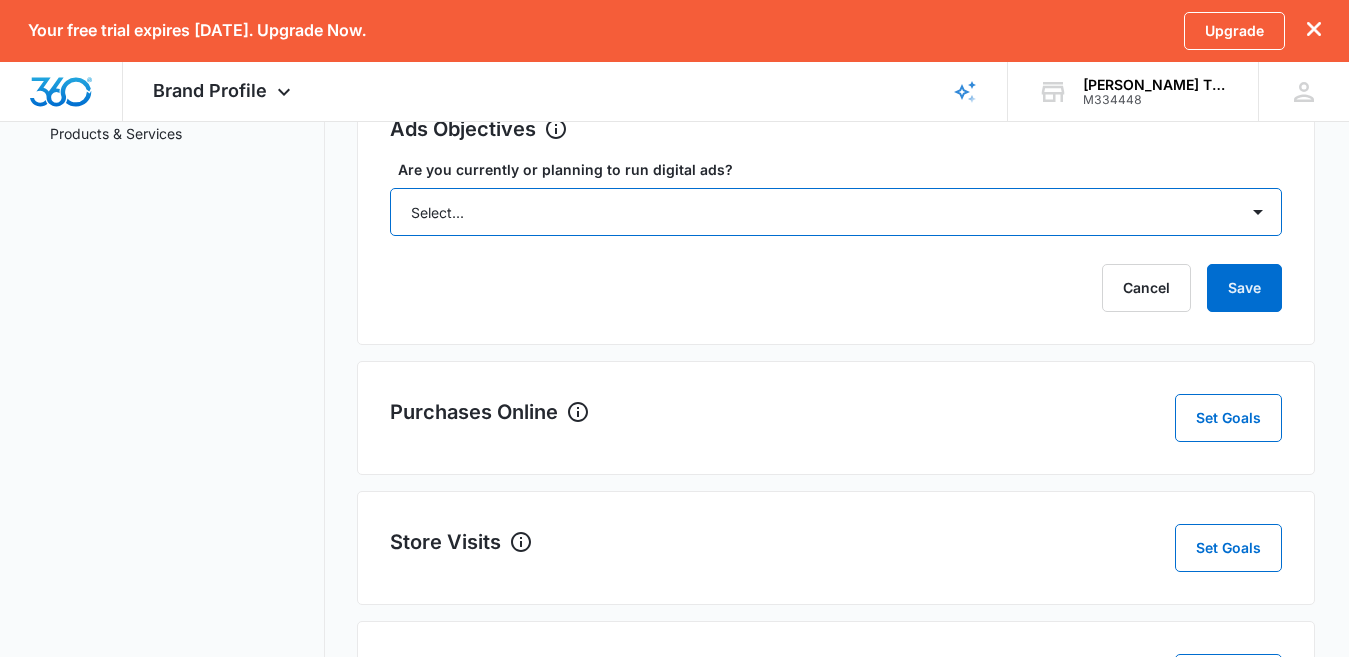 click on "Select... Yes No Yes, but don't currently have the data" at bounding box center [836, 212] 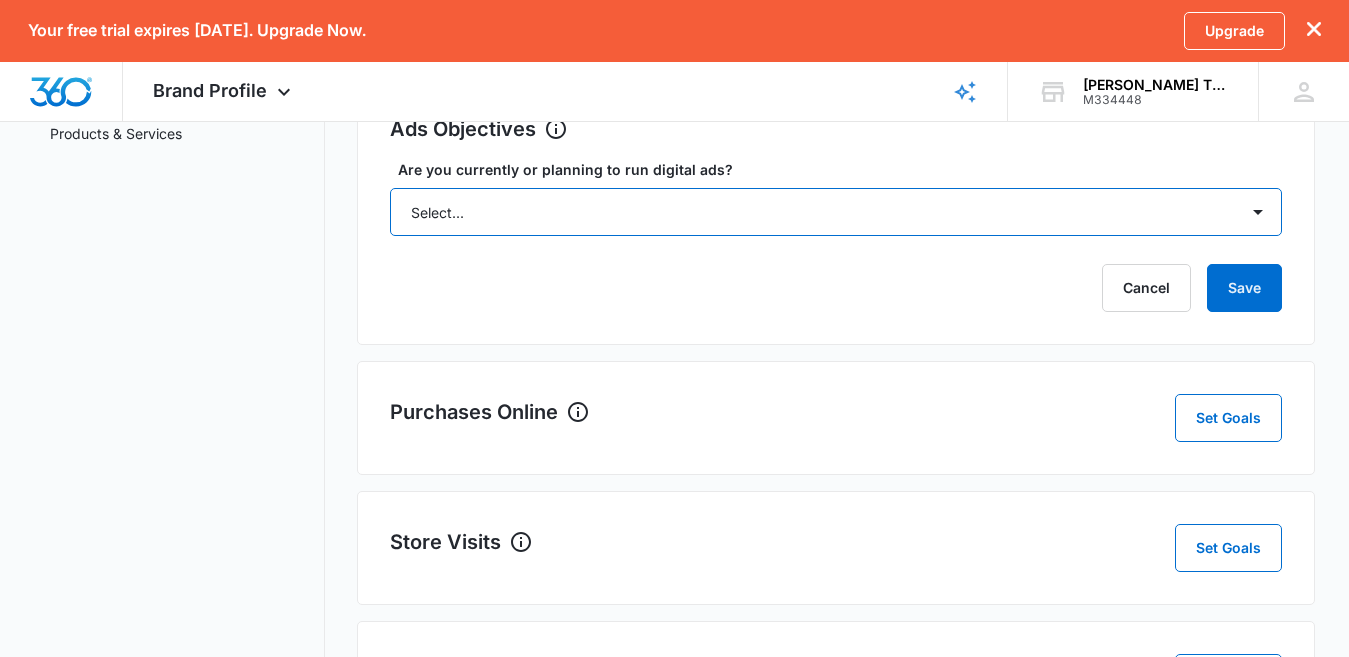 select on "no" 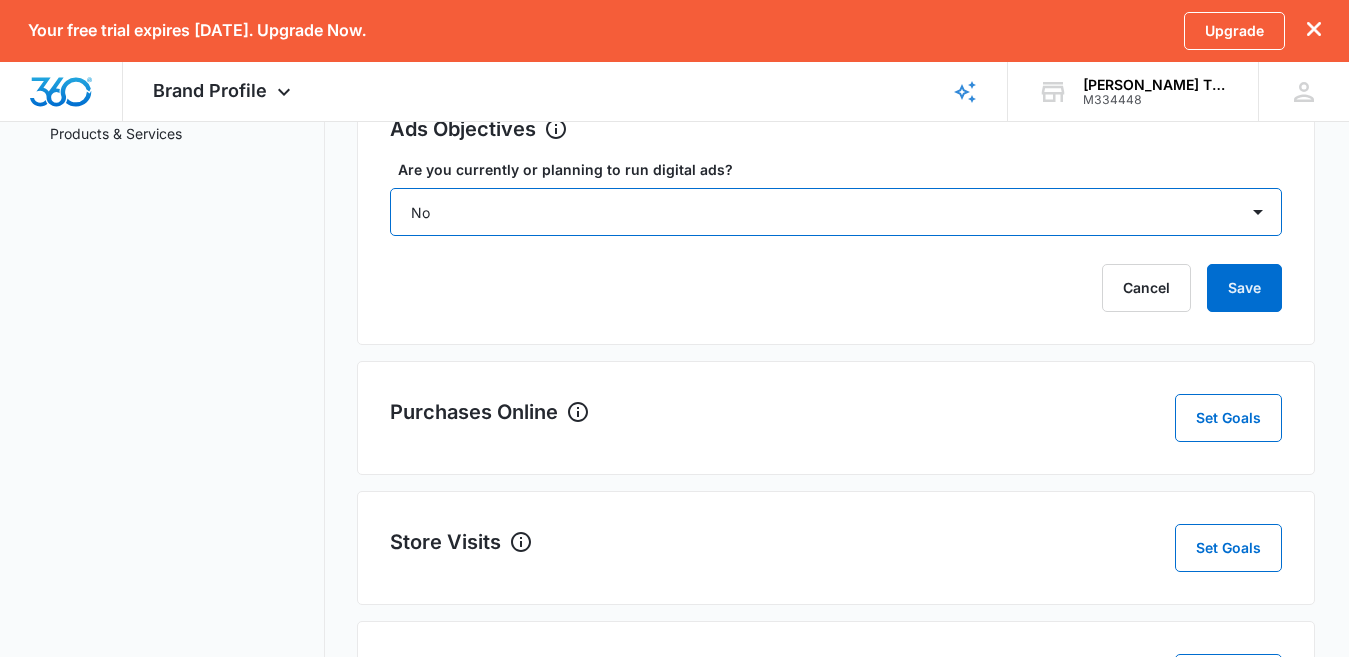click on "Select... Yes No Yes, but don't currently have the data" at bounding box center [836, 212] 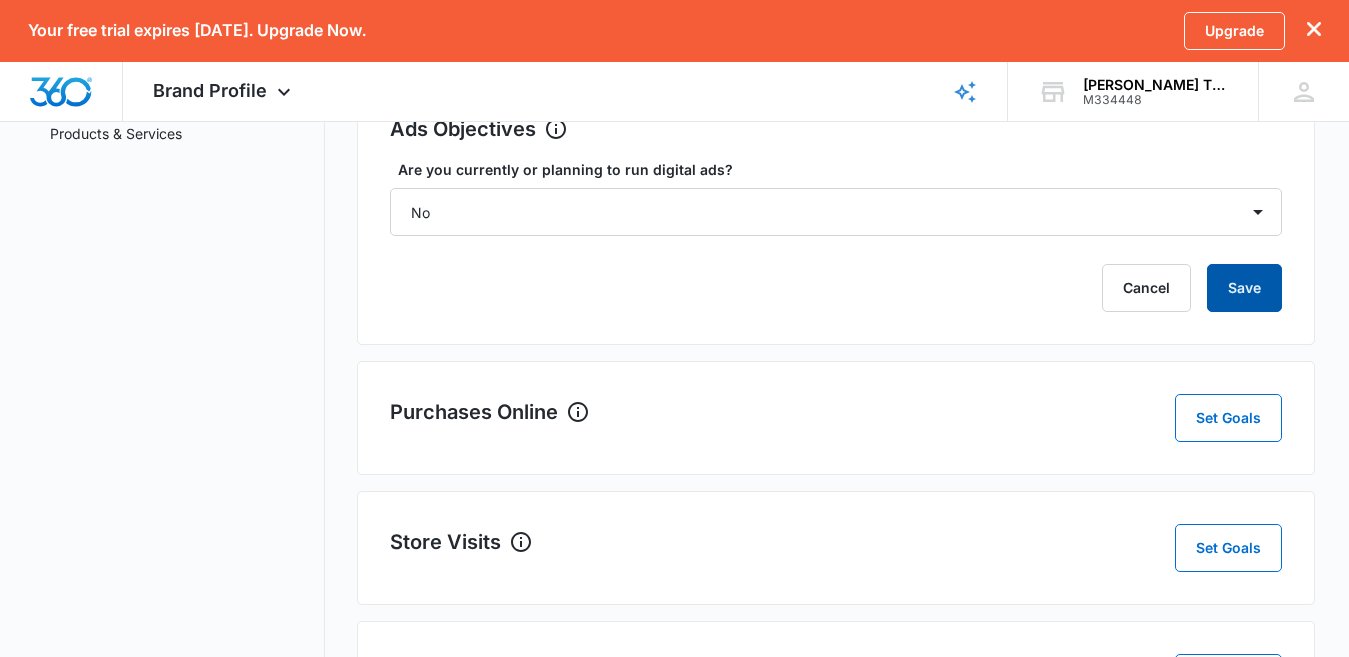 click on "Save" at bounding box center [1244, 288] 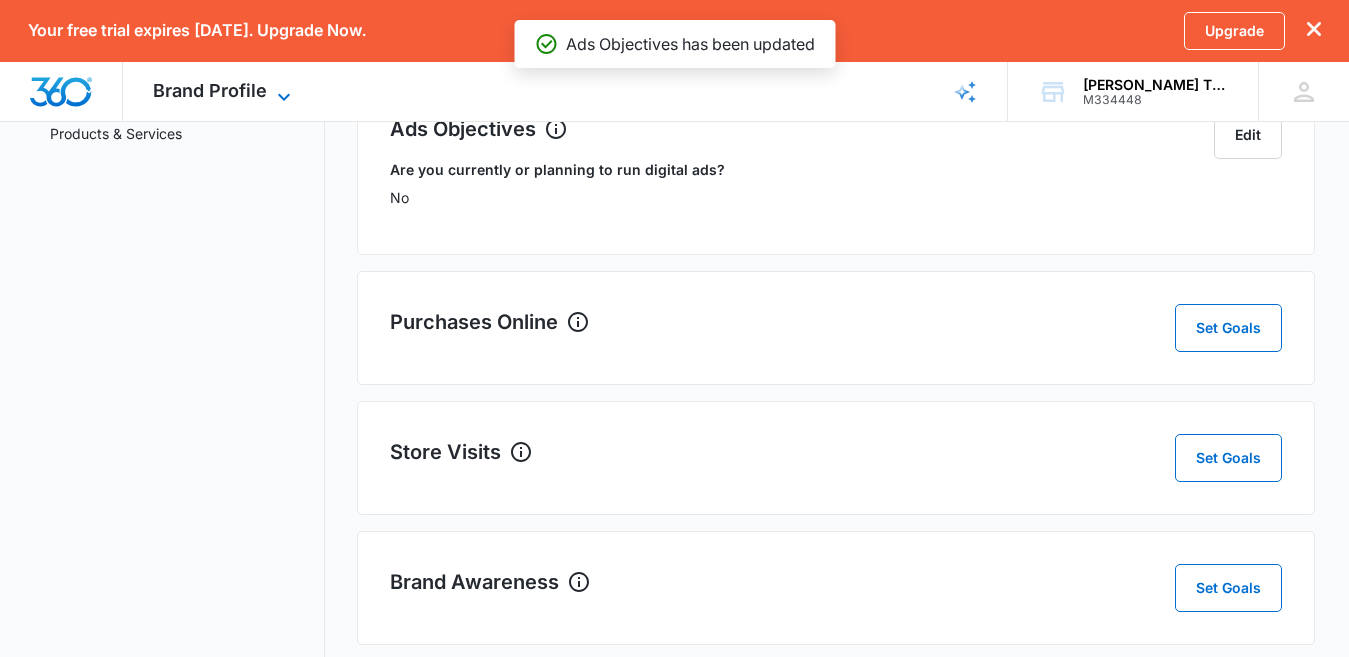 click on "Brand Profile" at bounding box center (210, 90) 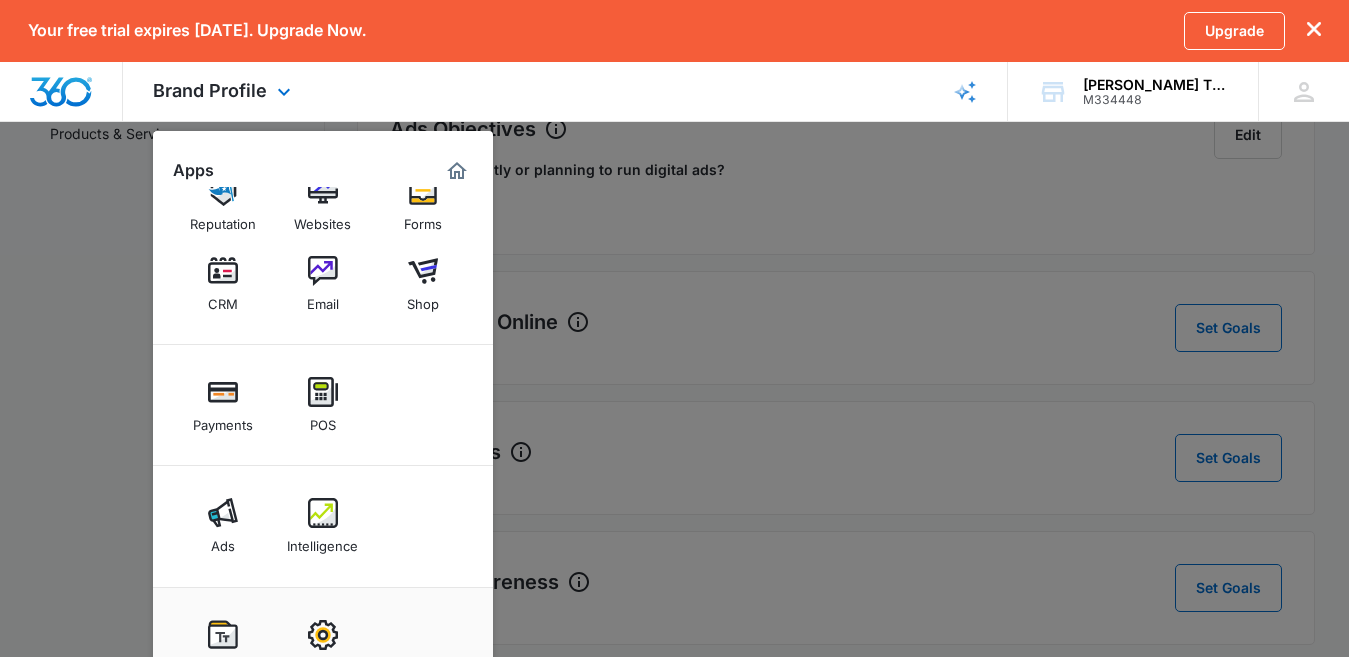 scroll, scrollTop: 0, scrollLeft: 0, axis: both 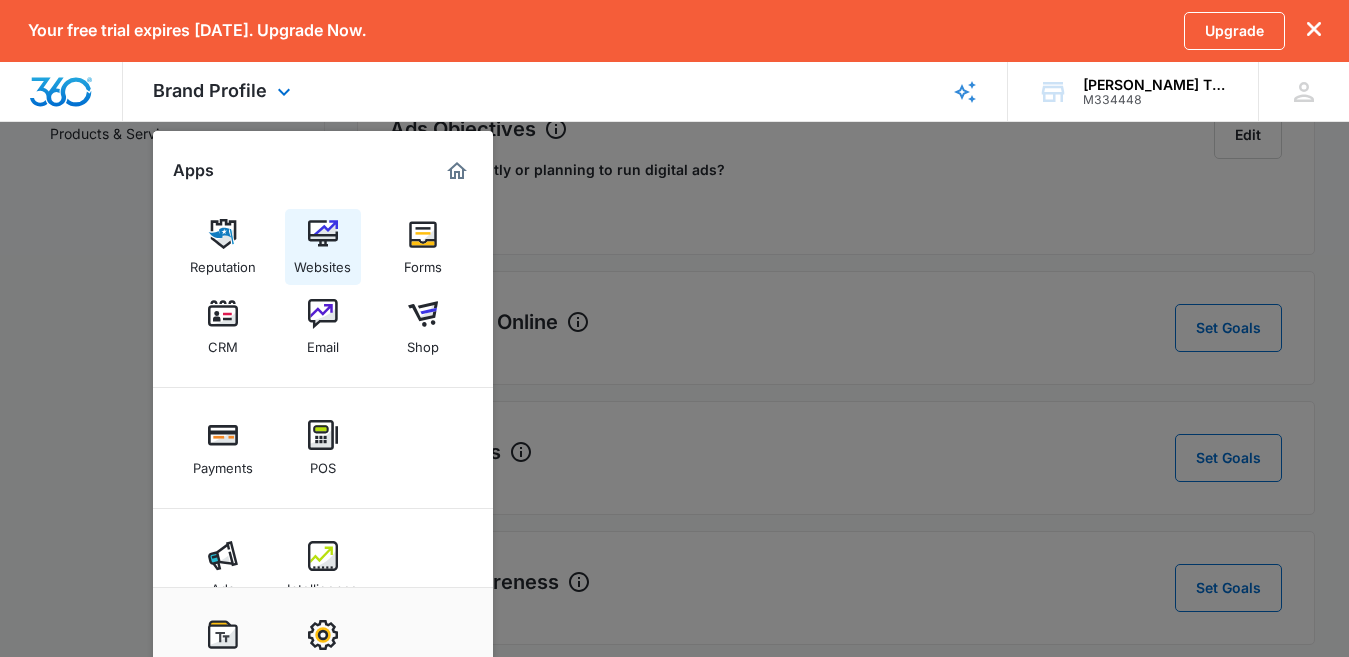 click on "Websites" at bounding box center [322, 262] 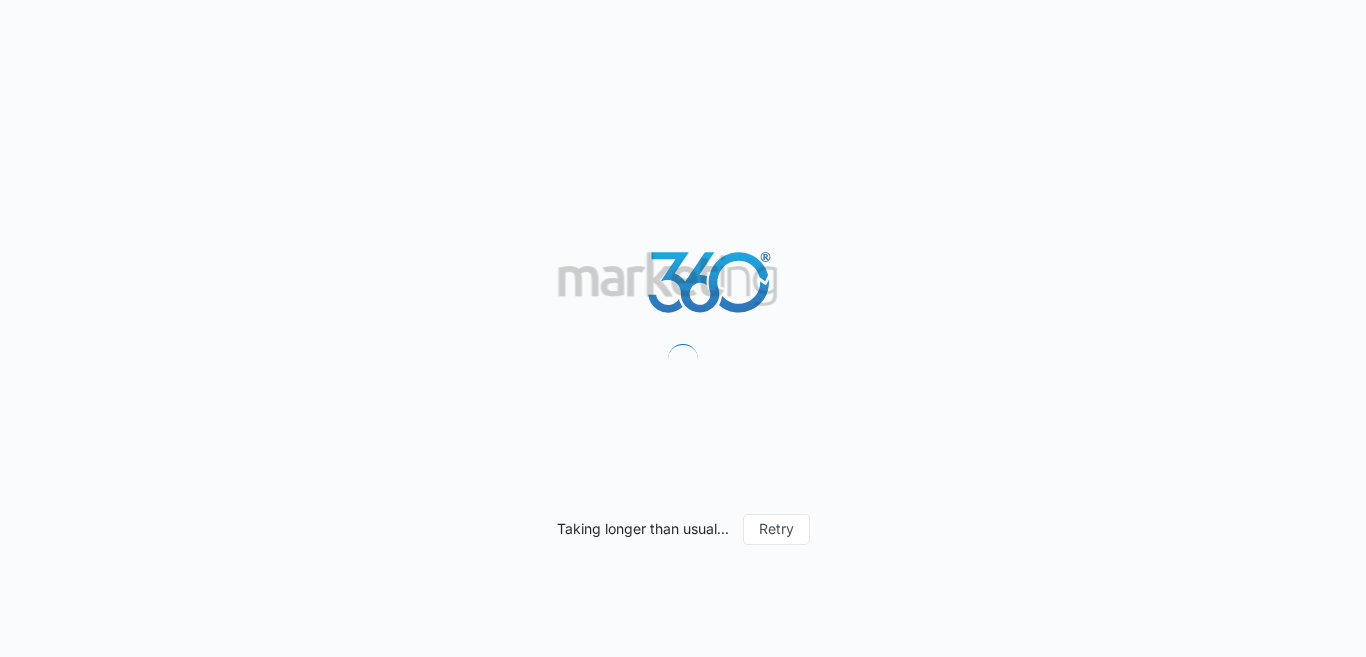 scroll, scrollTop: 0, scrollLeft: 0, axis: both 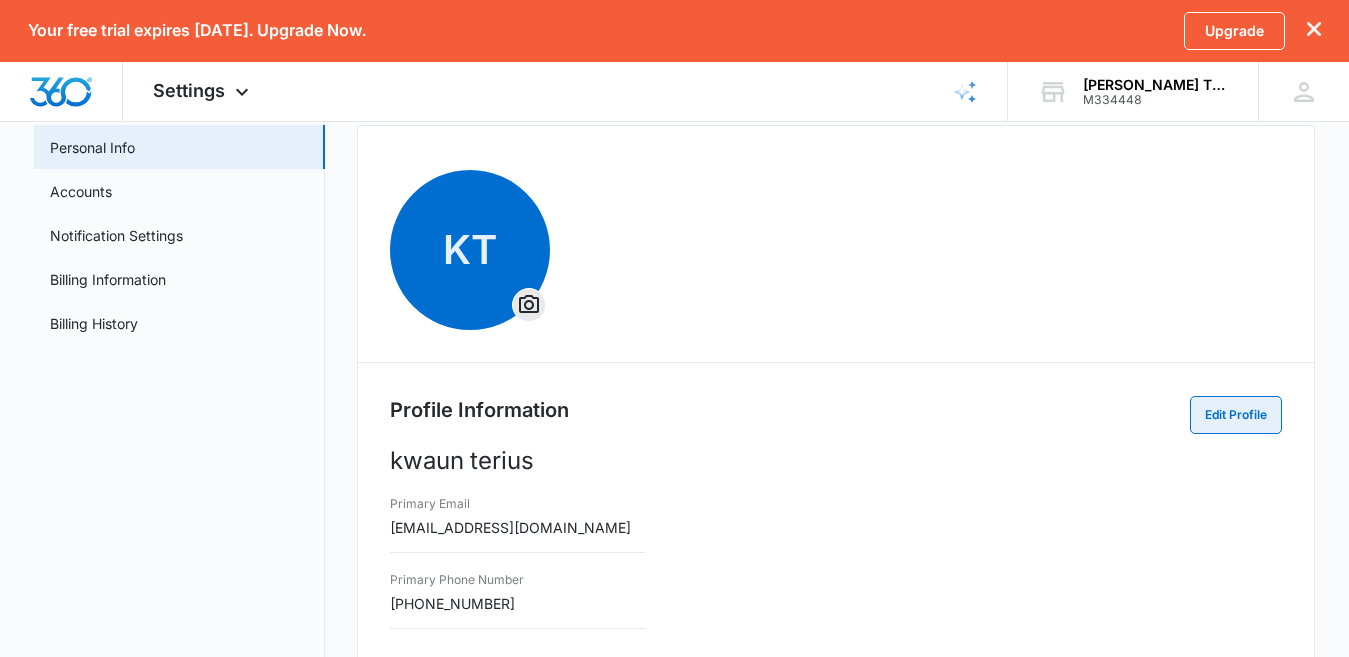 click on "Edit Profile" at bounding box center [1236, 415] 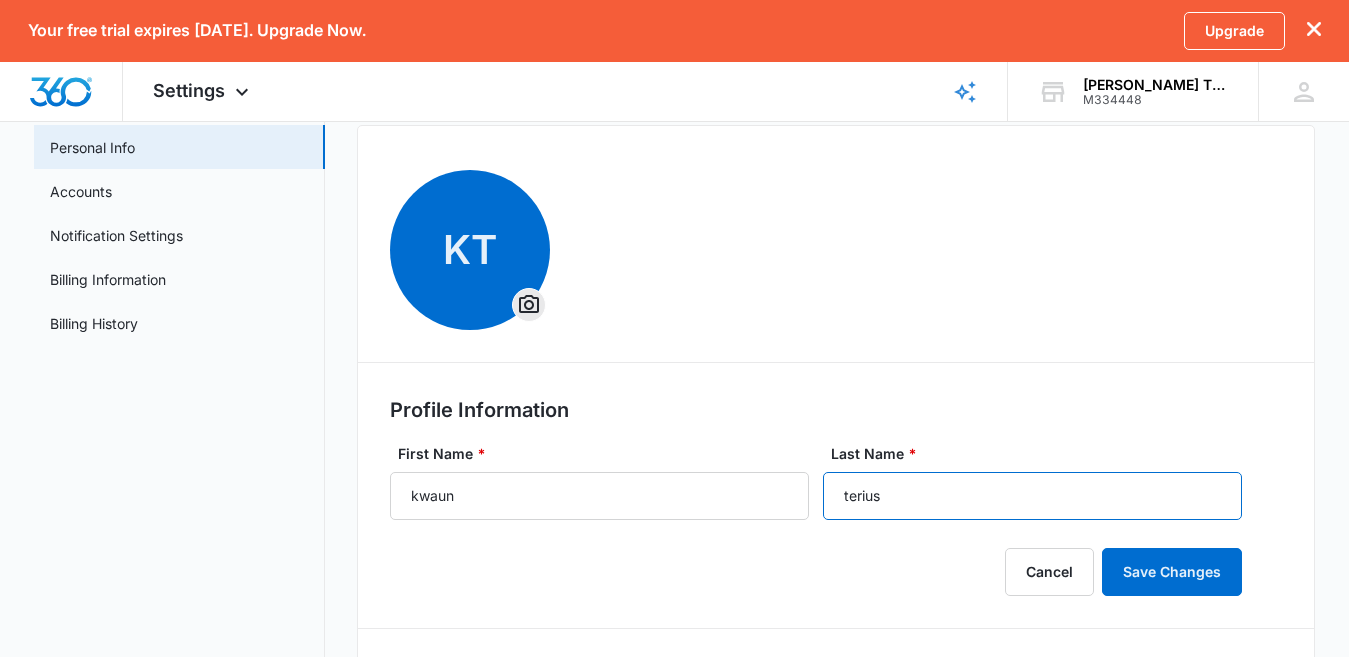 click on "terius" at bounding box center (1032, 496) 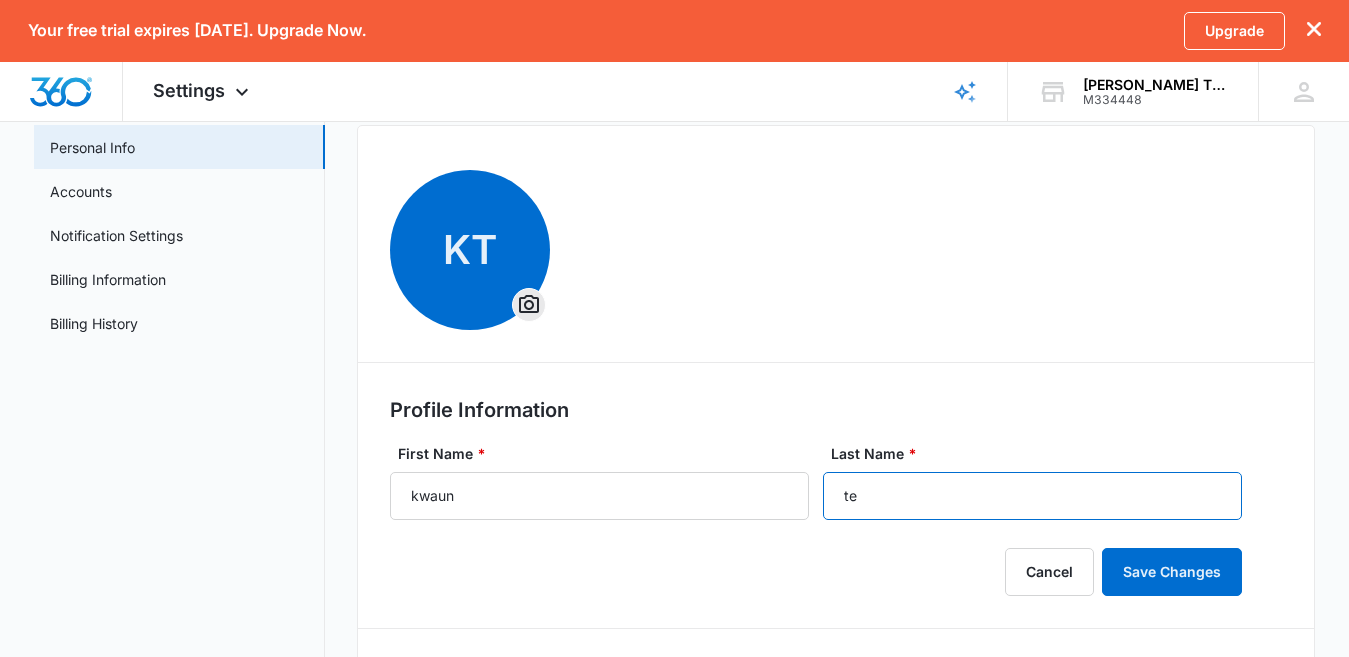 type on "t" 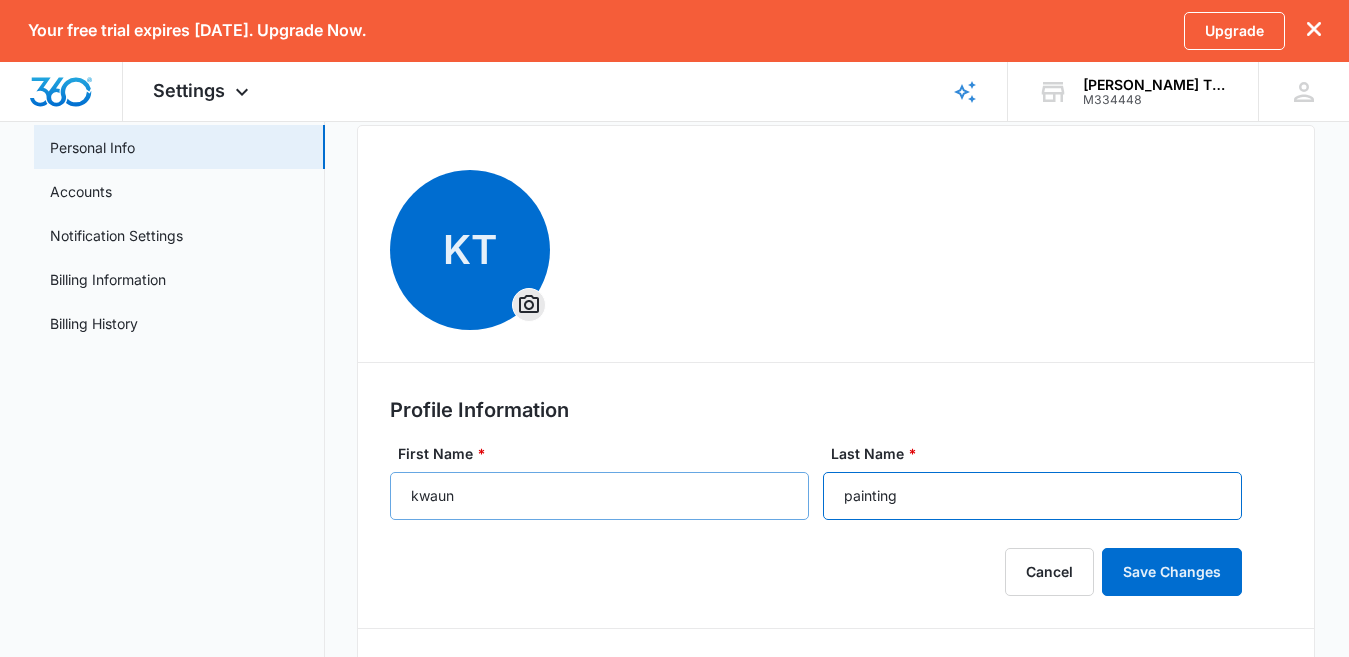 type on "painting" 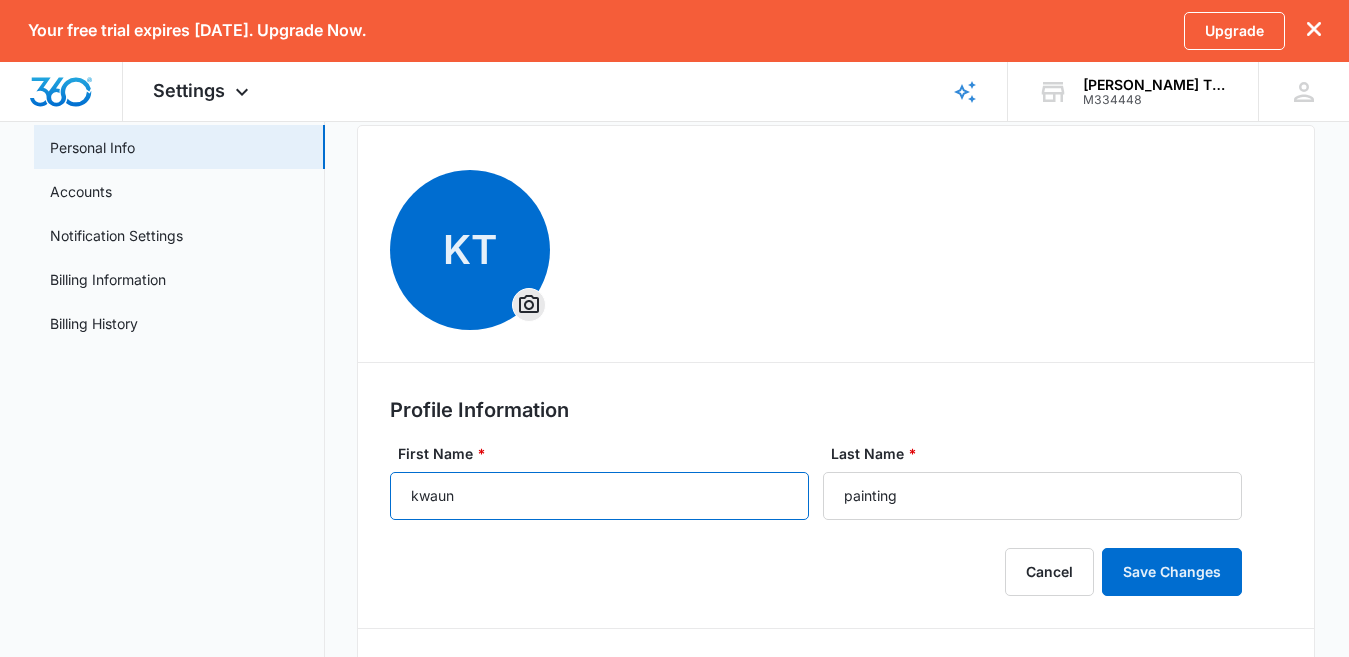 click on "kwaun" at bounding box center [599, 496] 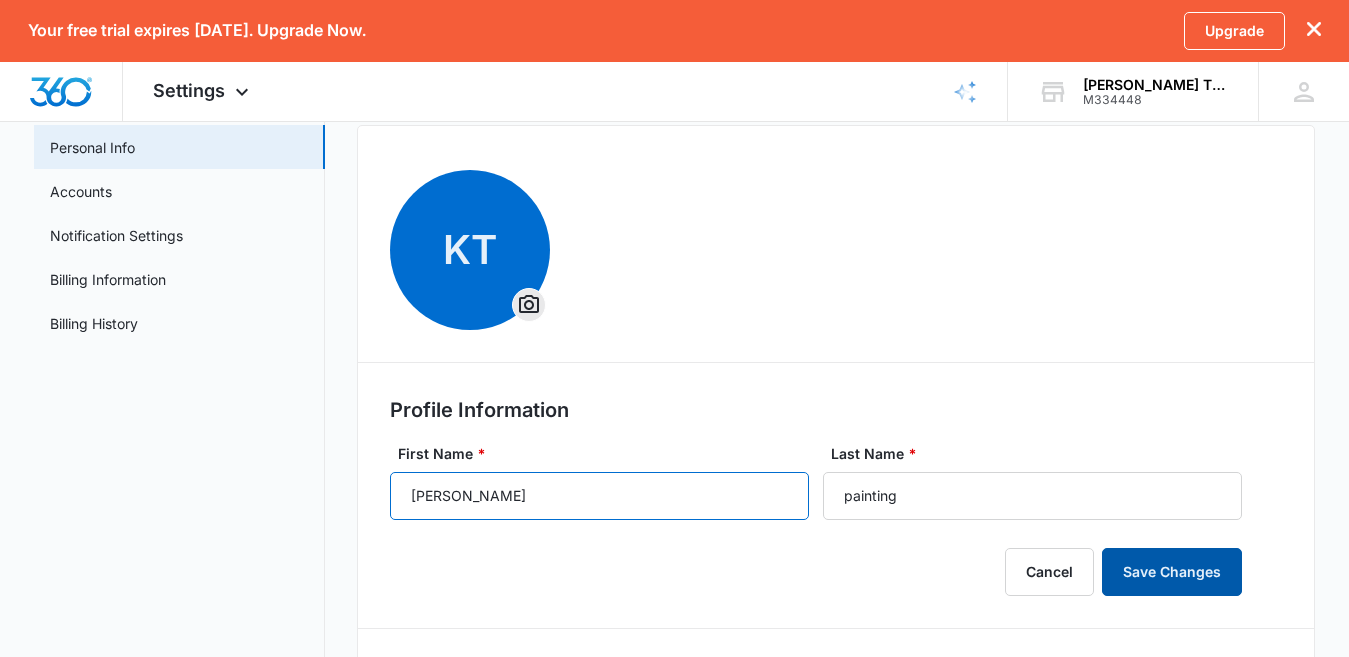 type on "[PERSON_NAME]" 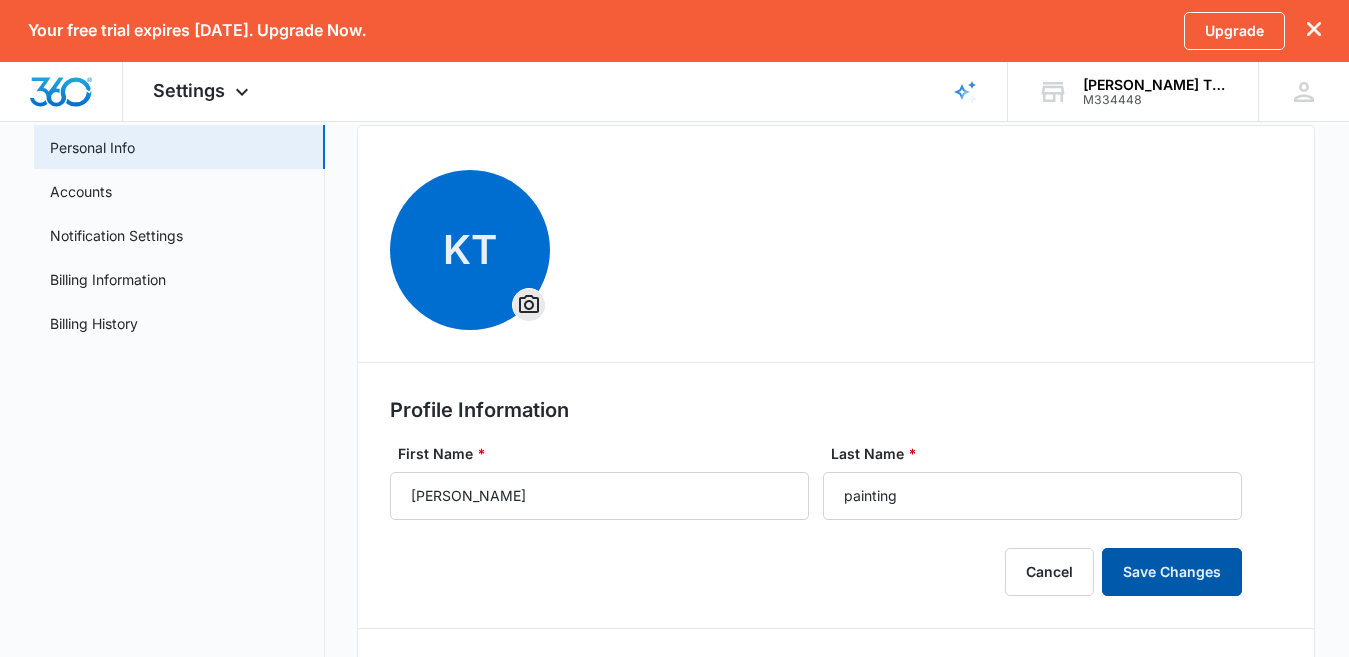 click on "Save Changes" at bounding box center [1172, 572] 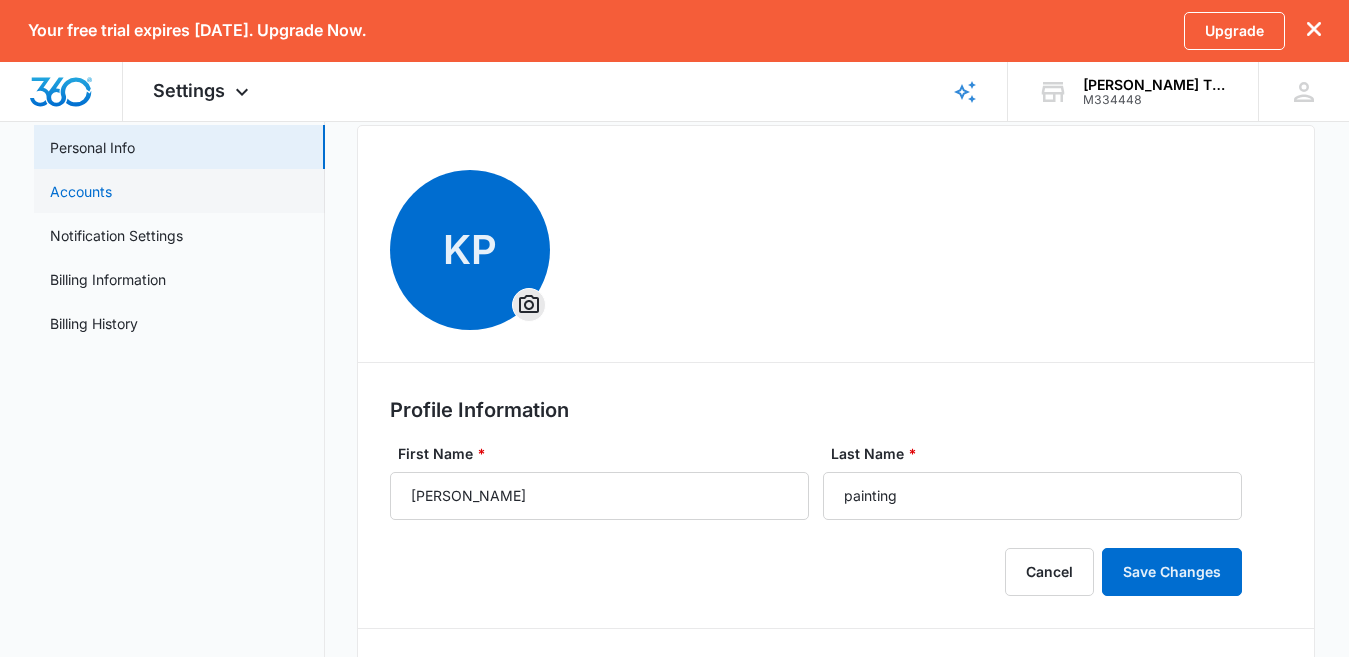 click on "Accounts" at bounding box center (81, 191) 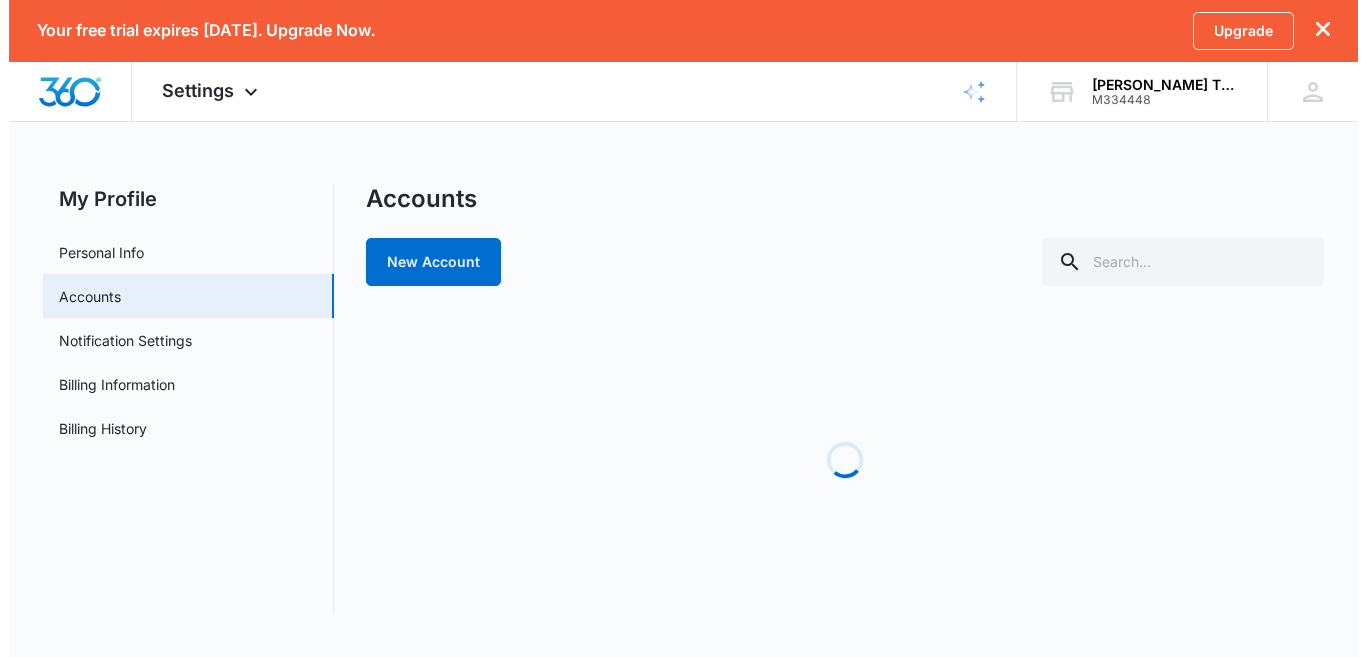 scroll, scrollTop: 0, scrollLeft: 0, axis: both 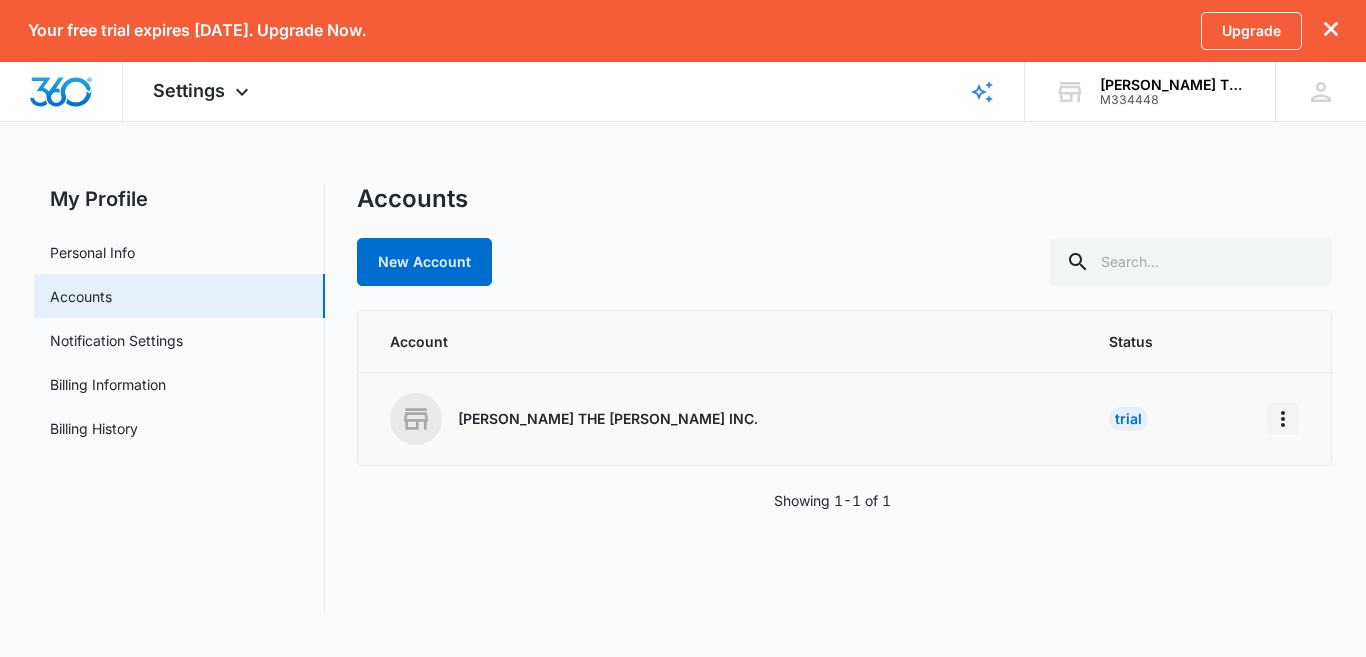 click 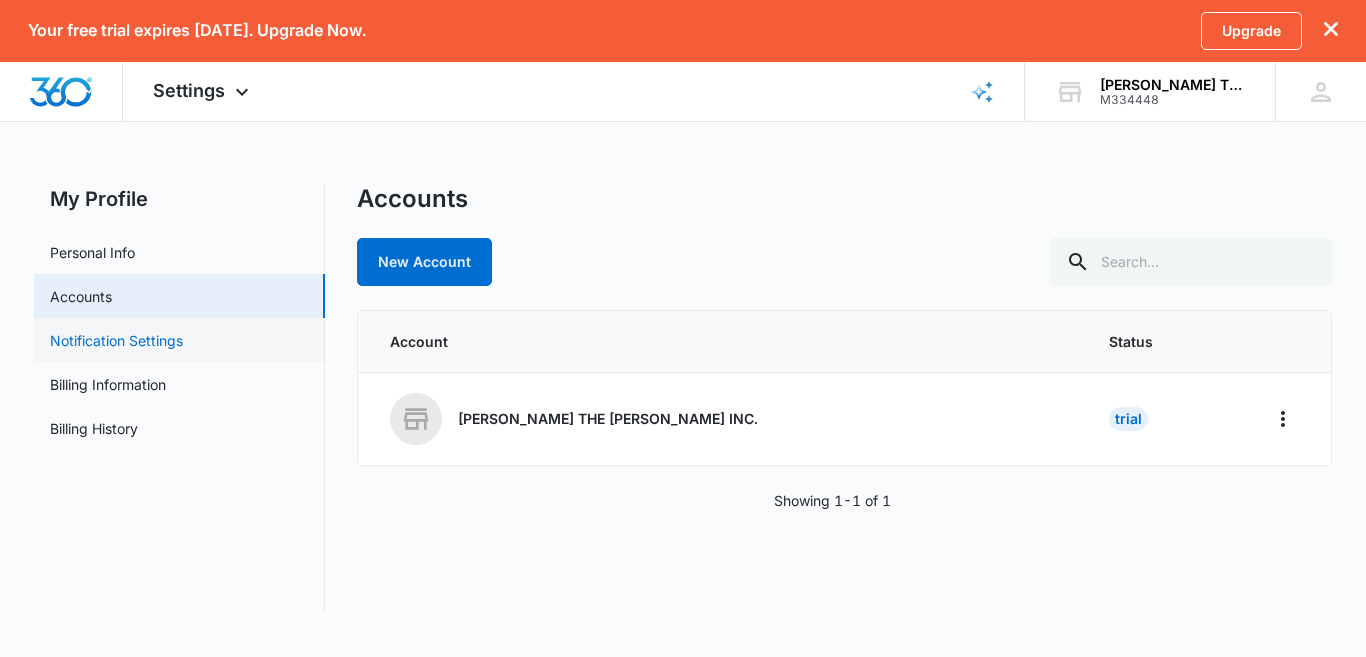 click on "Notification Settings" at bounding box center (116, 340) 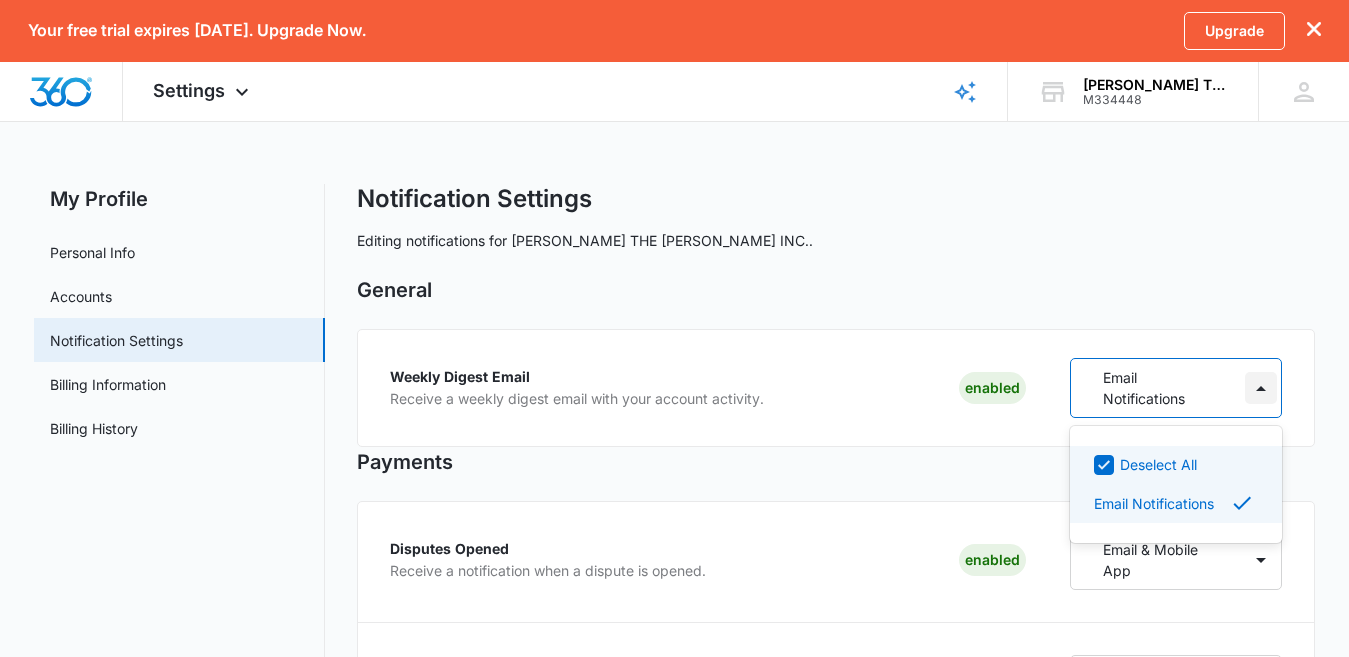 click at bounding box center [1261, 388] 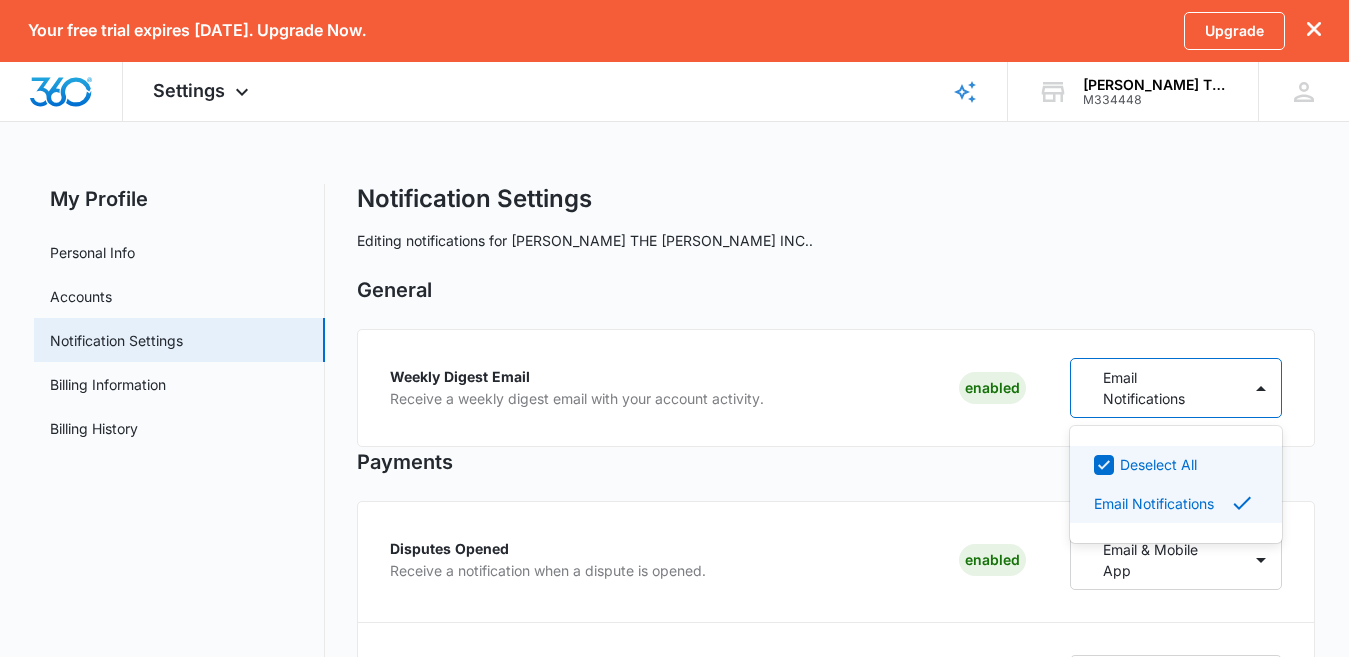click 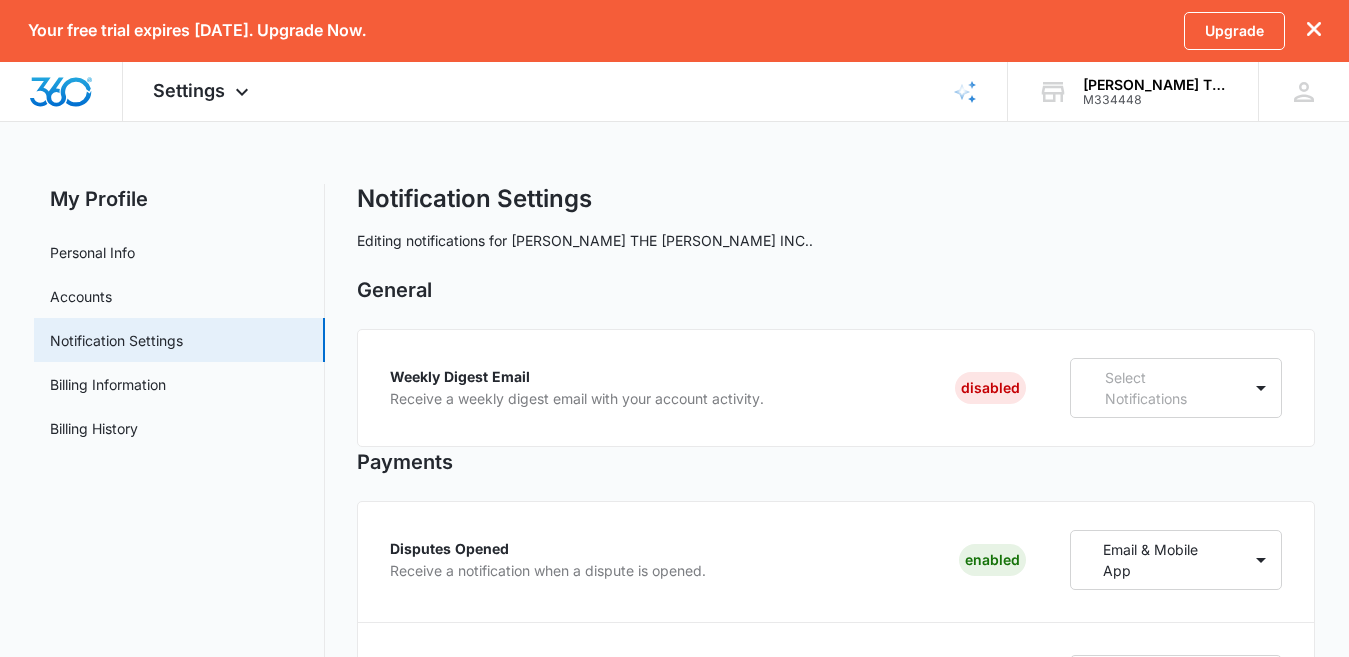 click on "Payments" at bounding box center (836, 462) 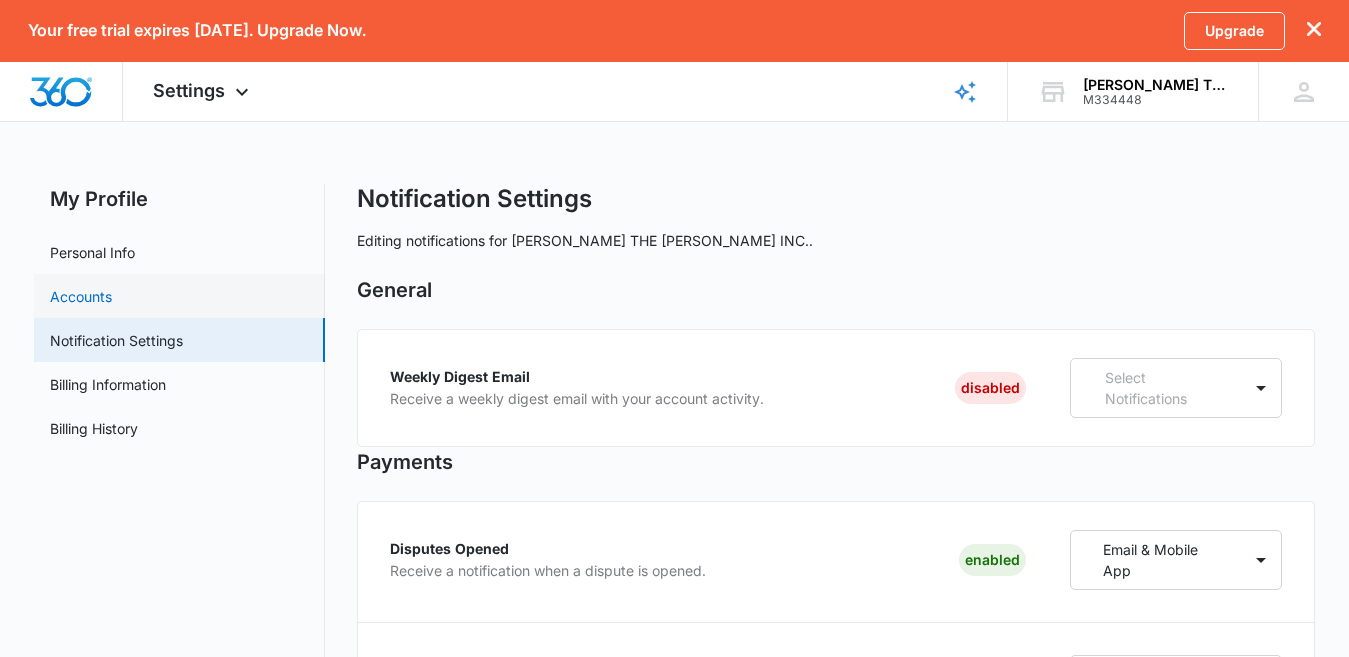 click on "Accounts" at bounding box center [81, 296] 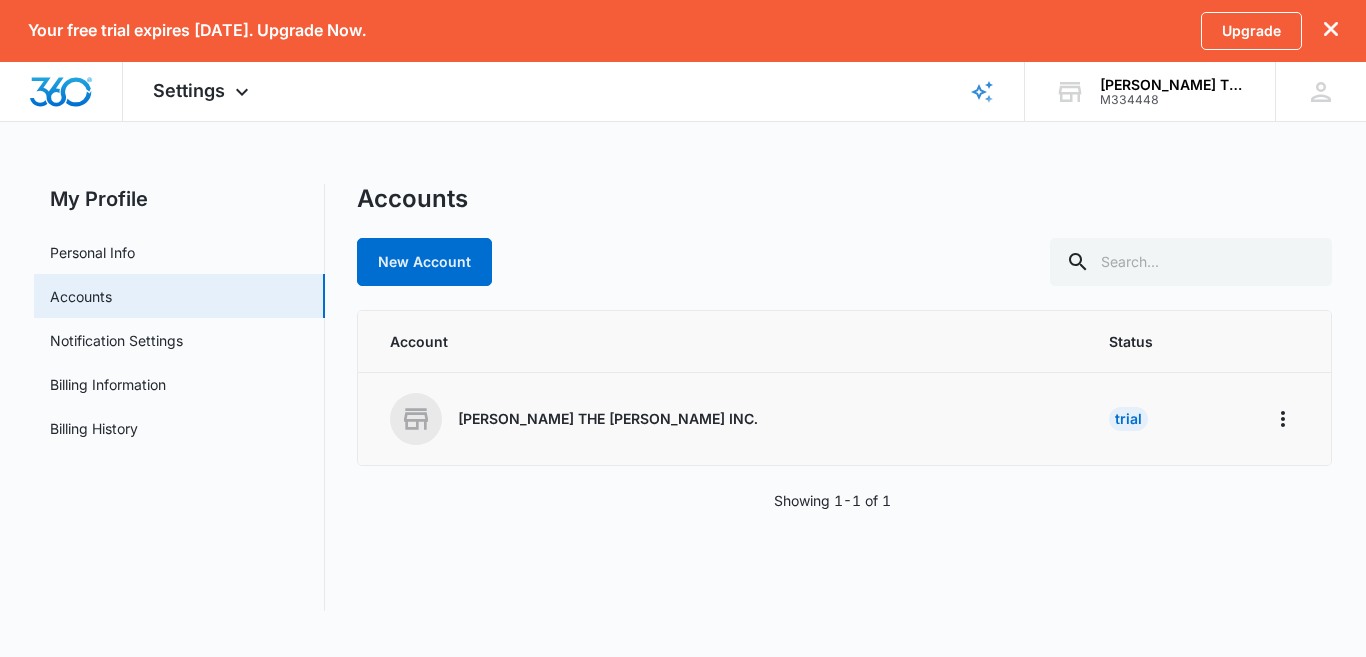 click 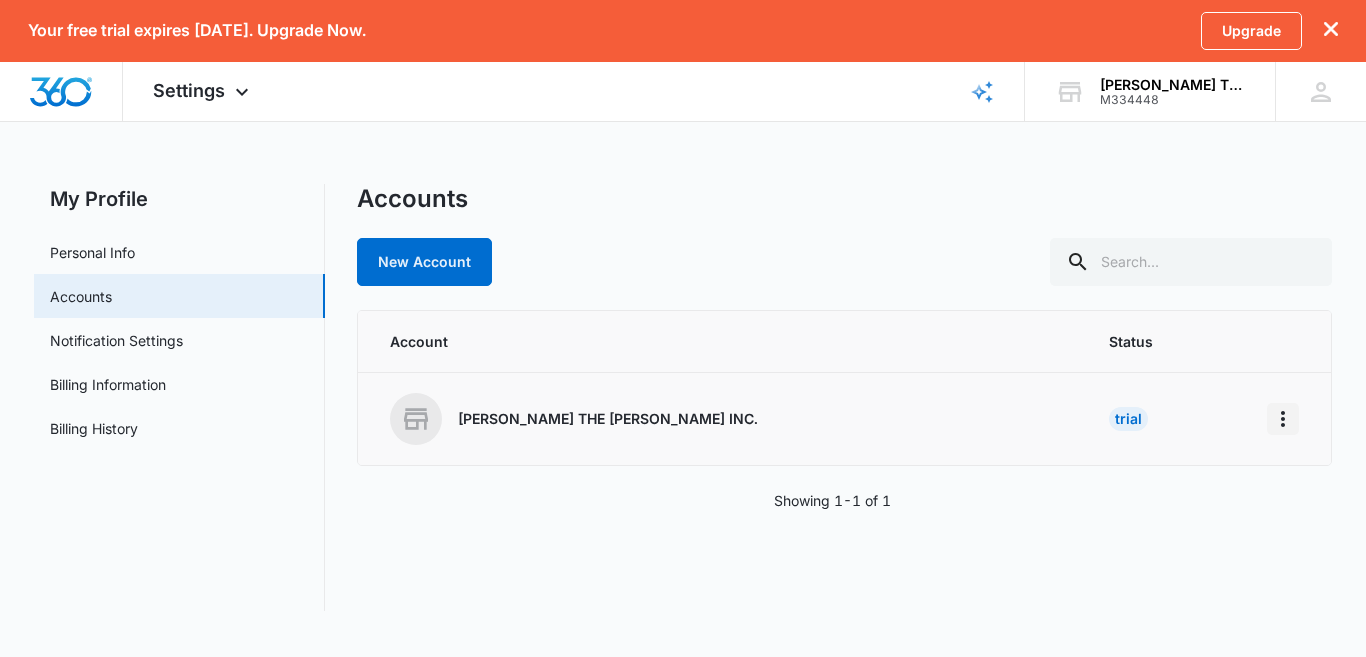 click 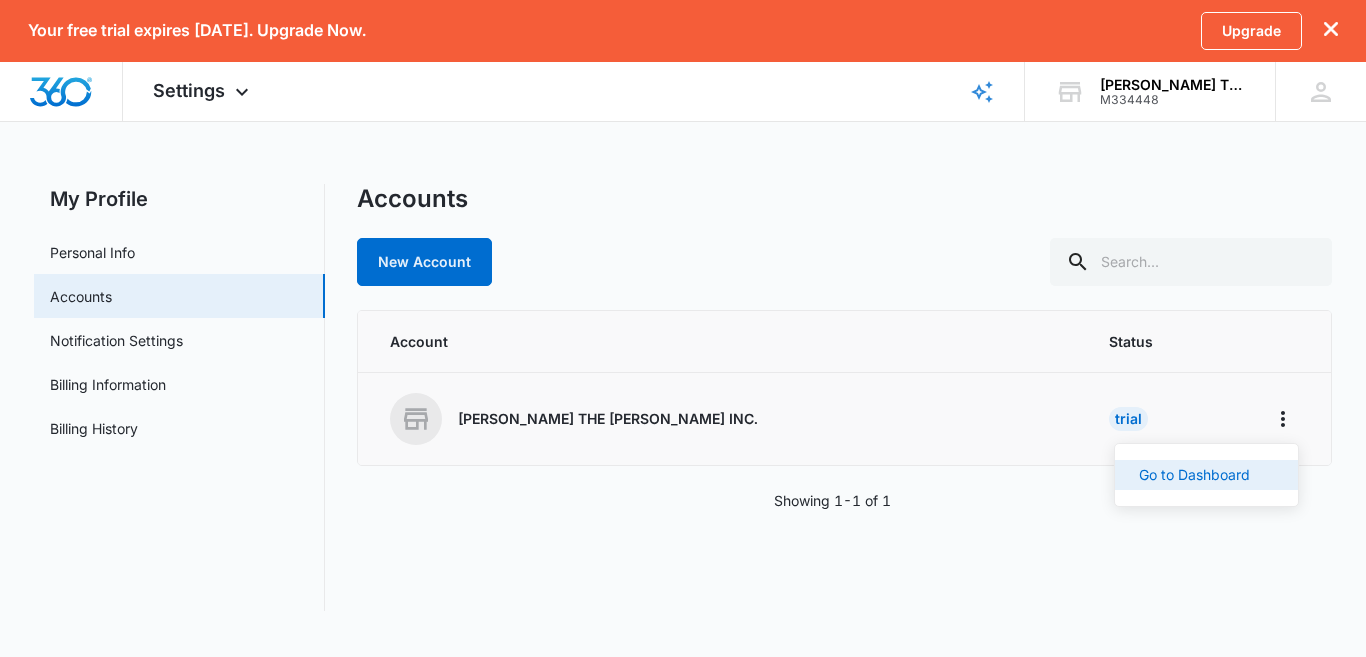 click on "Go to Dashboard" at bounding box center [1206, 475] 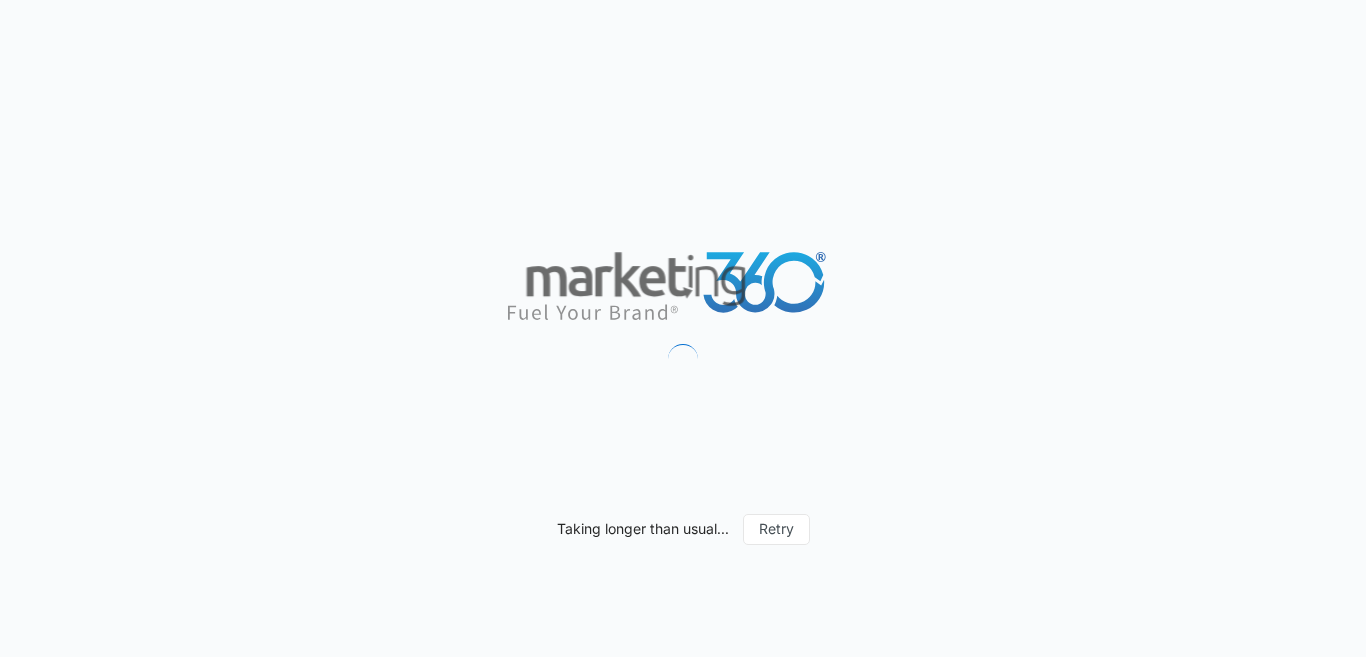 scroll, scrollTop: 0, scrollLeft: 0, axis: both 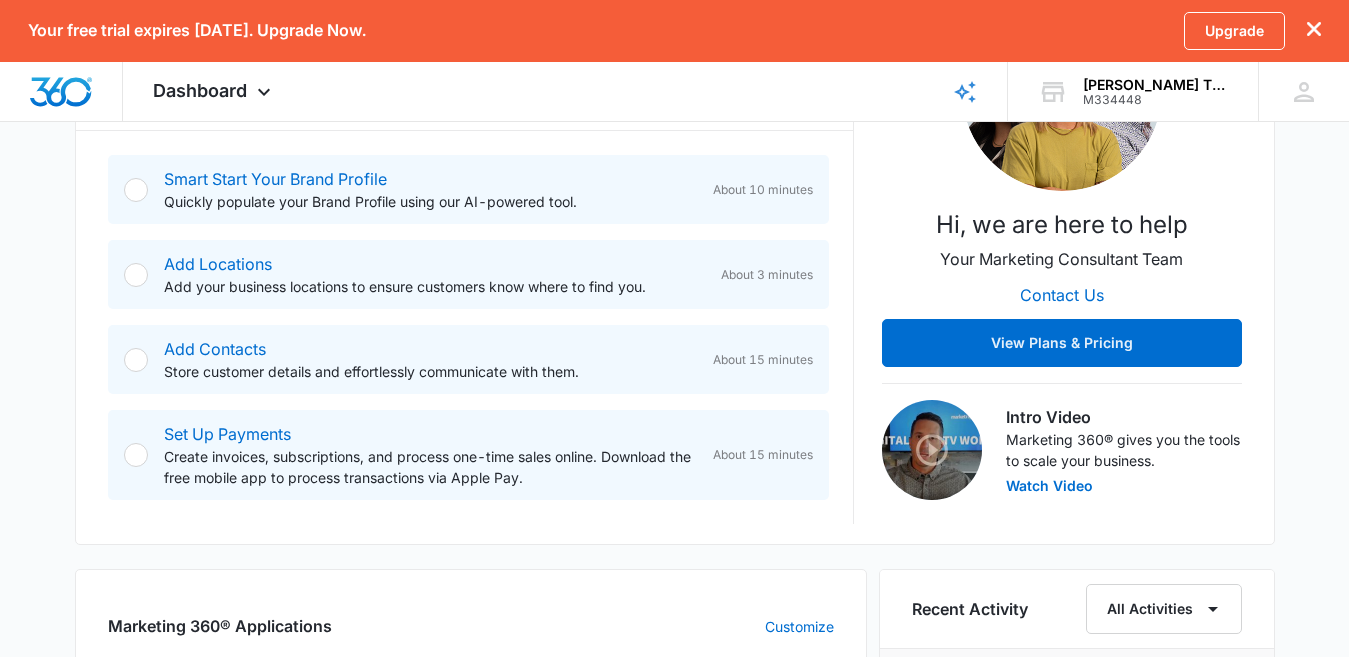 click at bounding box center (136, 275) 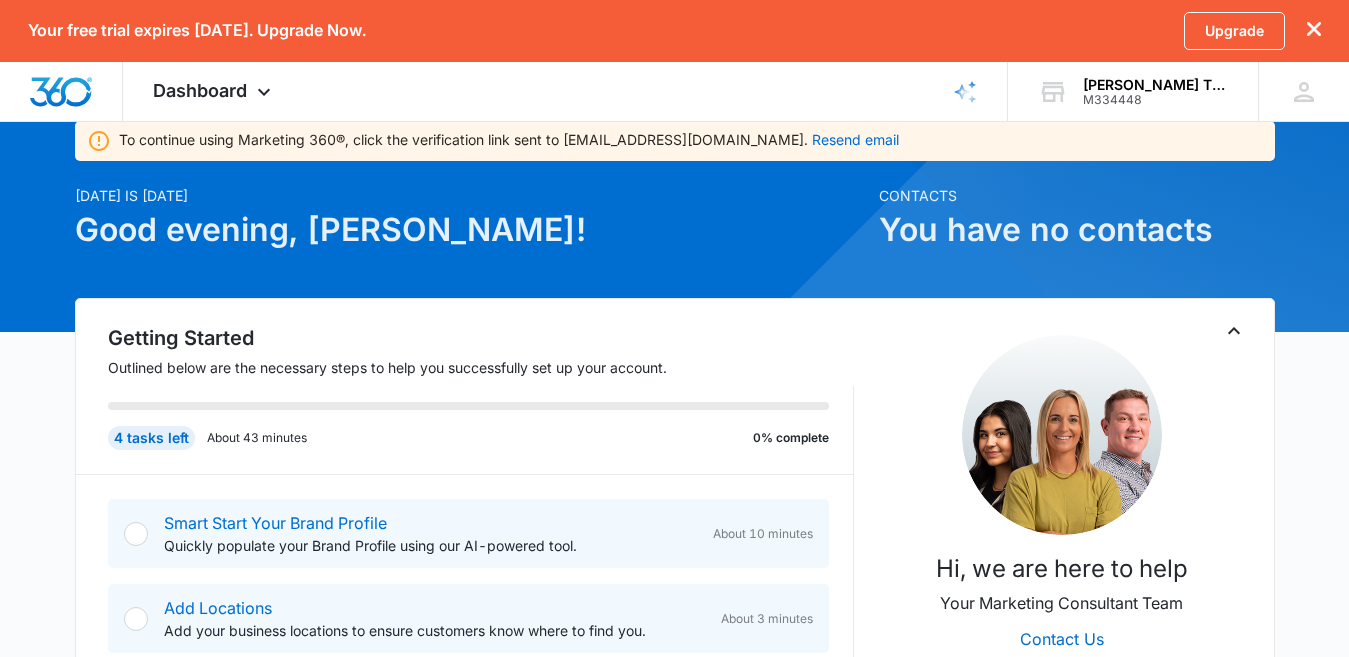 scroll, scrollTop: 85, scrollLeft: 0, axis: vertical 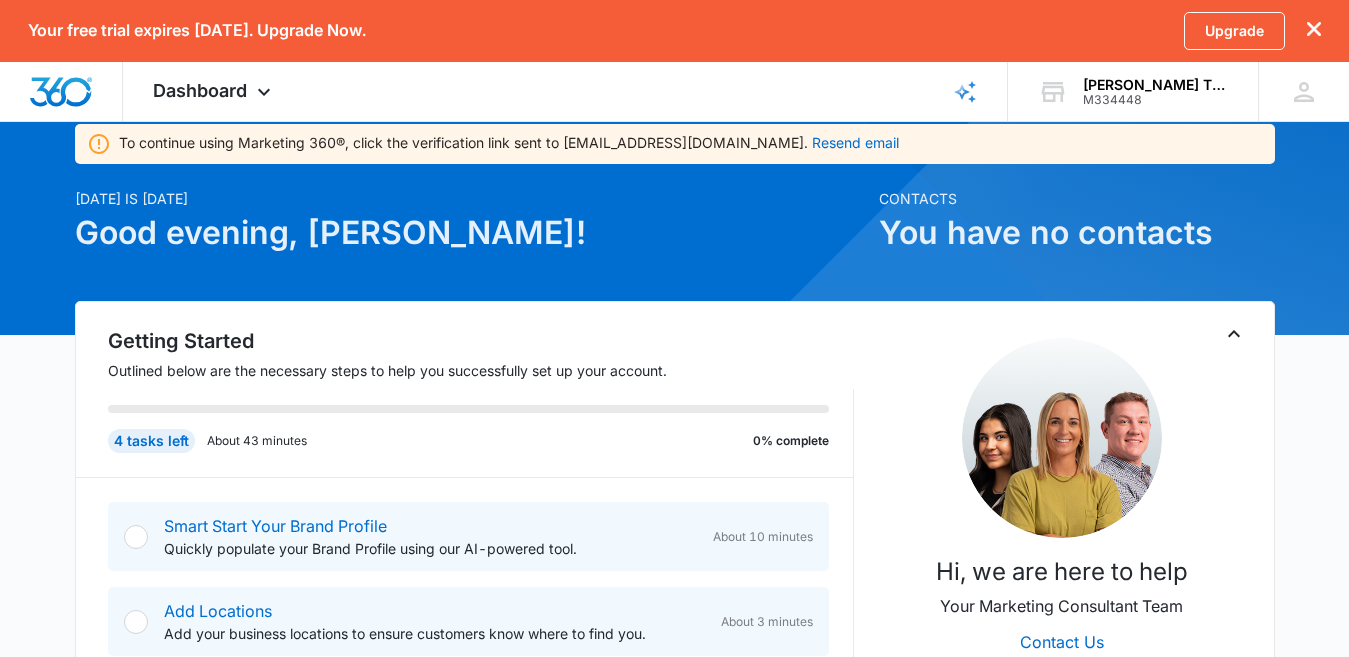 click 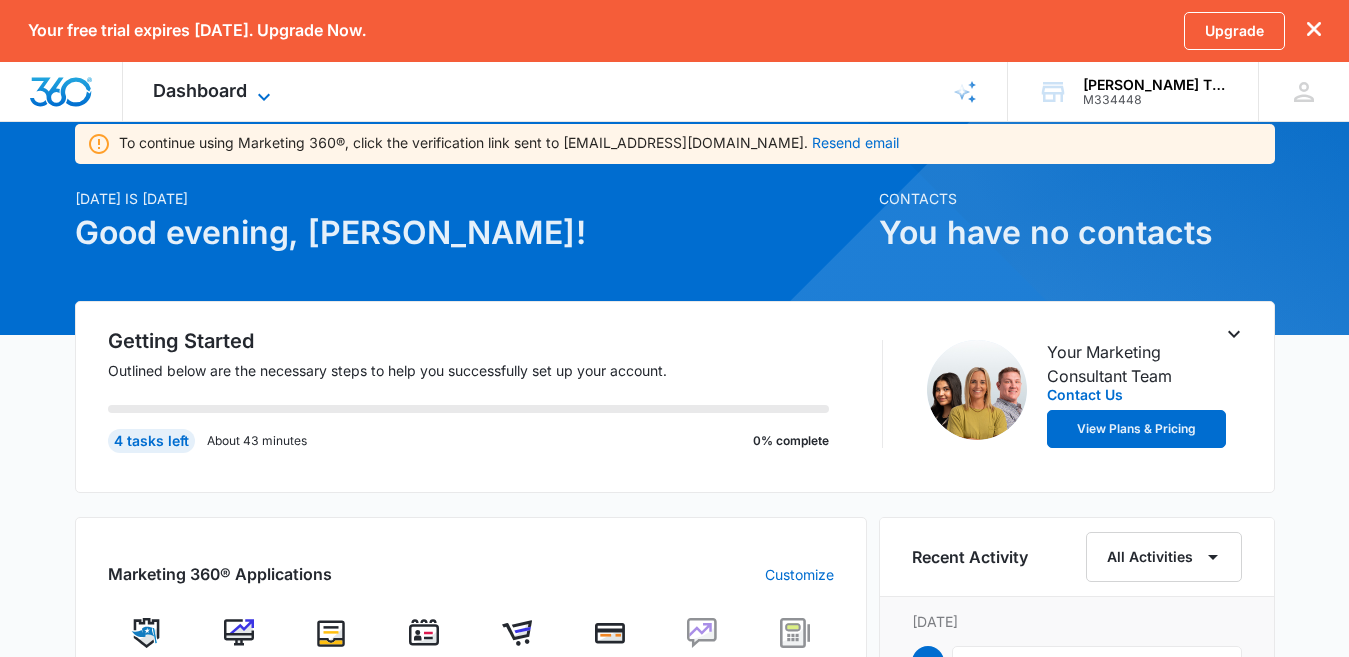 click 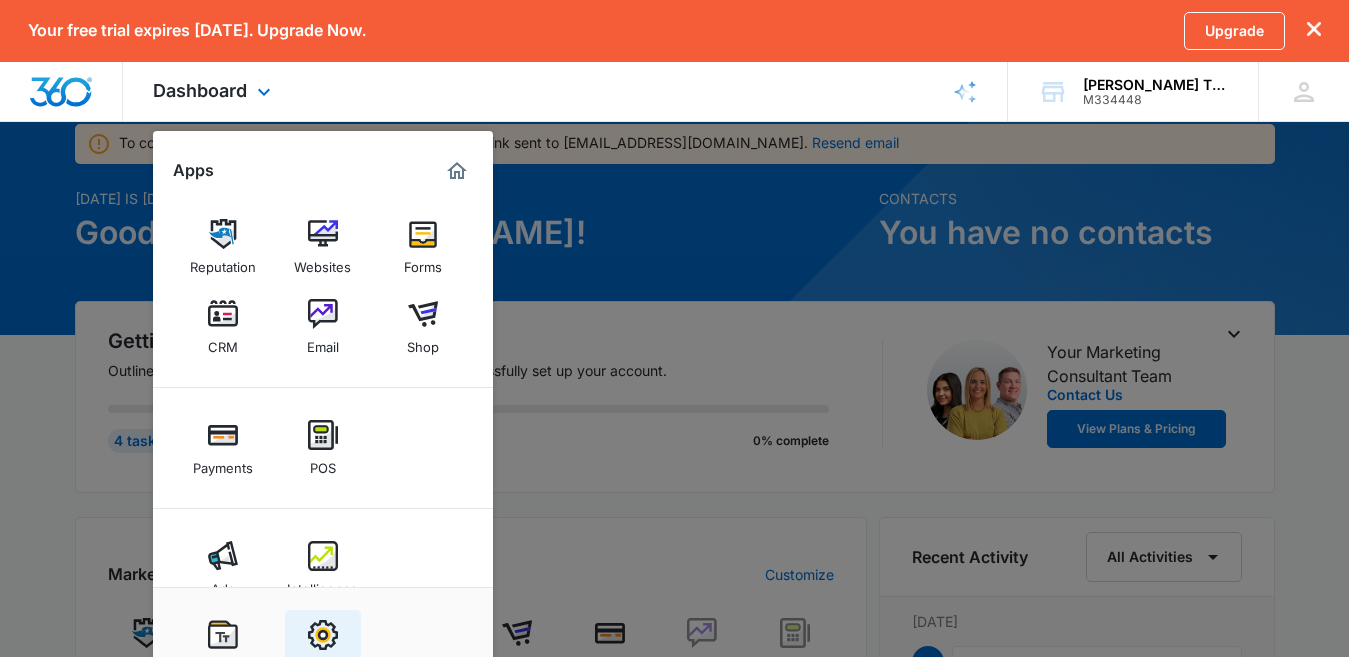 click at bounding box center [323, 635] 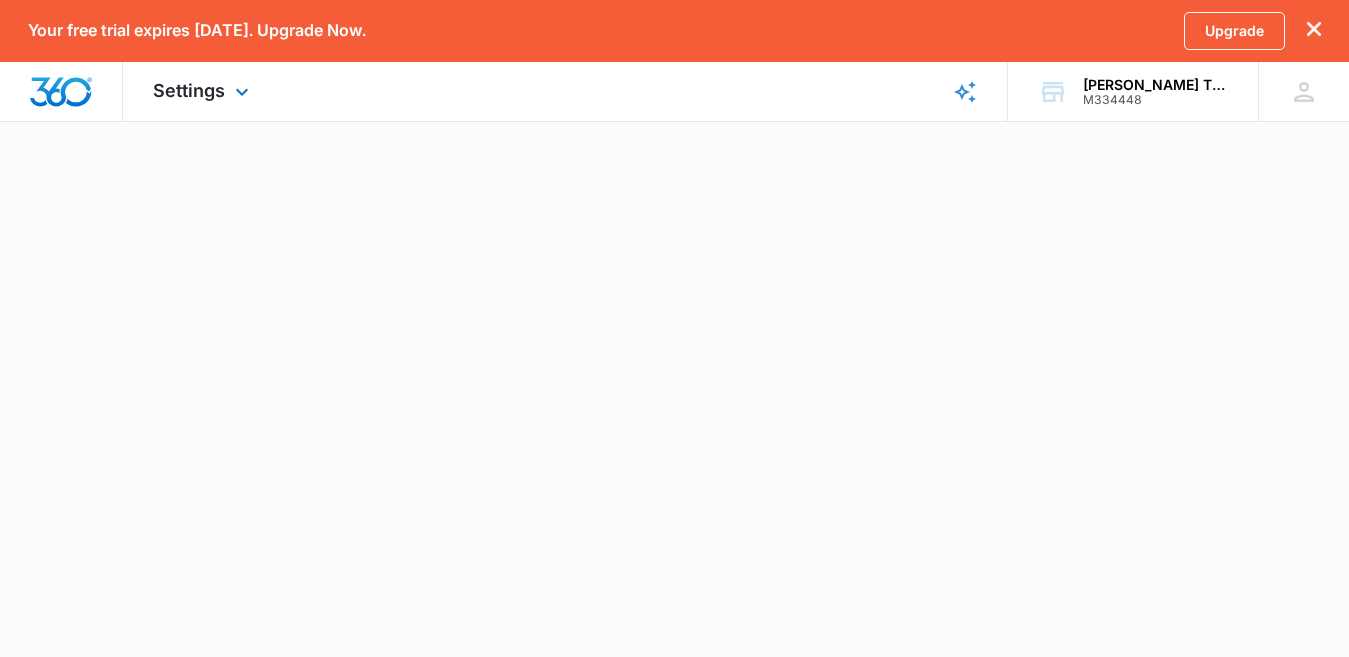 scroll, scrollTop: 0, scrollLeft: 0, axis: both 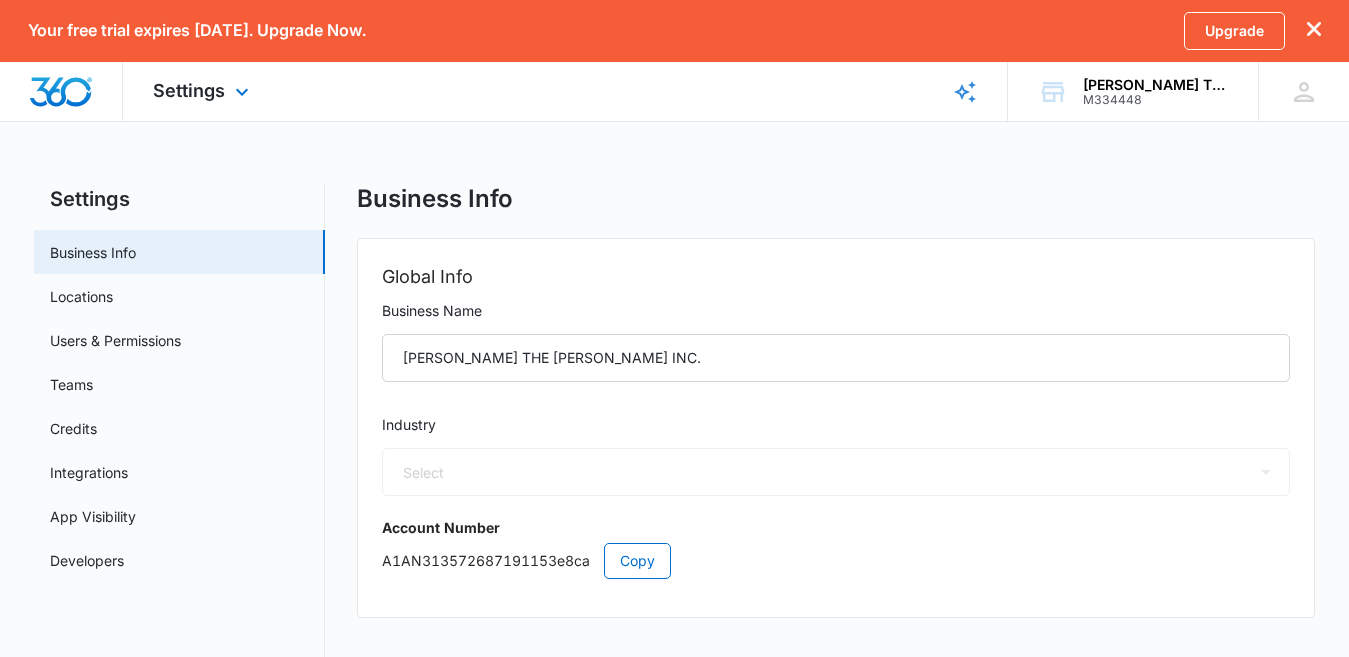 select on "9" 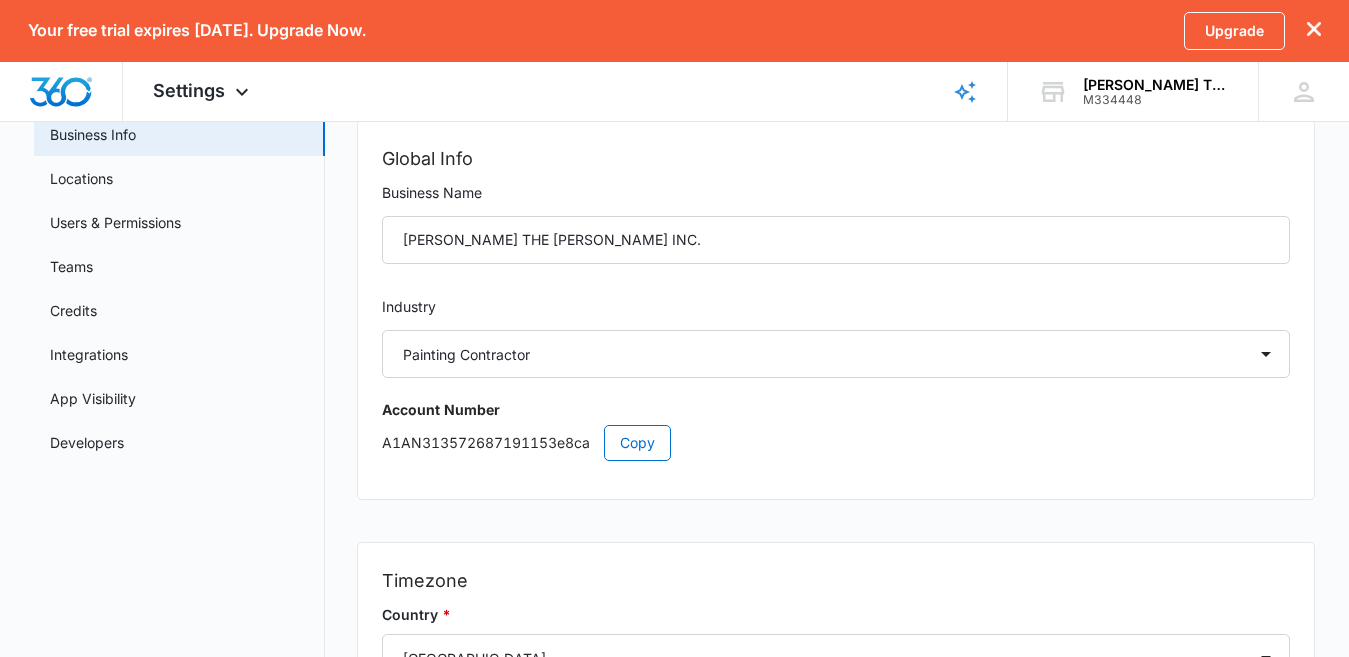 scroll, scrollTop: 111, scrollLeft: 0, axis: vertical 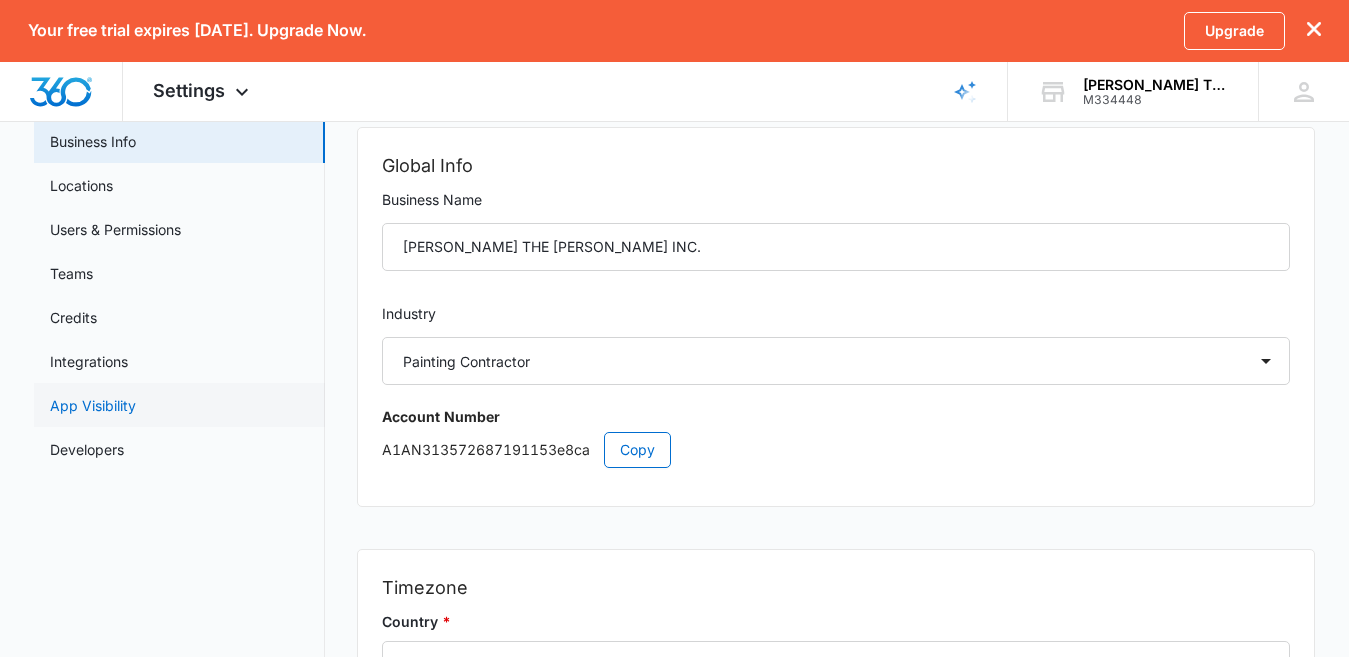 click on "App Visibility" at bounding box center [93, 405] 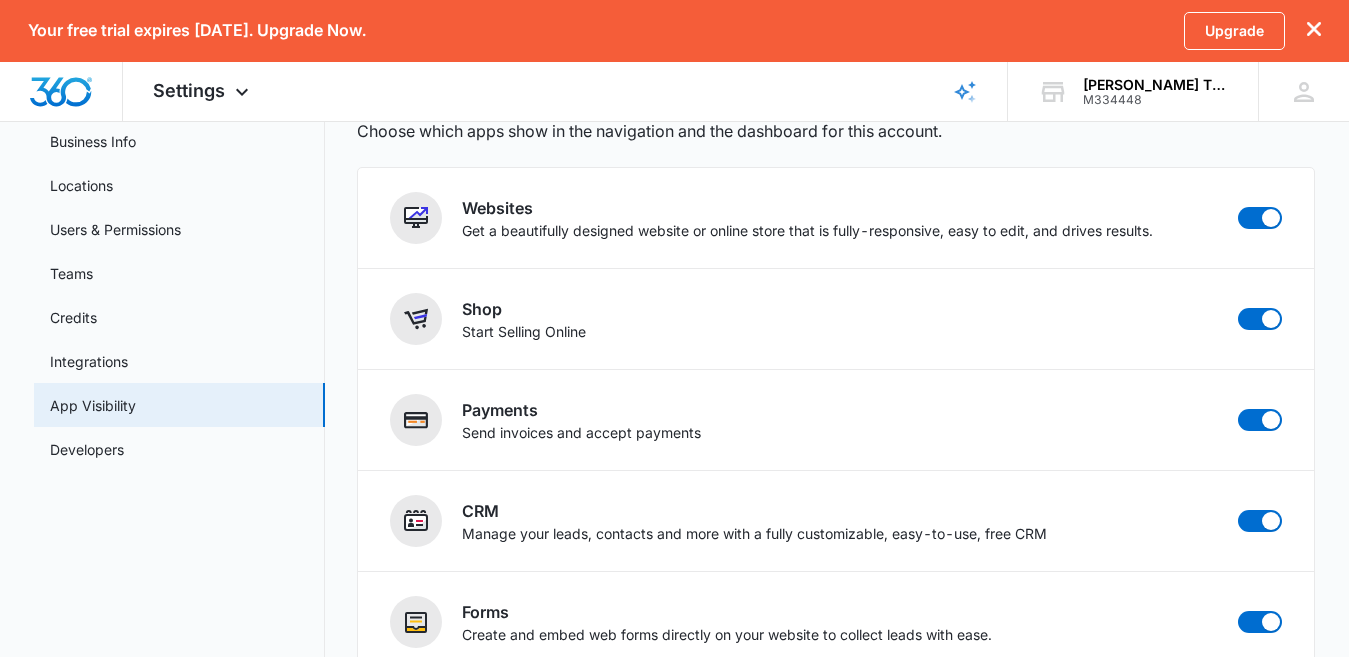 scroll, scrollTop: 0, scrollLeft: 0, axis: both 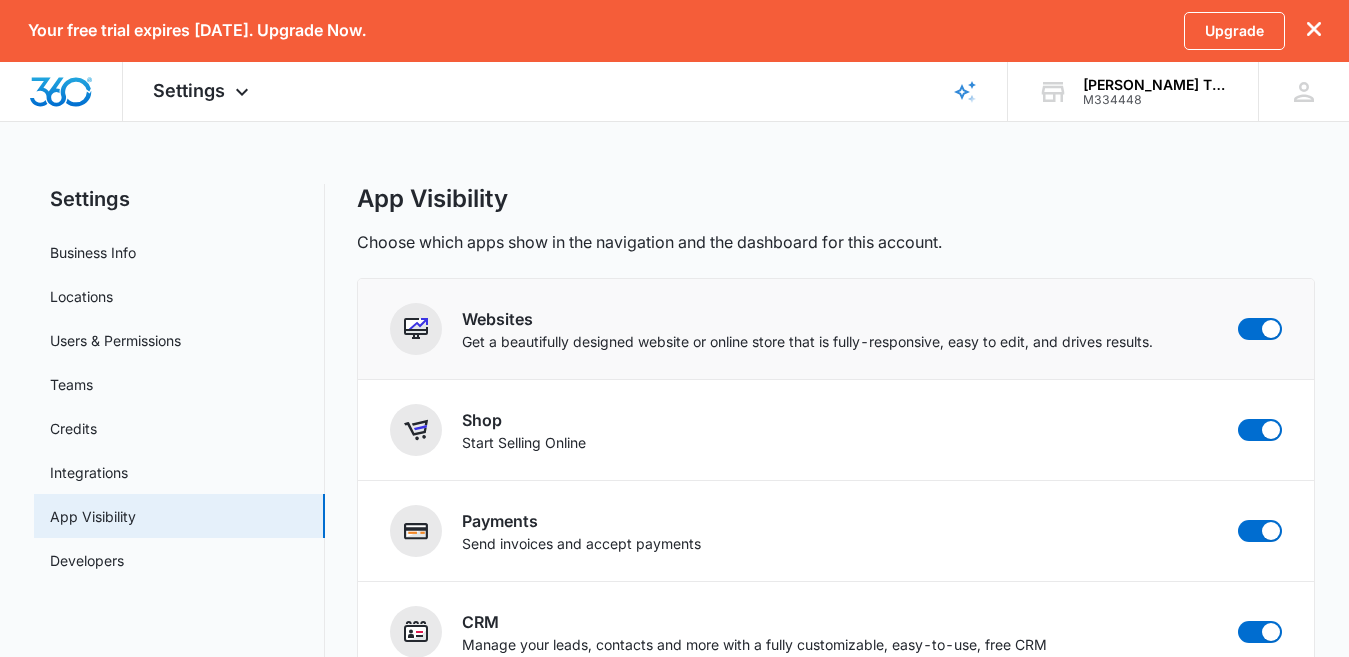 click on "Websites Get a beautifully designed website or online store that is fully-responsive, easy to edit, and drives results." at bounding box center [836, 329] 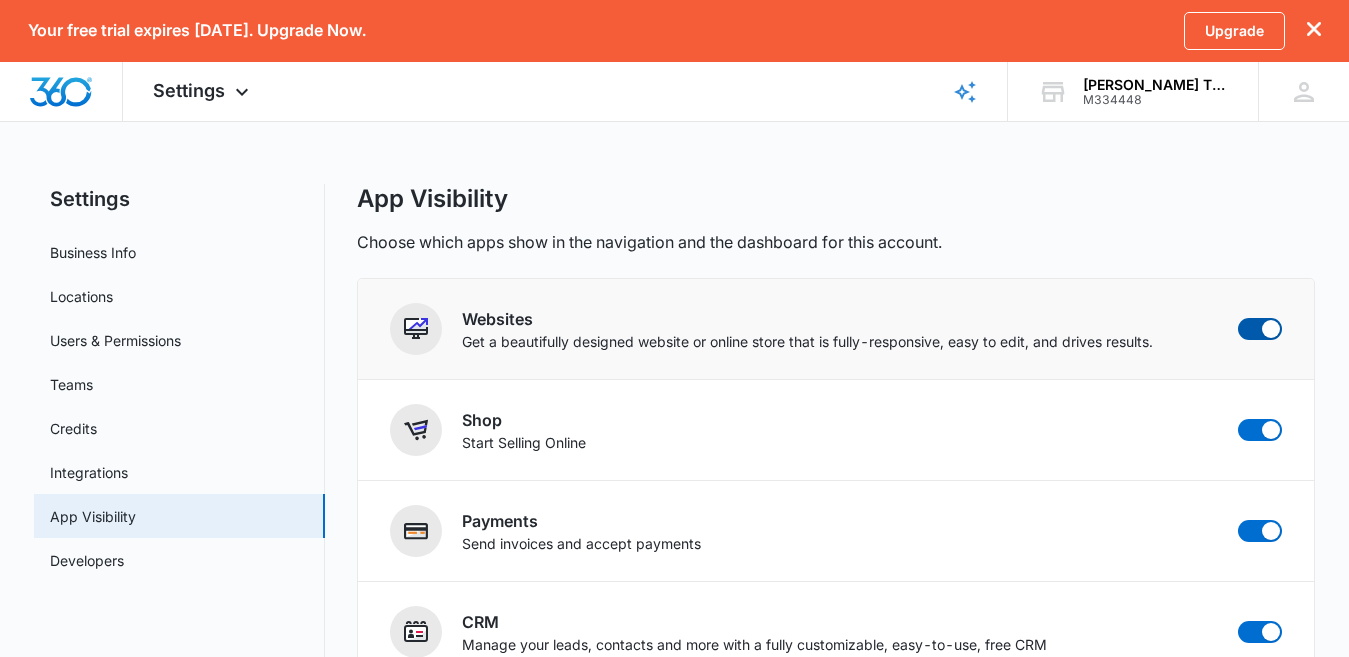 click at bounding box center [1271, 329] 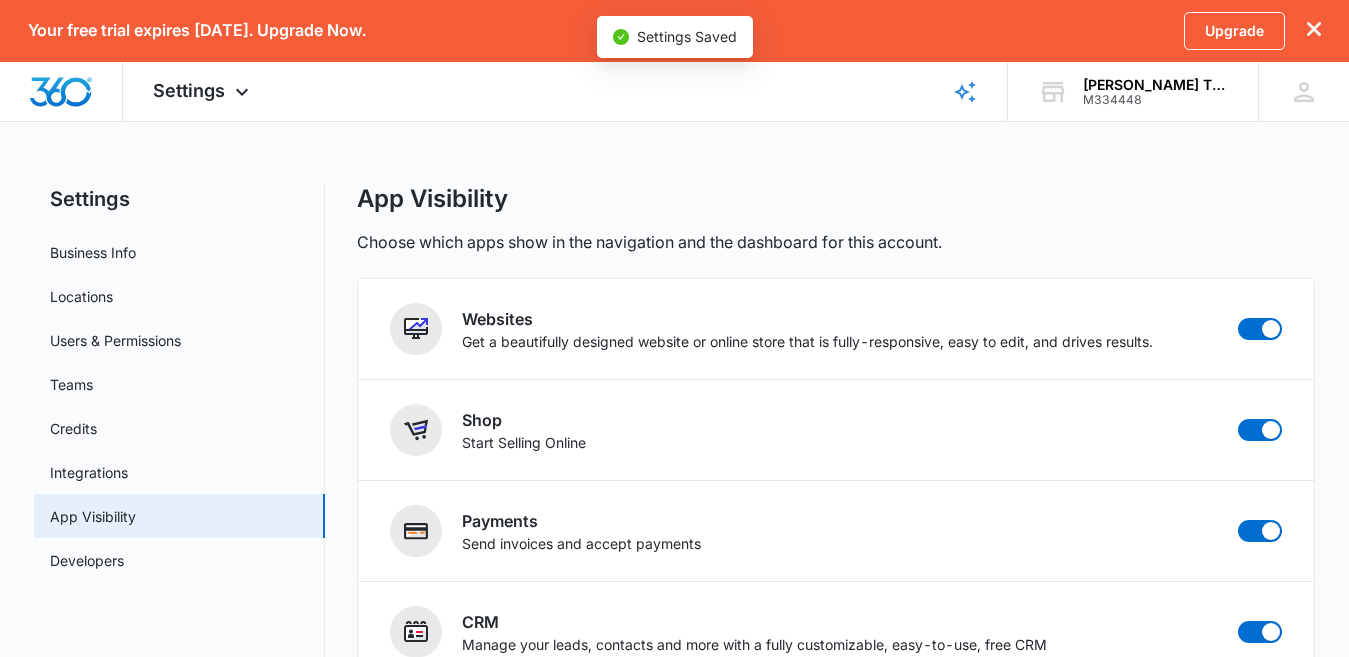 checkbox on "false" 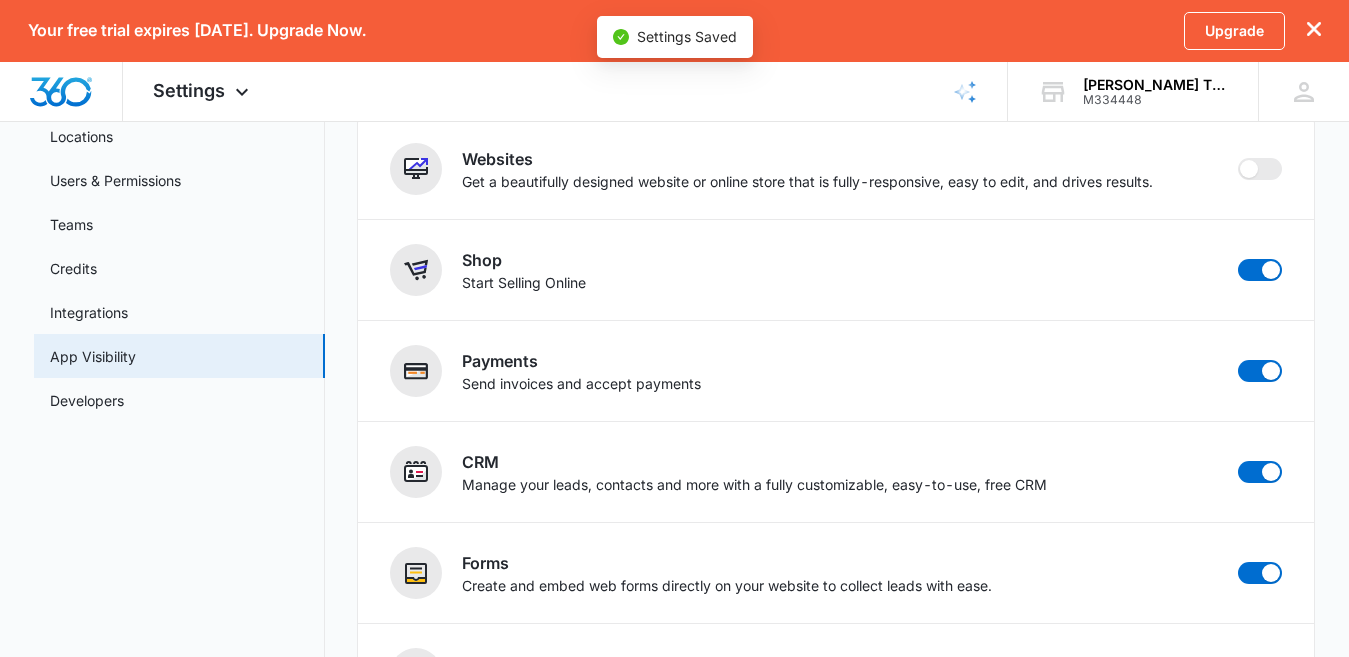 scroll, scrollTop: 252, scrollLeft: 0, axis: vertical 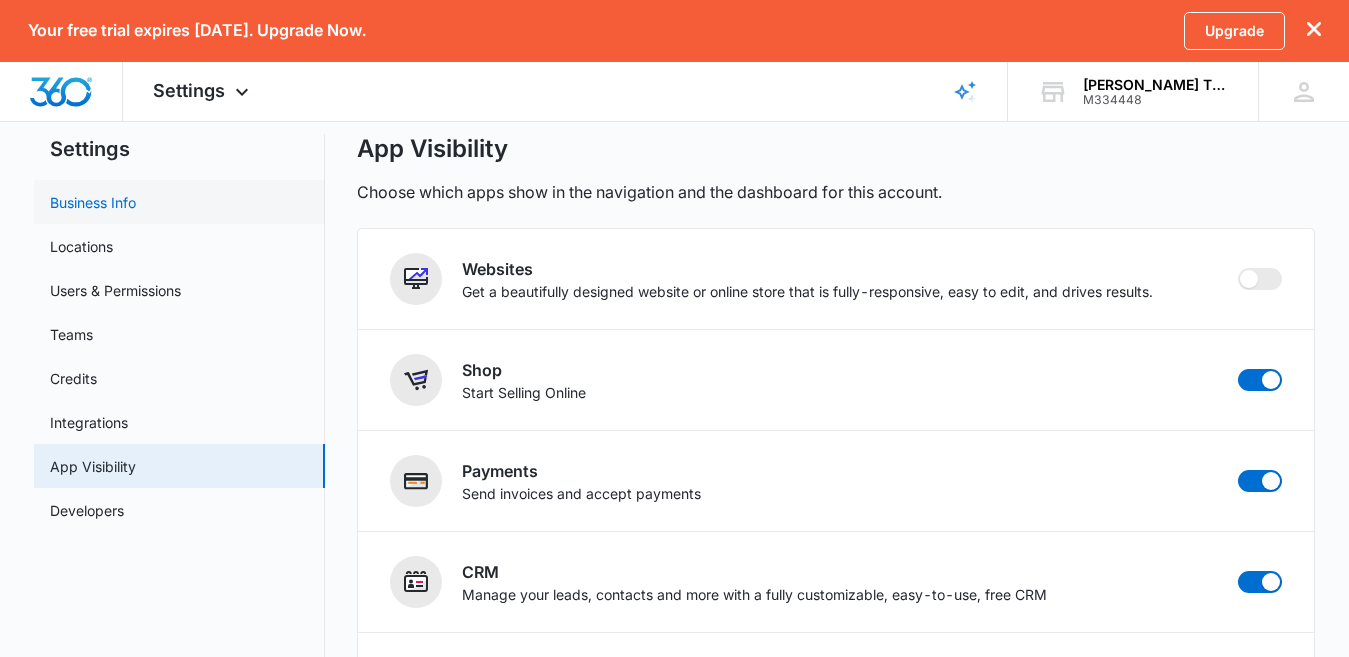 click on "Business Info" at bounding box center [93, 202] 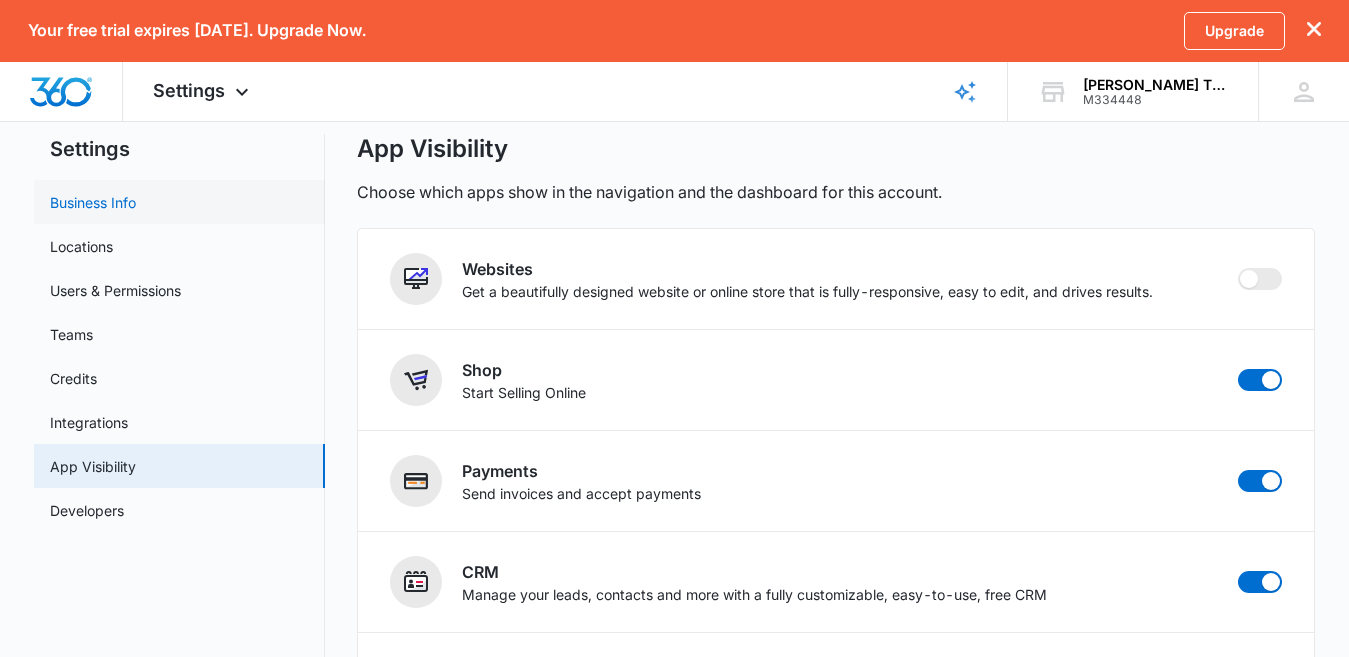 select on "9" 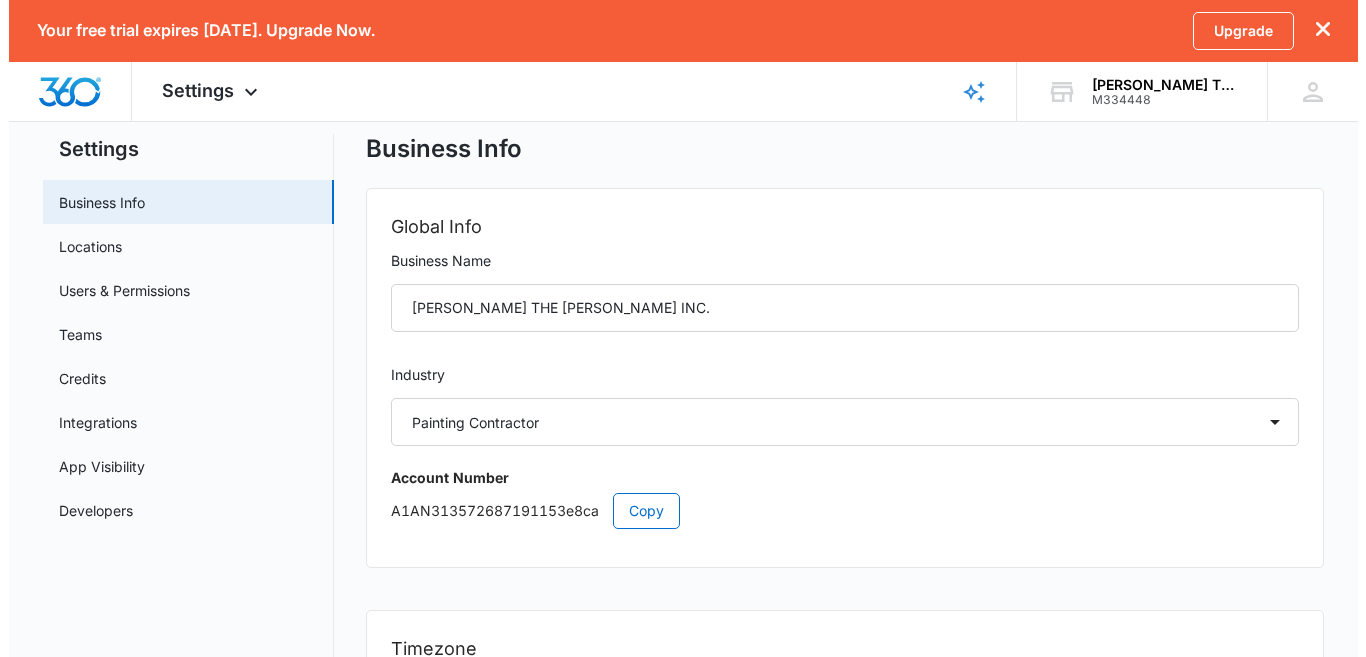 scroll, scrollTop: 0, scrollLeft: 0, axis: both 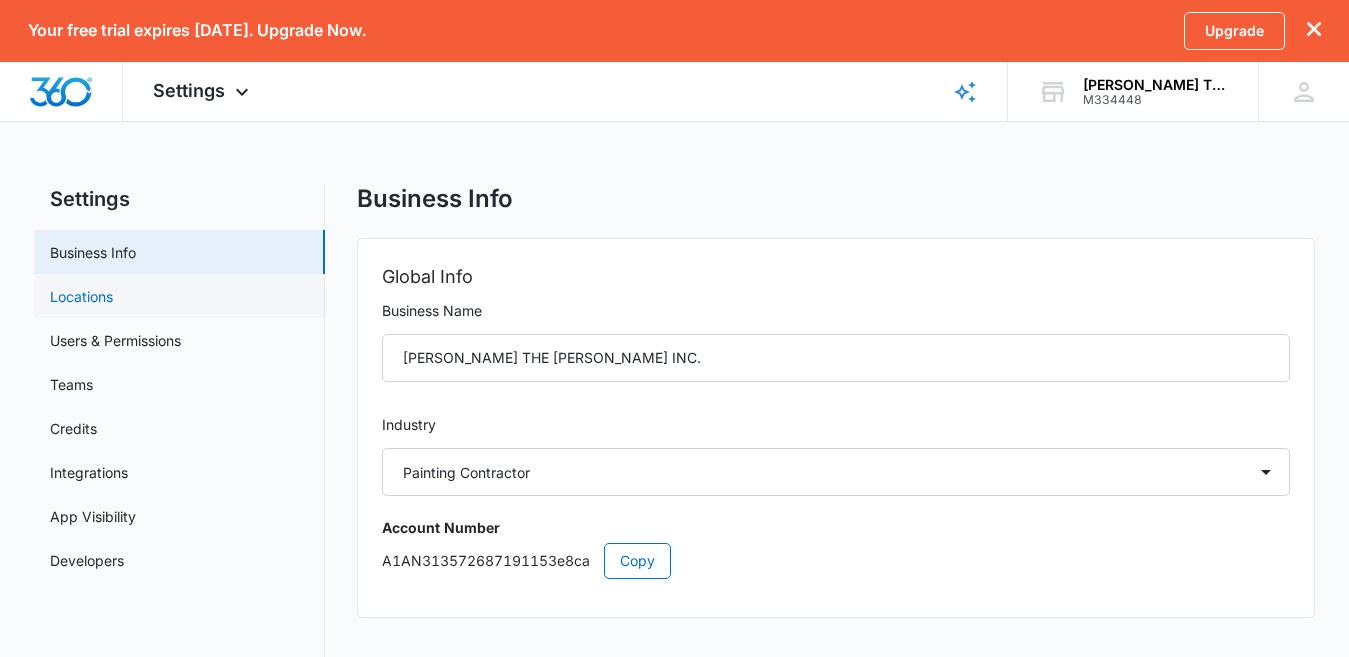 click on "Locations" at bounding box center [81, 296] 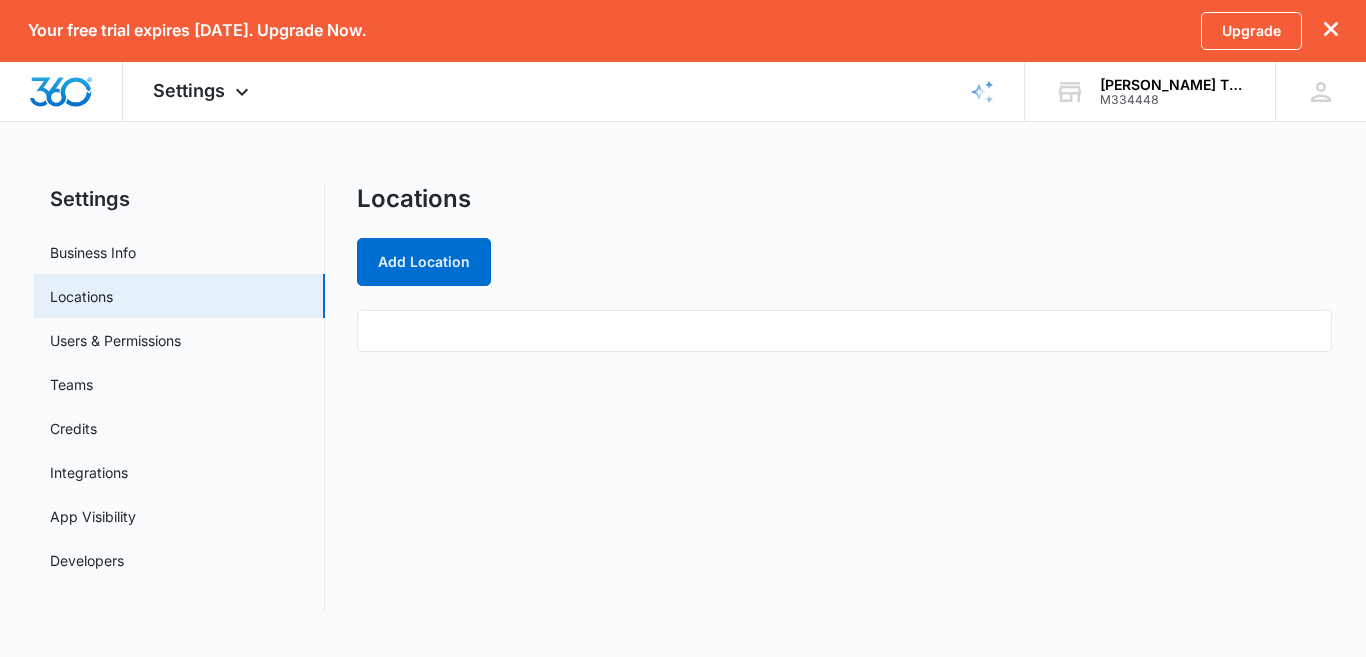scroll, scrollTop: 0, scrollLeft: 0, axis: both 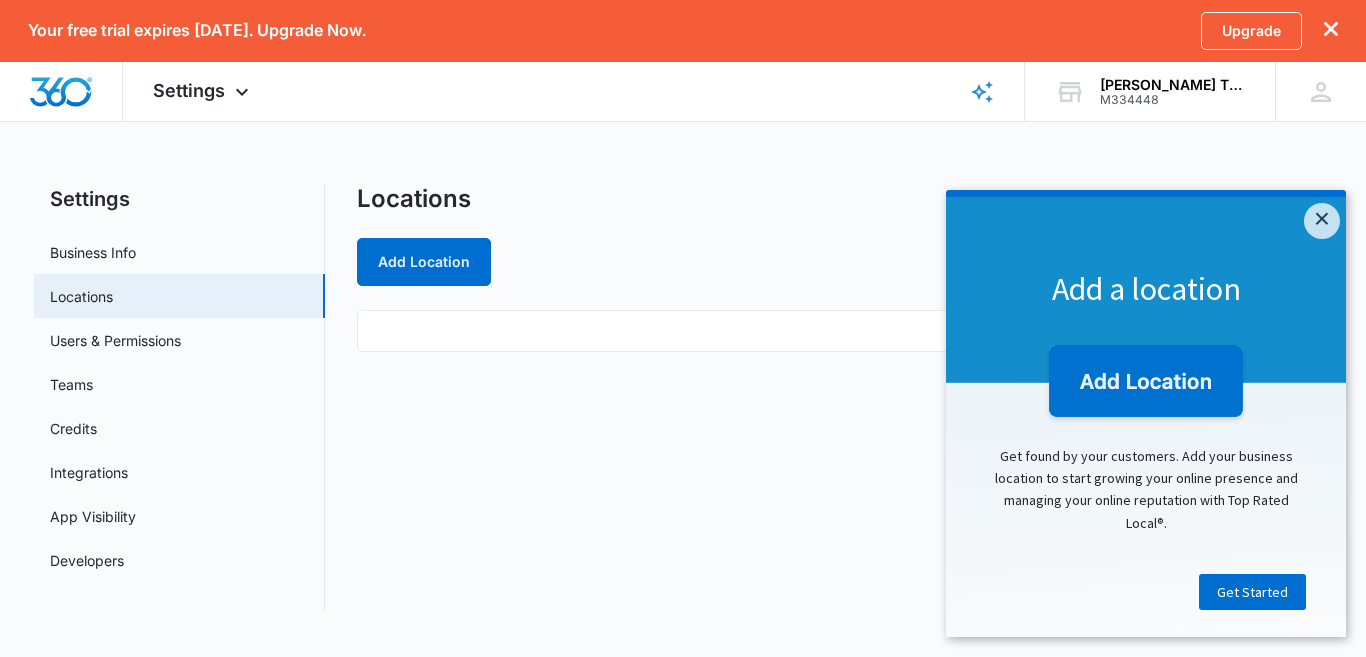click on "Get Started" at bounding box center [1146, 579] 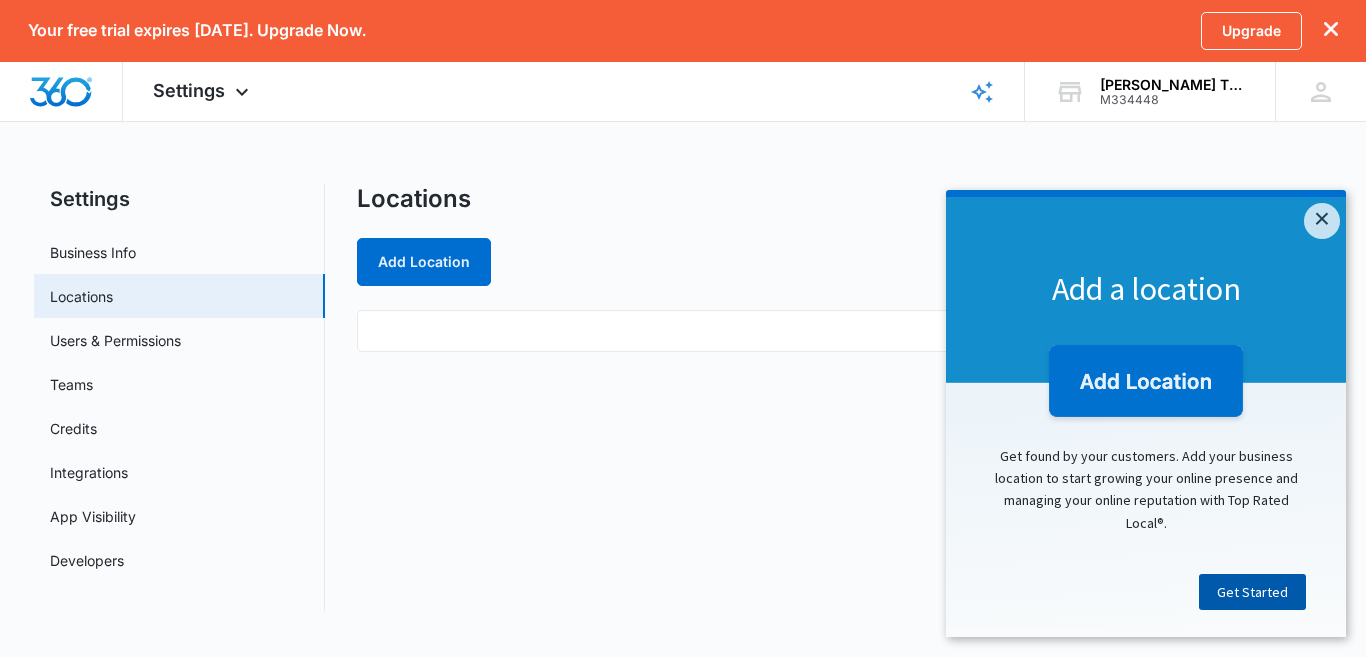 click on "Get Started" at bounding box center (1252, 592) 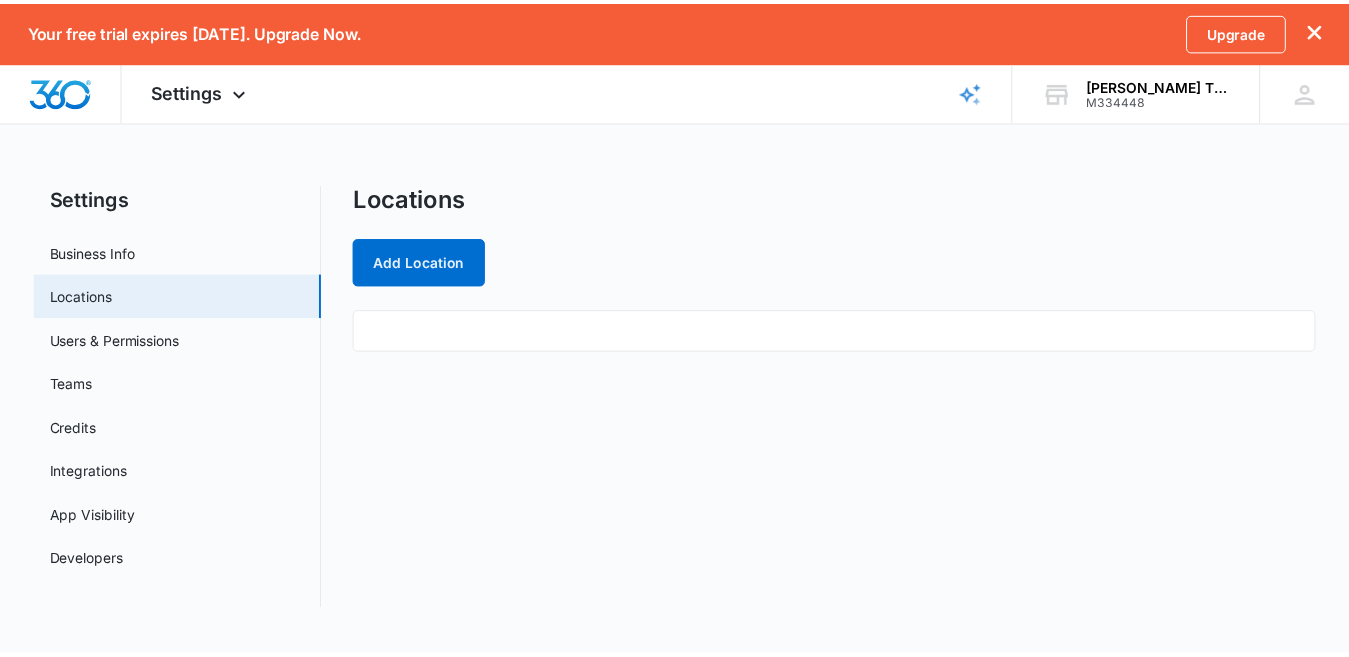 scroll, scrollTop: 0, scrollLeft: 0, axis: both 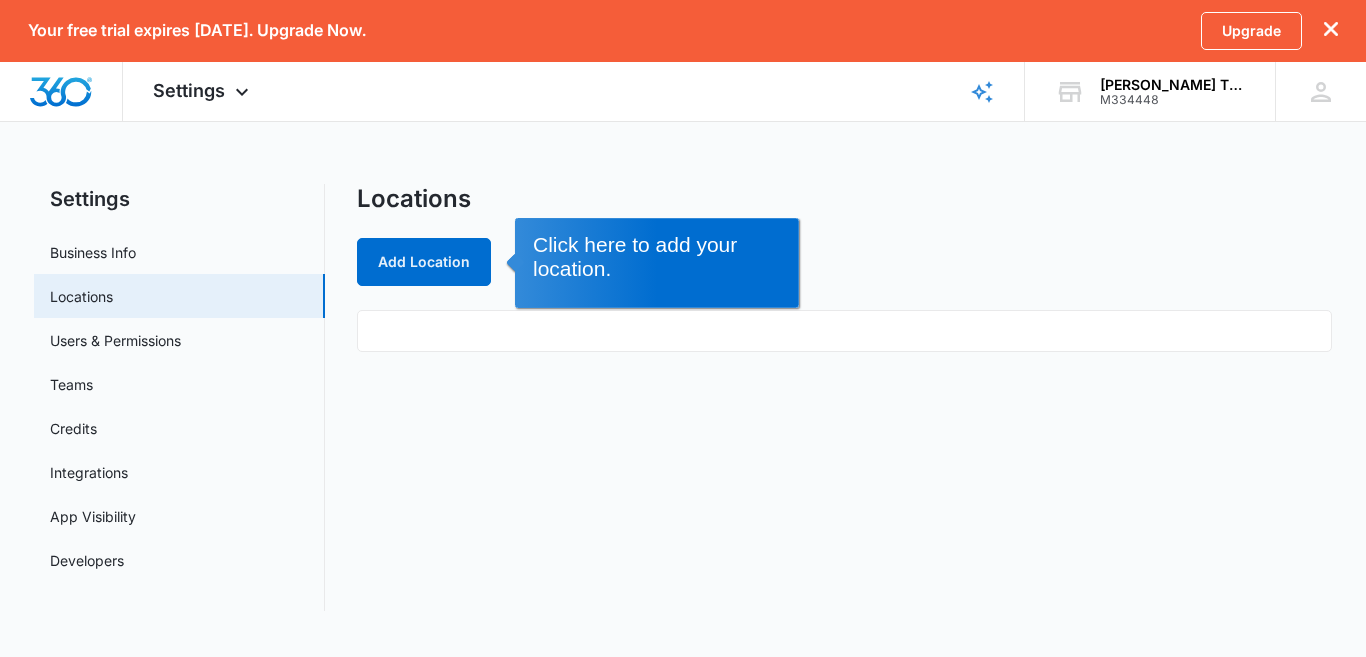 click at bounding box center (844, 331) 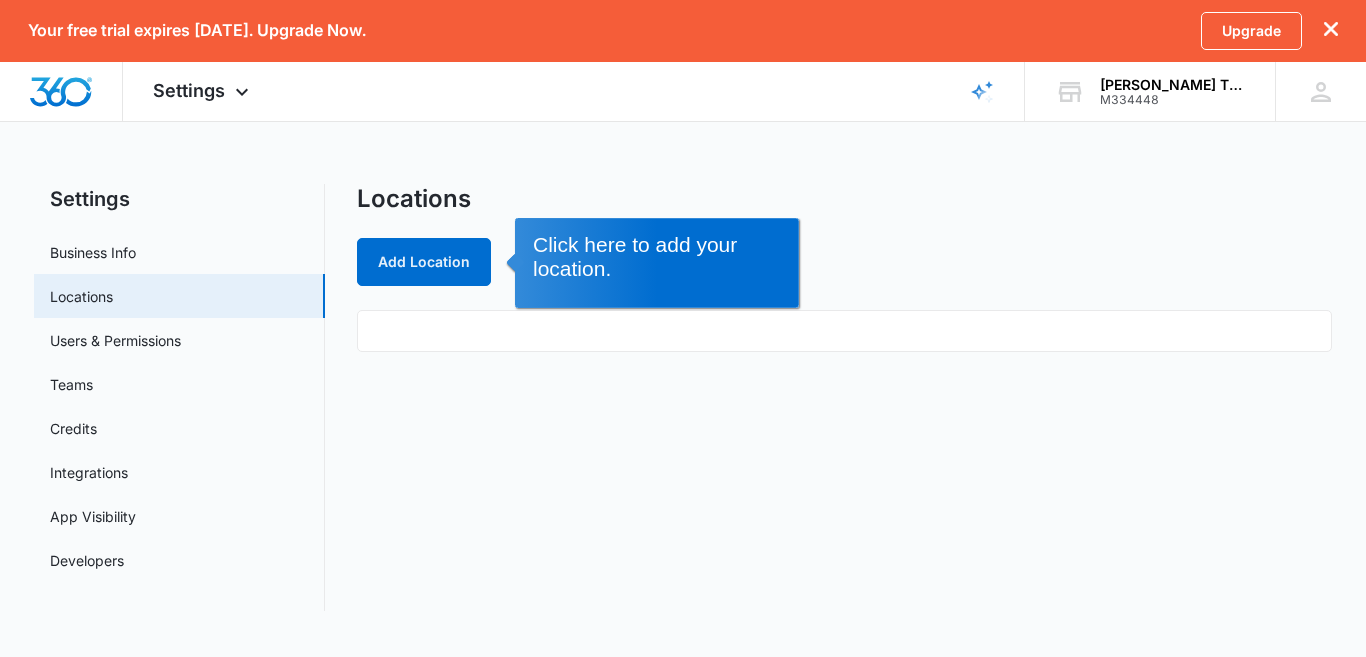 click at bounding box center (844, 331) 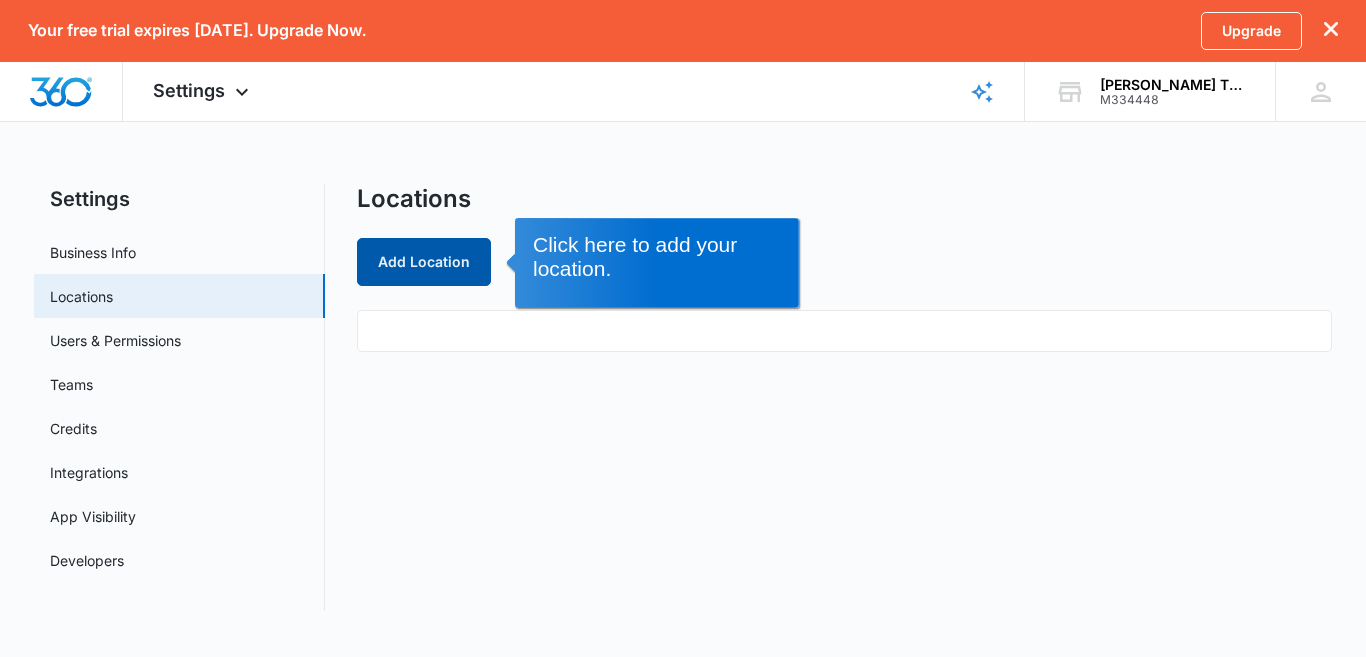 click on "Add Location" at bounding box center (424, 262) 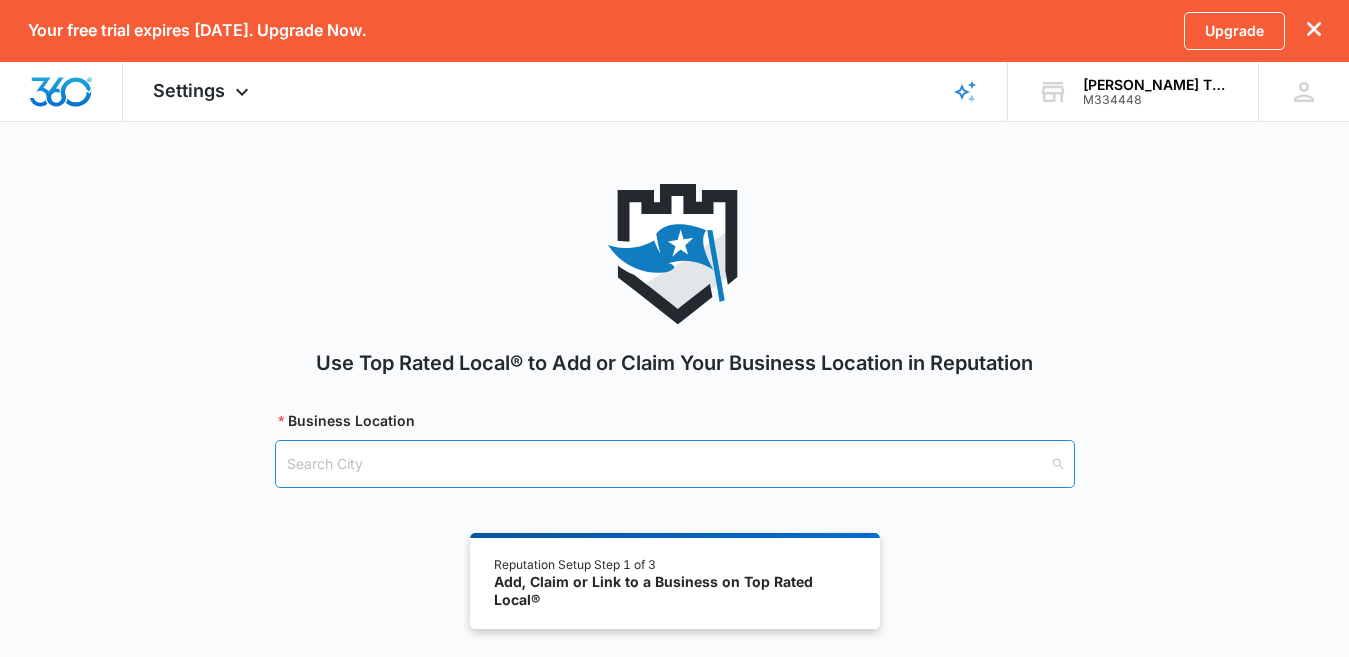 click at bounding box center (668, 464) 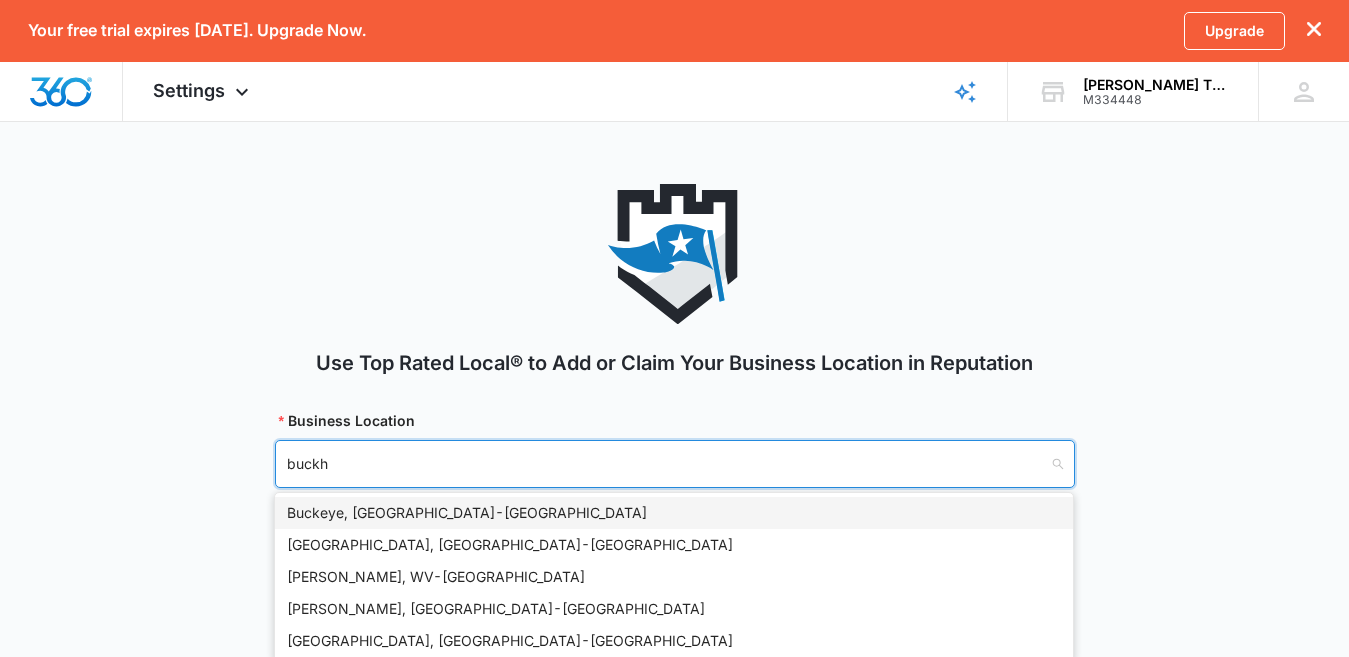 type on "buckhe" 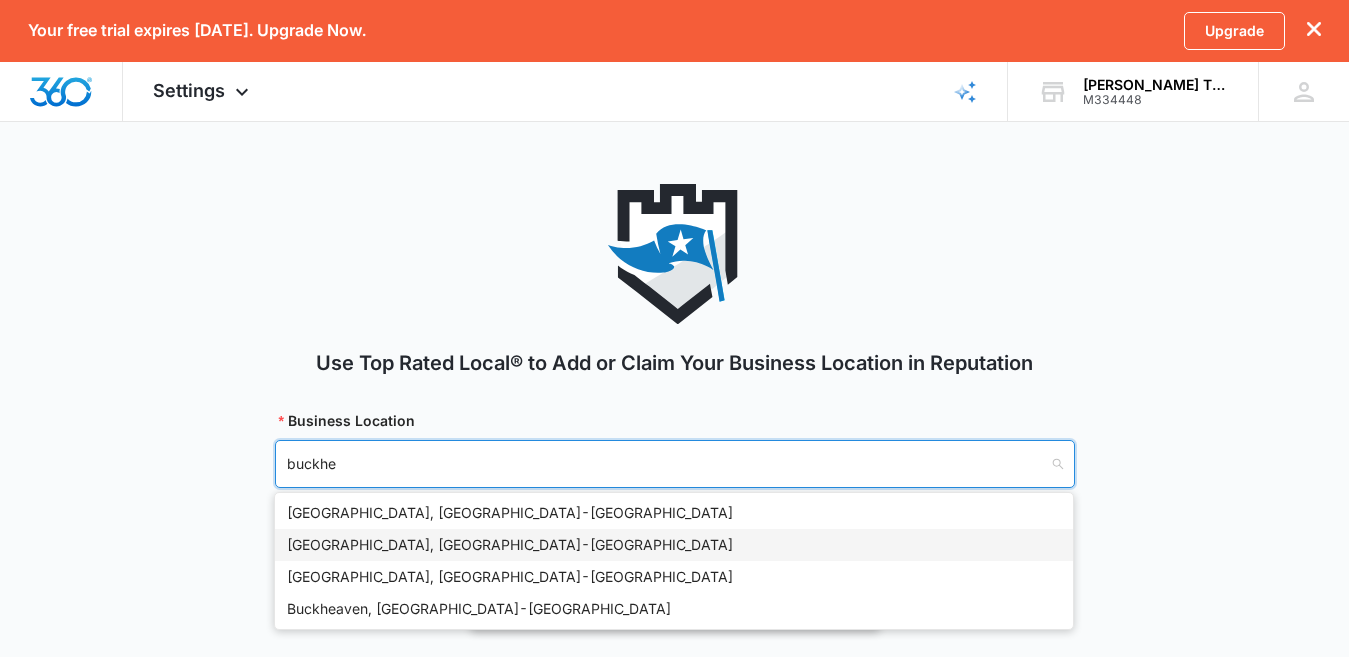 click on "Buckhead, GA  -  USA" at bounding box center (674, 545) 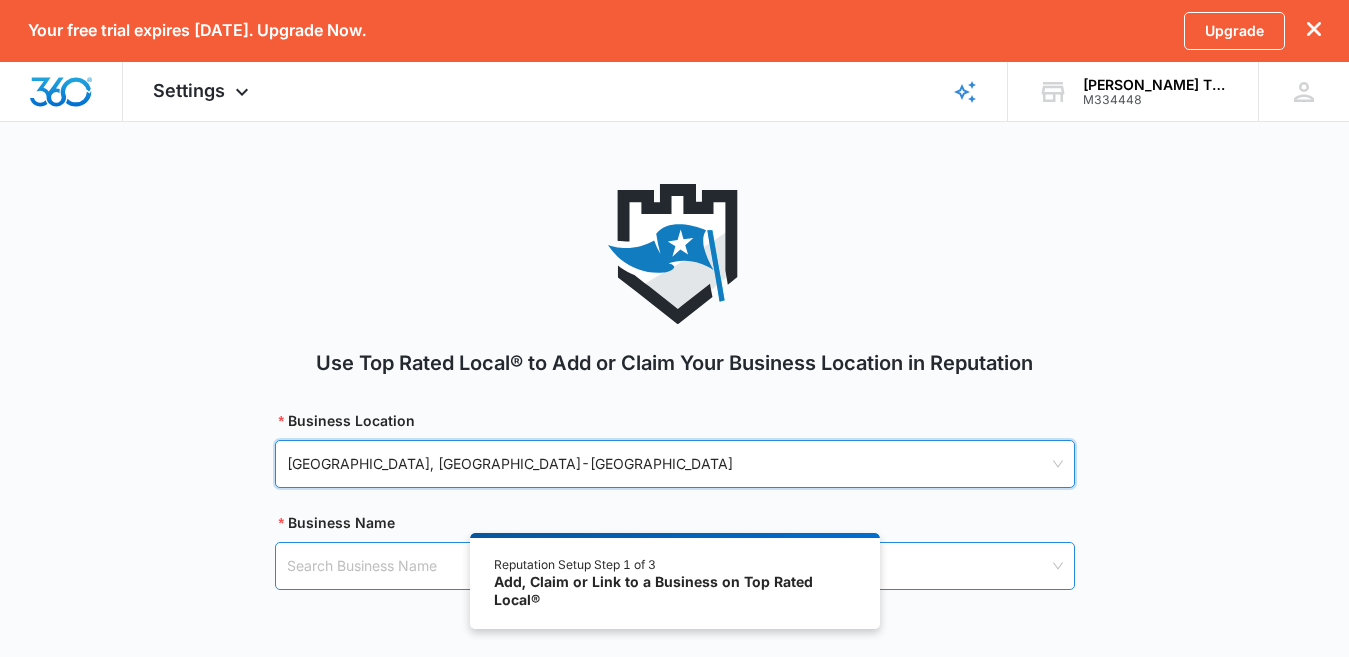 click at bounding box center [668, 566] 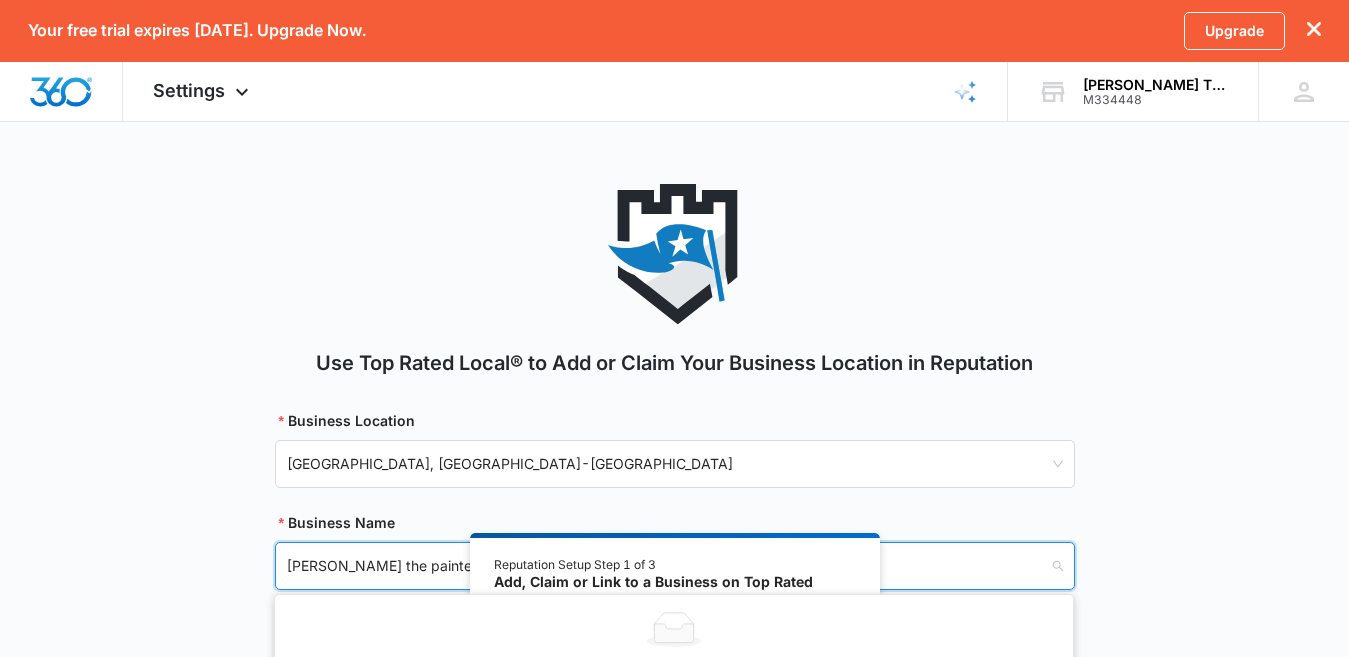 type on "kwan the painter" 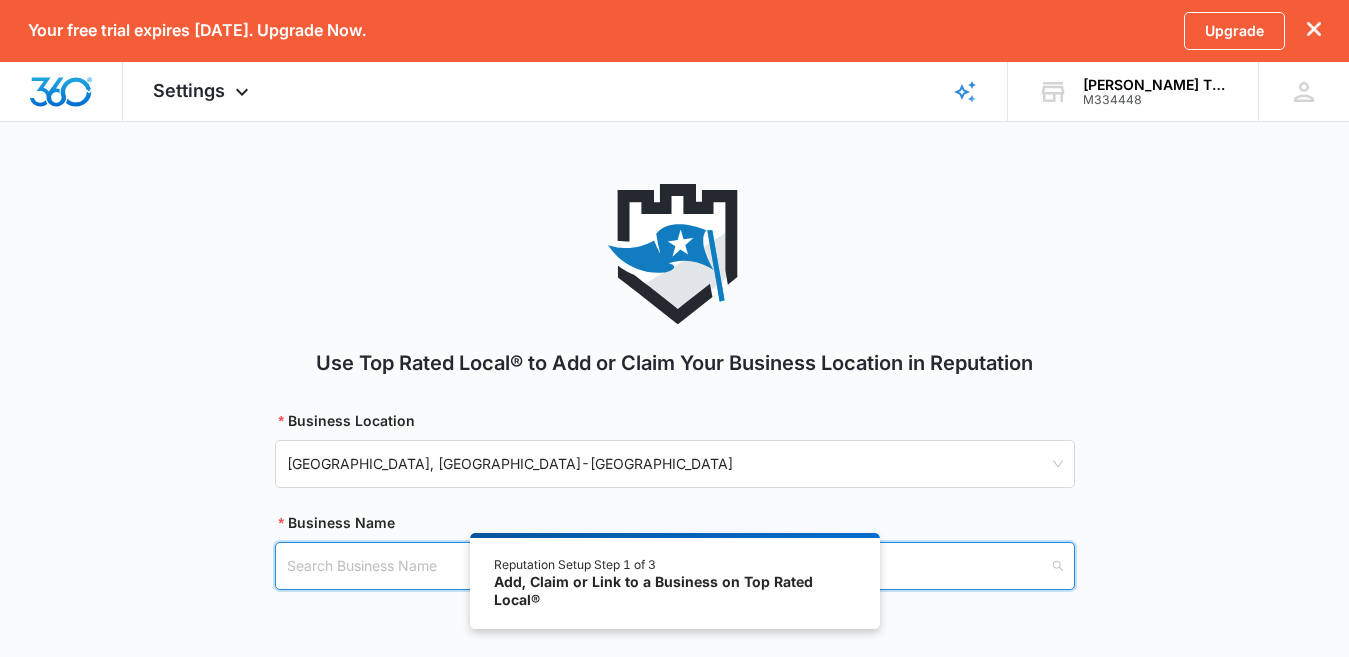 click at bounding box center [668, 566] 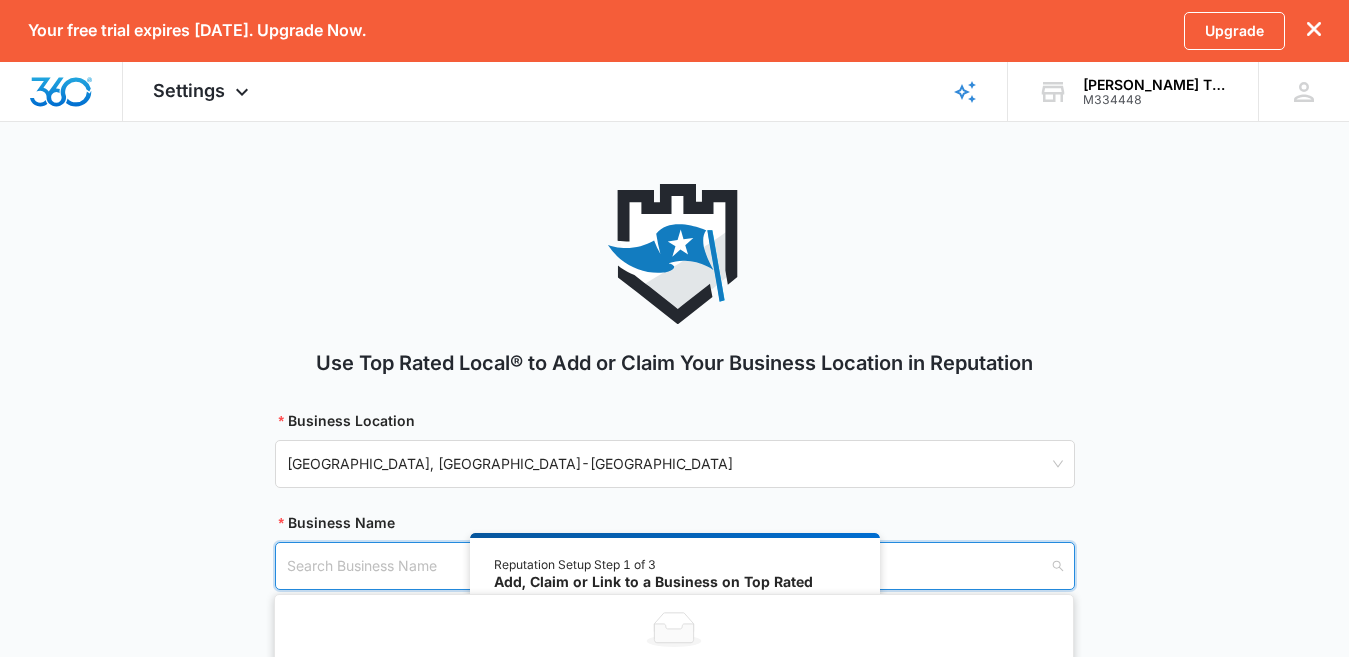 click at bounding box center (668, 566) 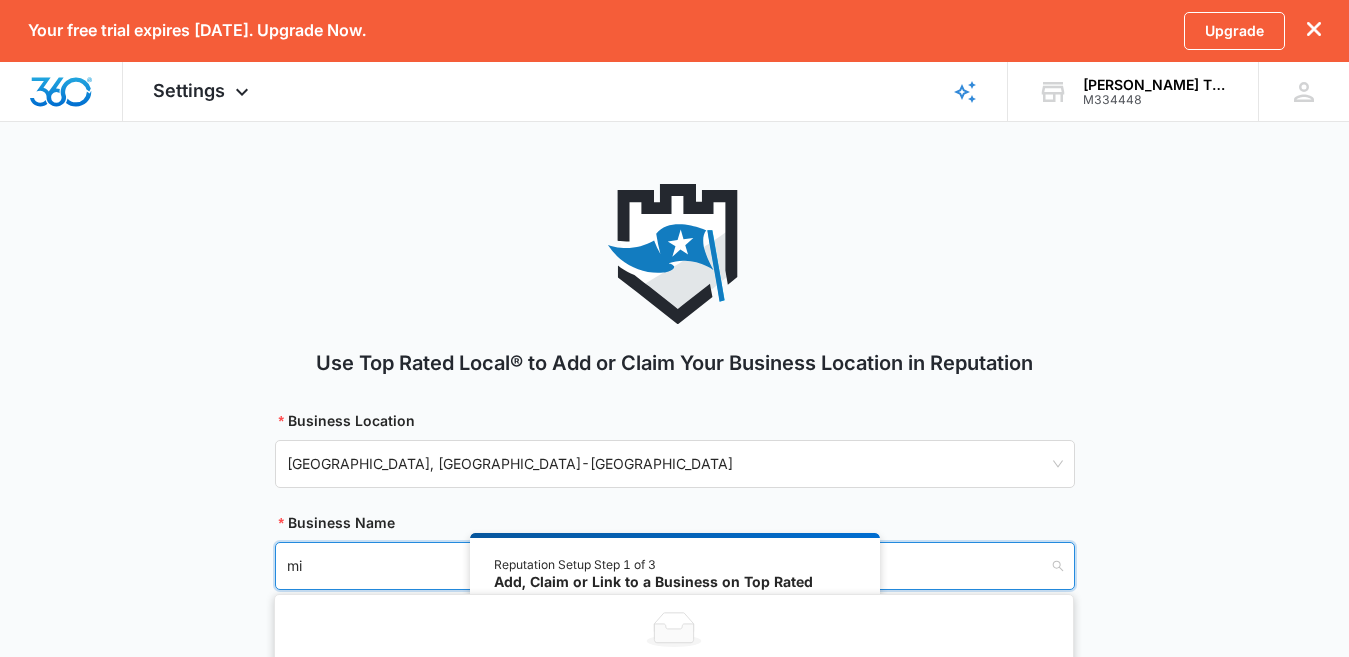 type on "m" 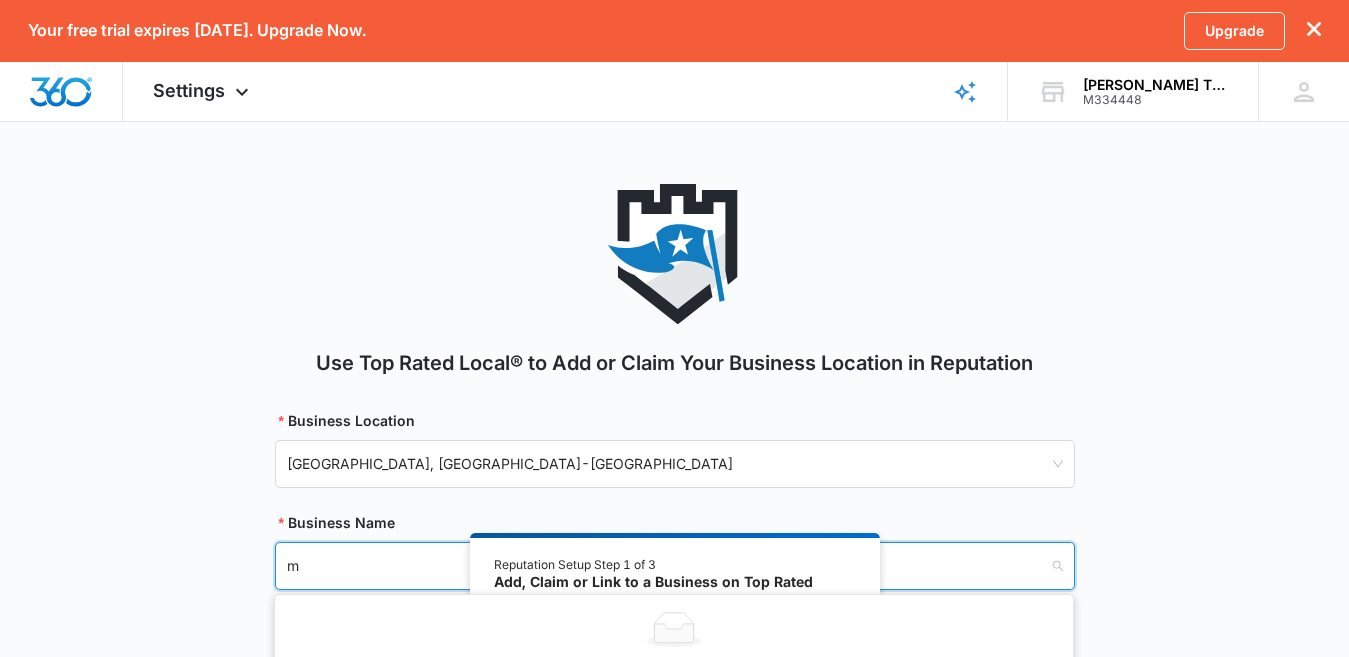 type 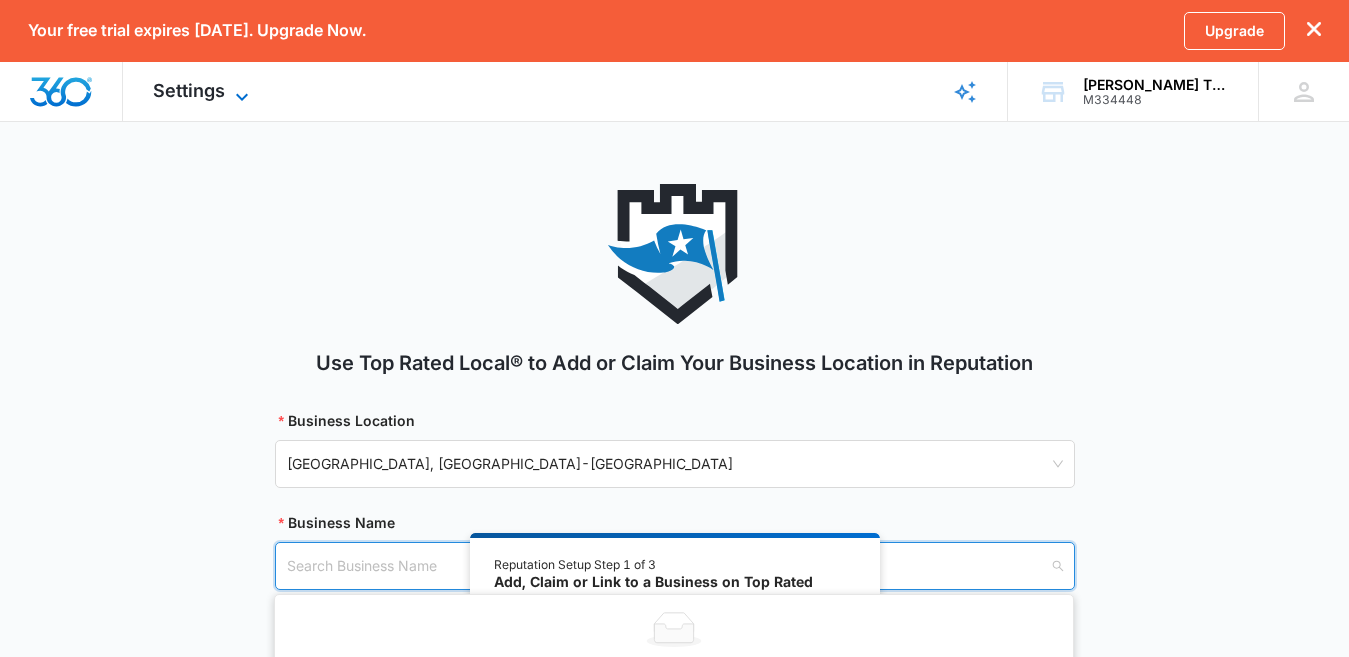 click on "Settings" at bounding box center (189, 90) 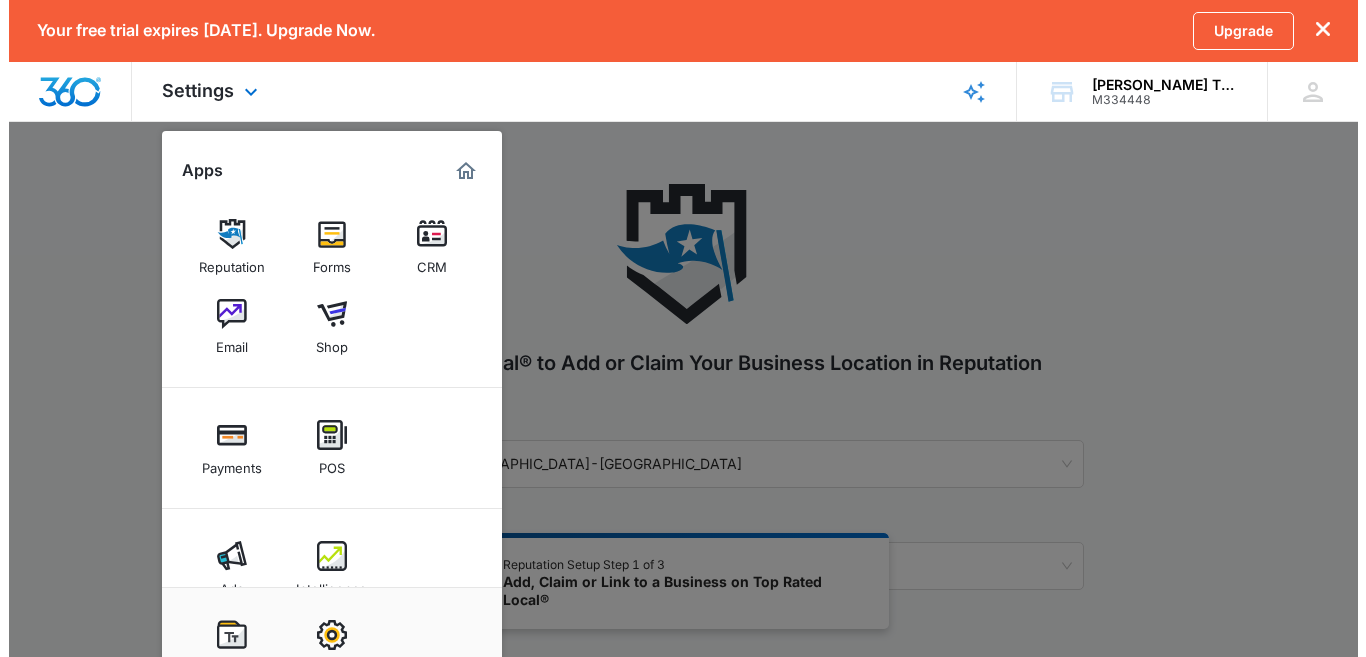 scroll, scrollTop: 43, scrollLeft: 0, axis: vertical 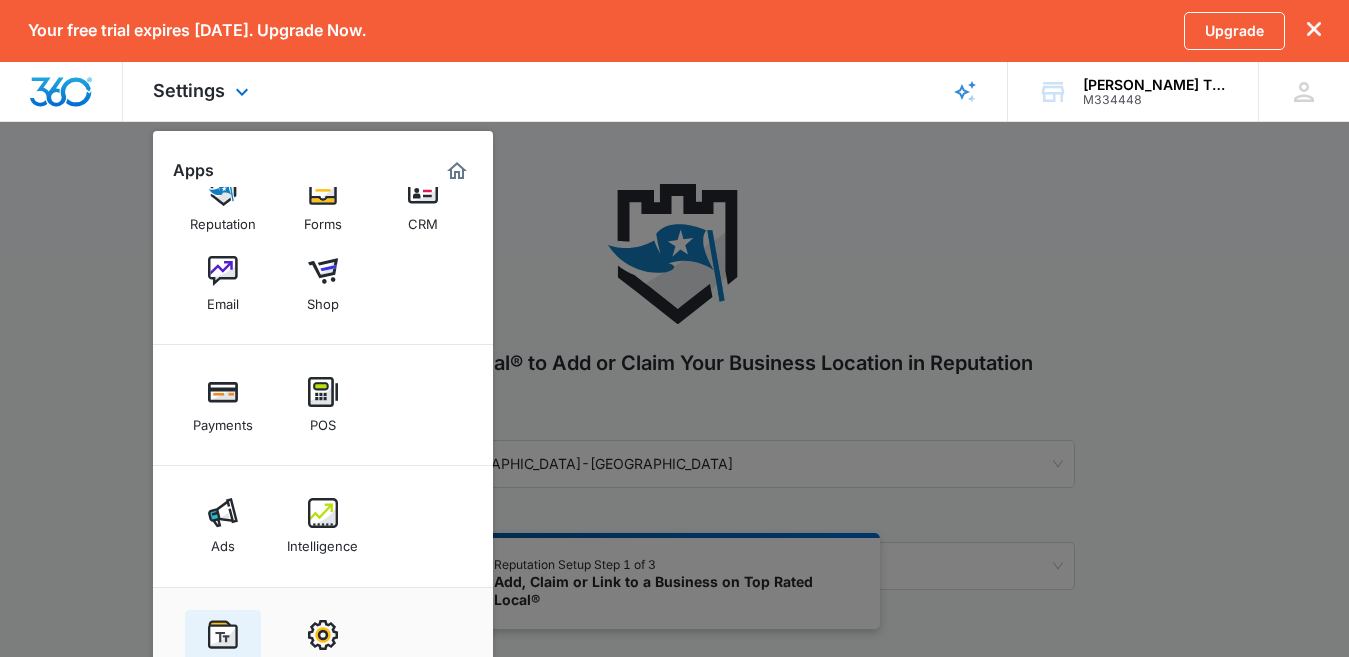 click at bounding box center (223, 635) 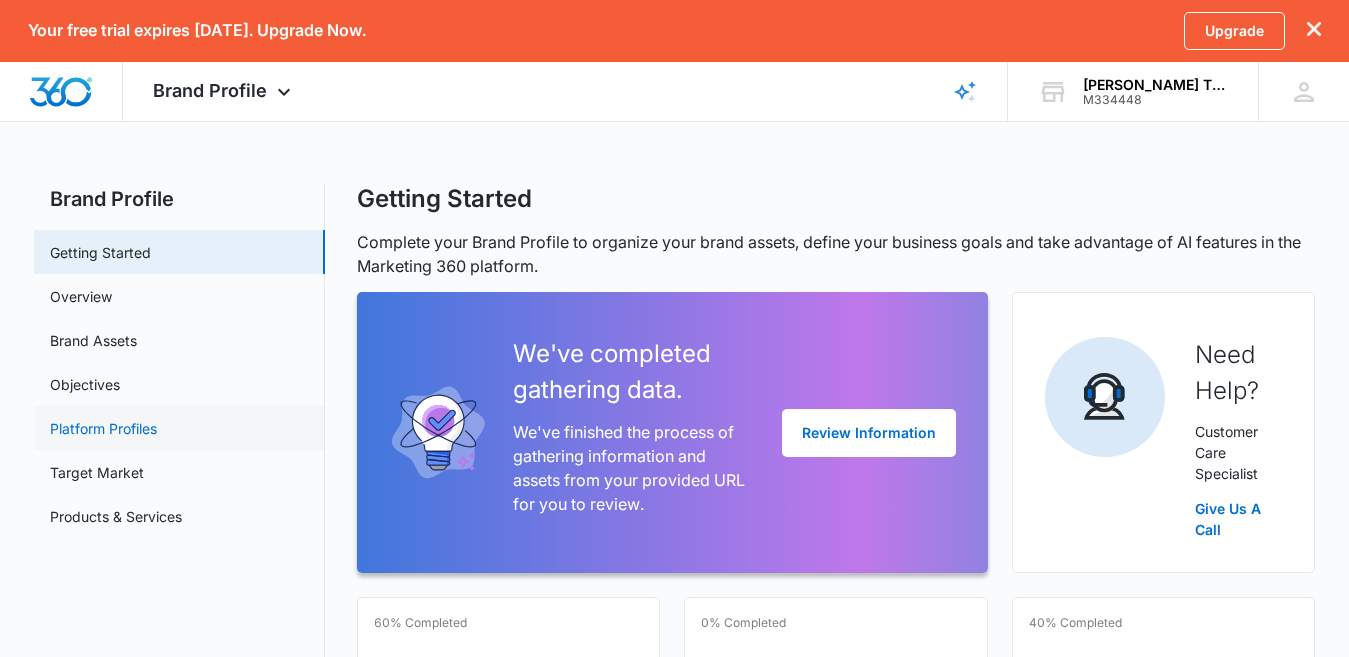 click on "Platform Profiles" at bounding box center (103, 428) 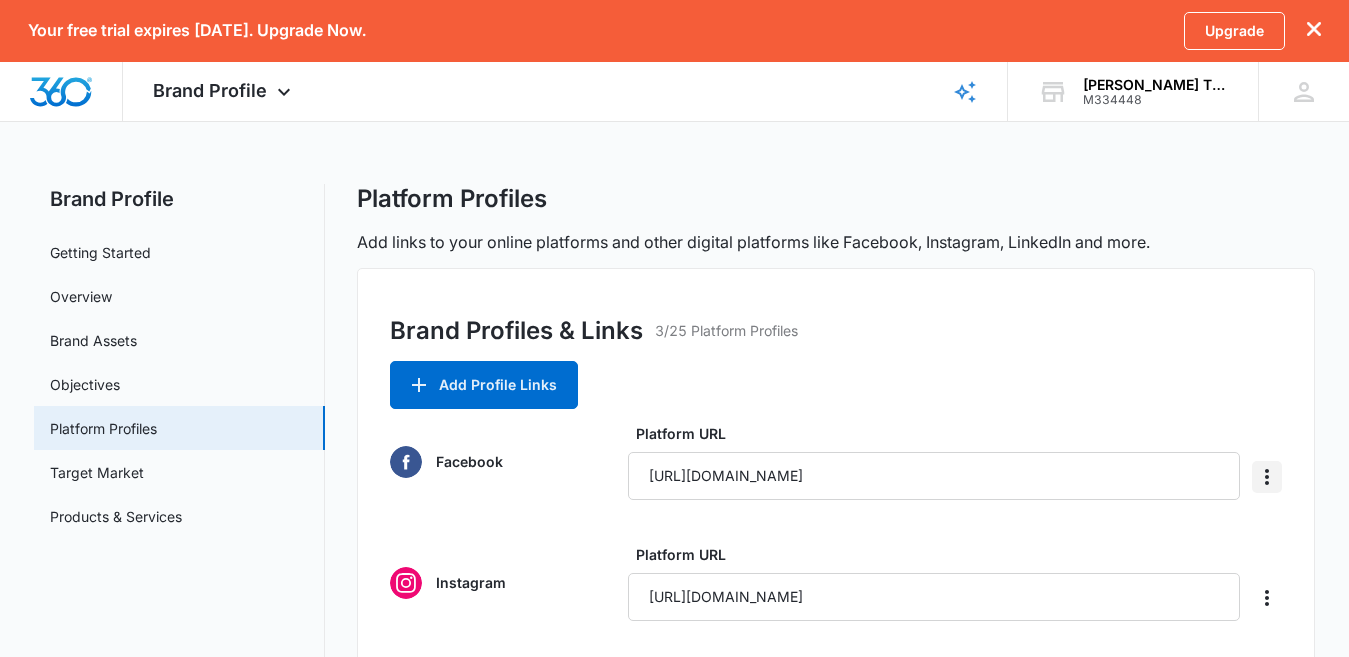 click 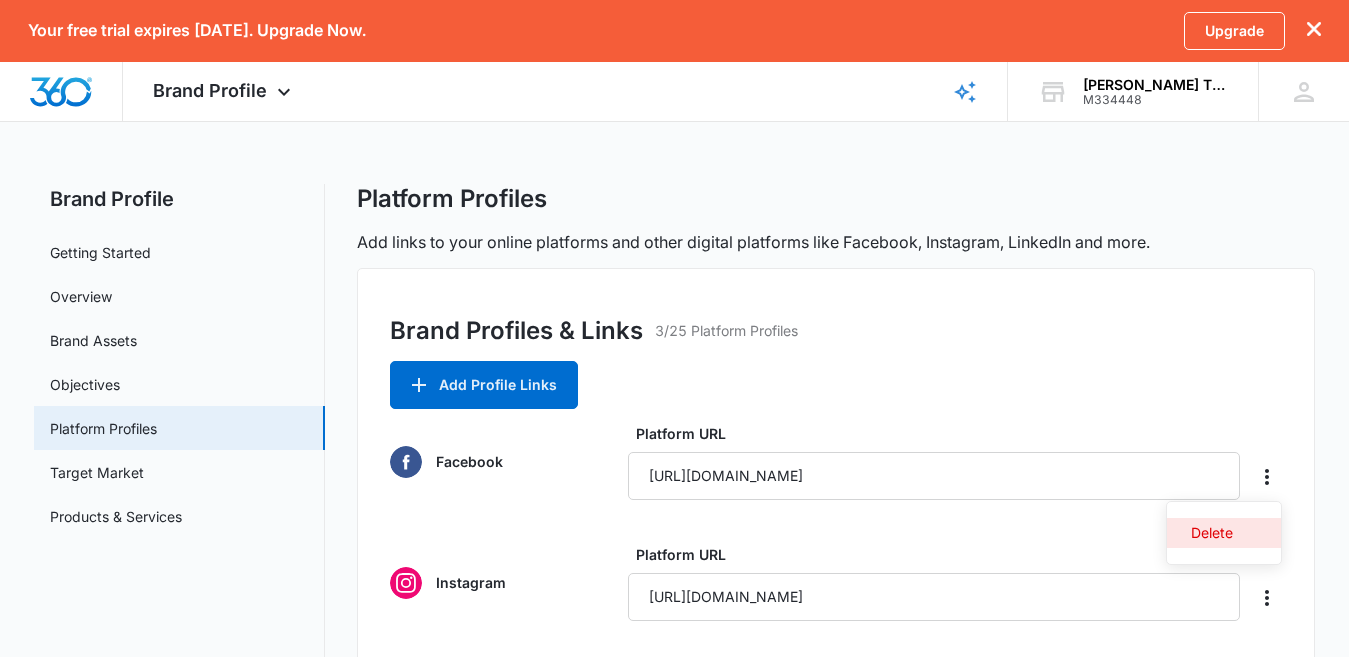 click on "Delete" at bounding box center (1224, 533) 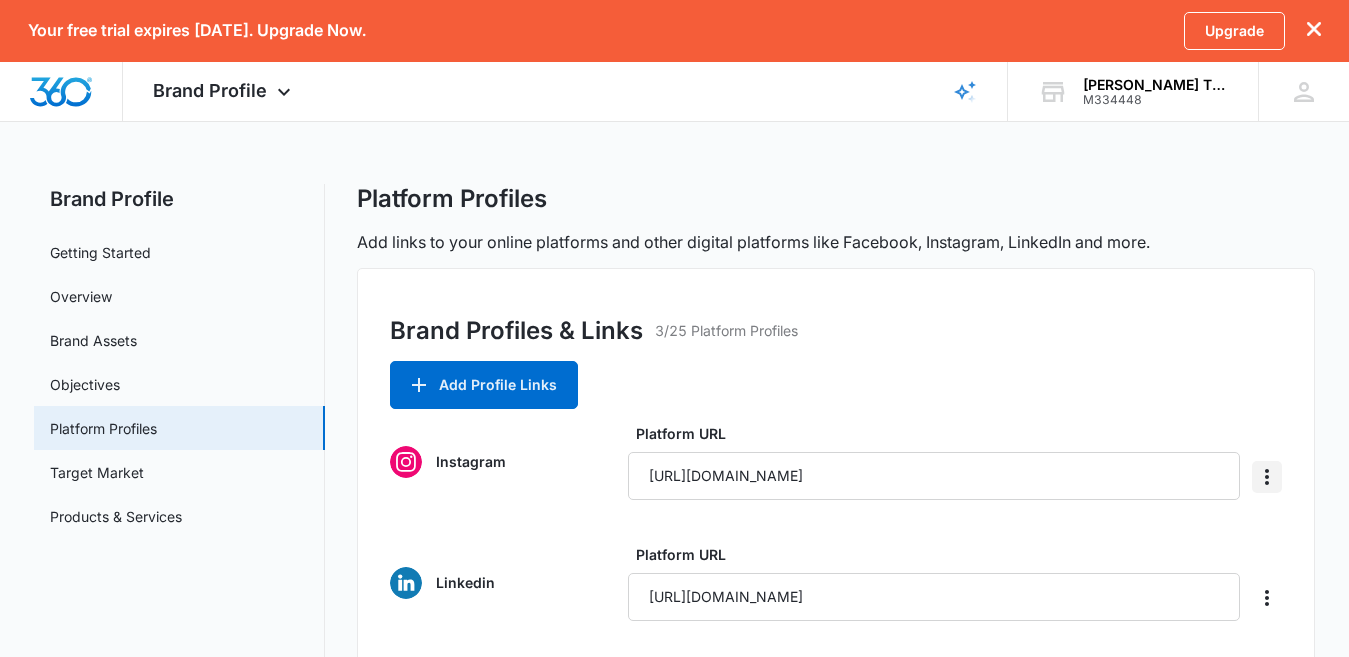 click 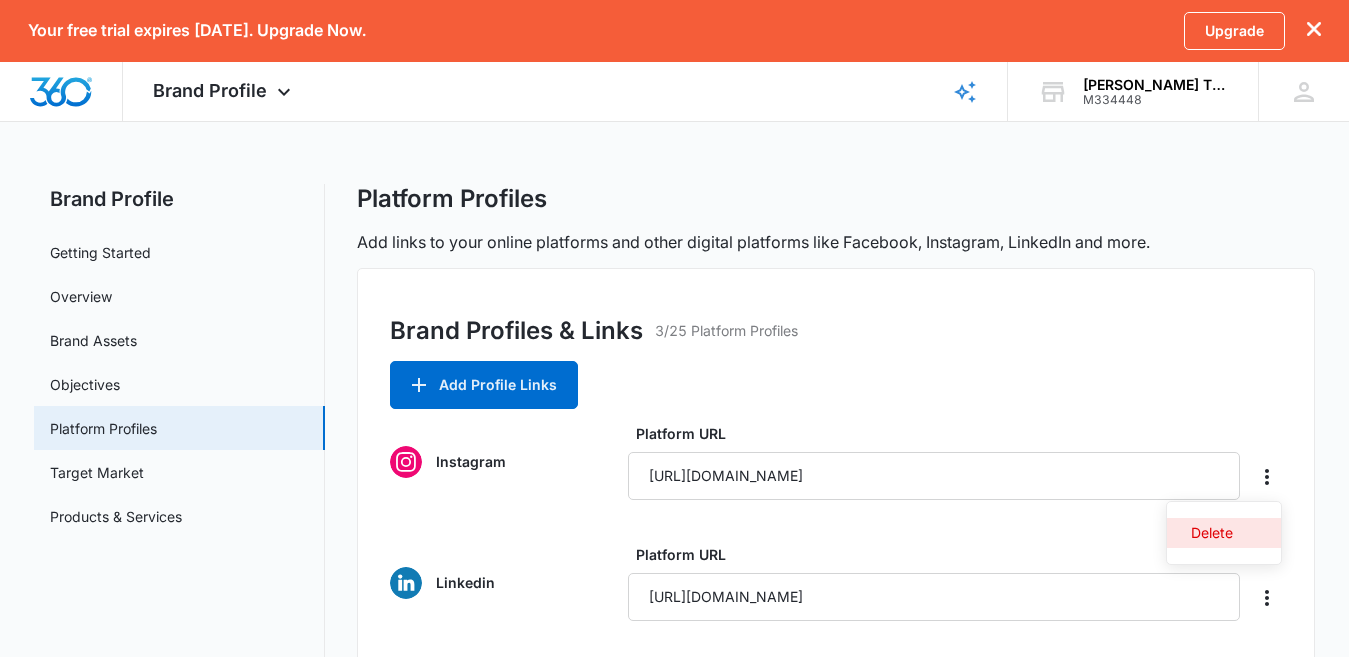 click on "Delete" at bounding box center (1212, 533) 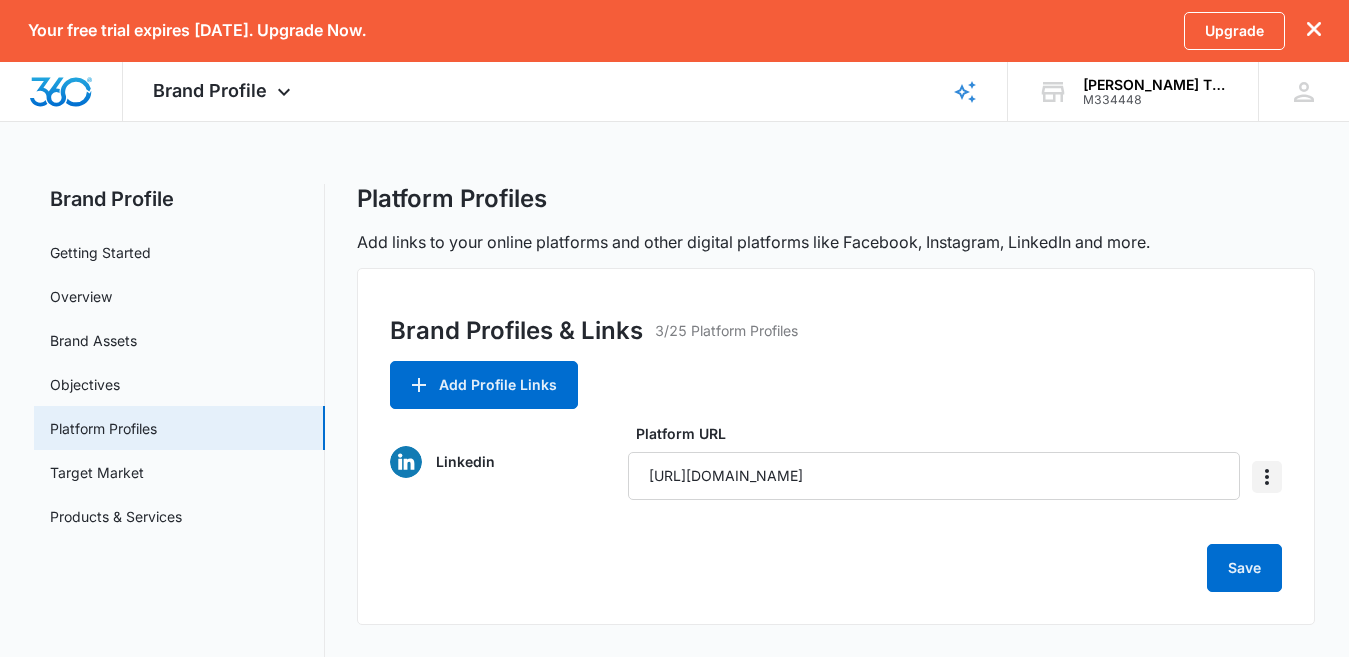 click 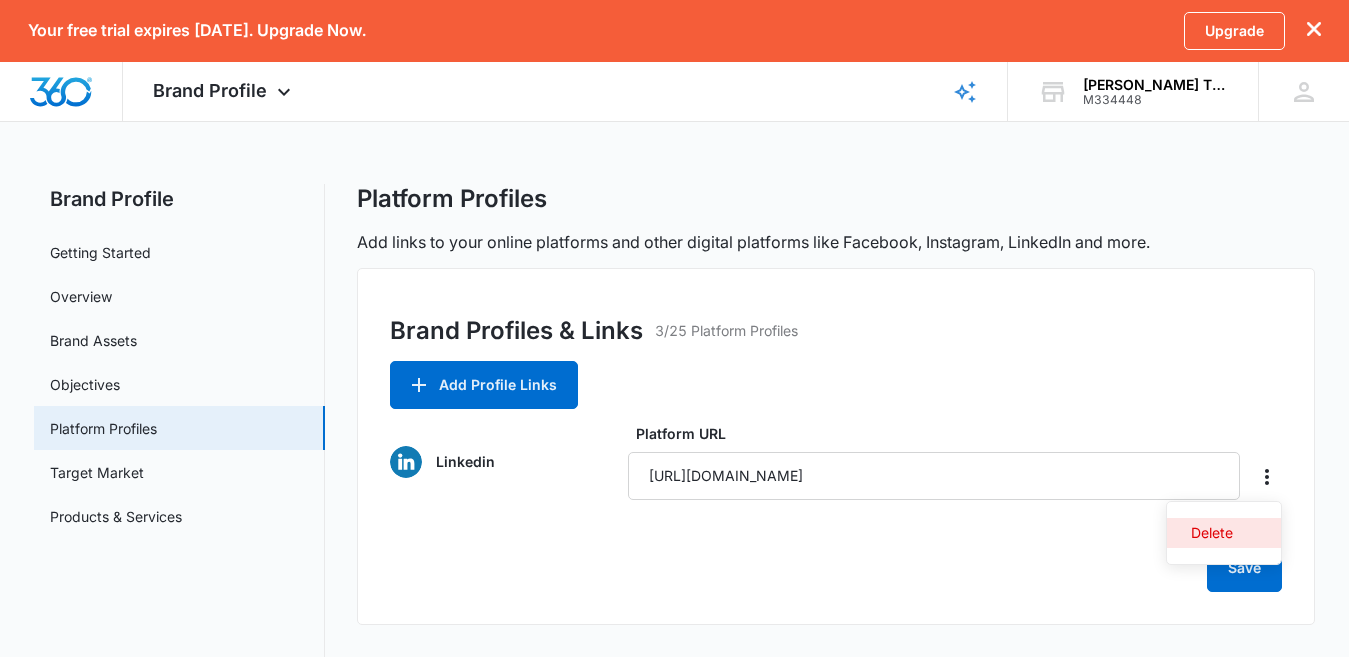 click on "Delete" at bounding box center (1212, 533) 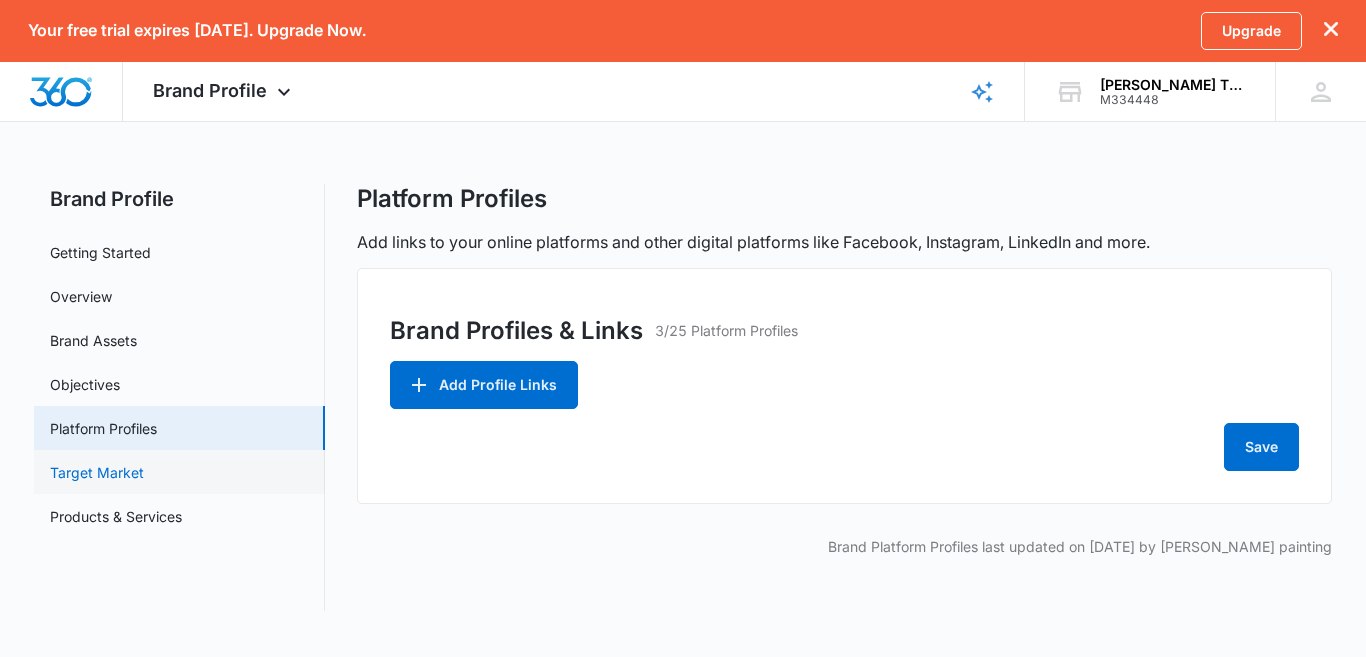 click on "Target Market" at bounding box center (97, 472) 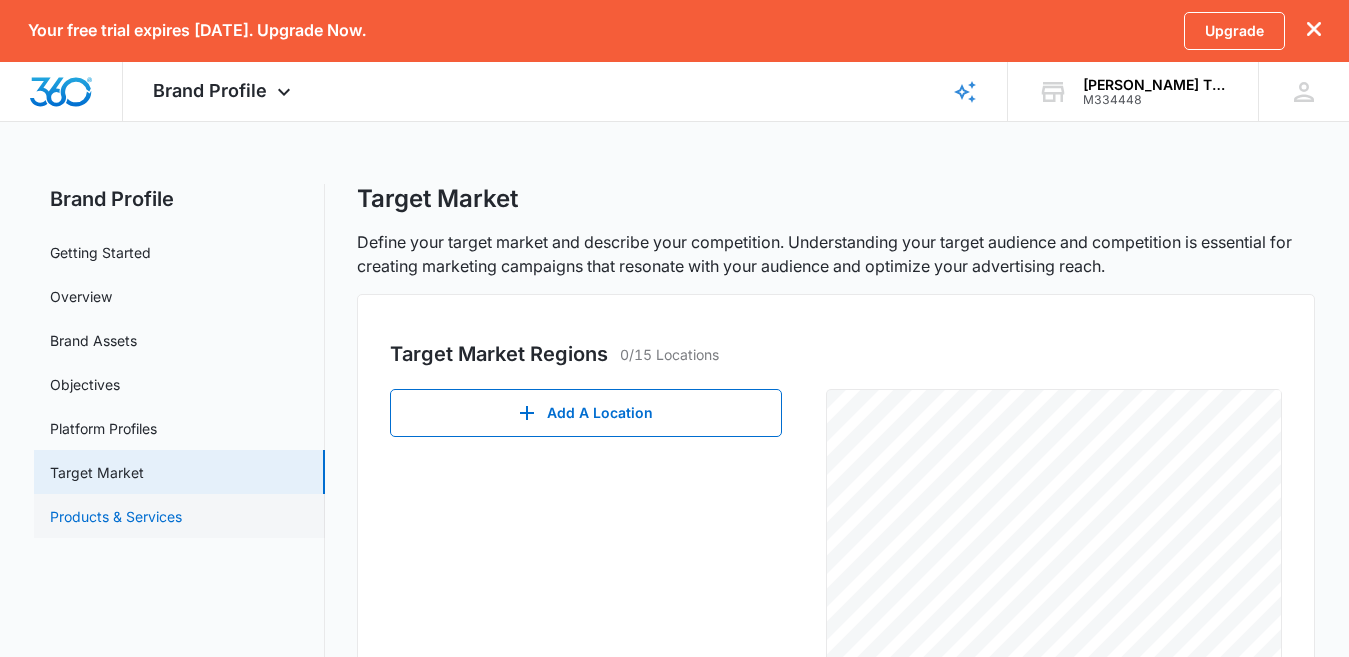 click on "Products & Services" at bounding box center (116, 516) 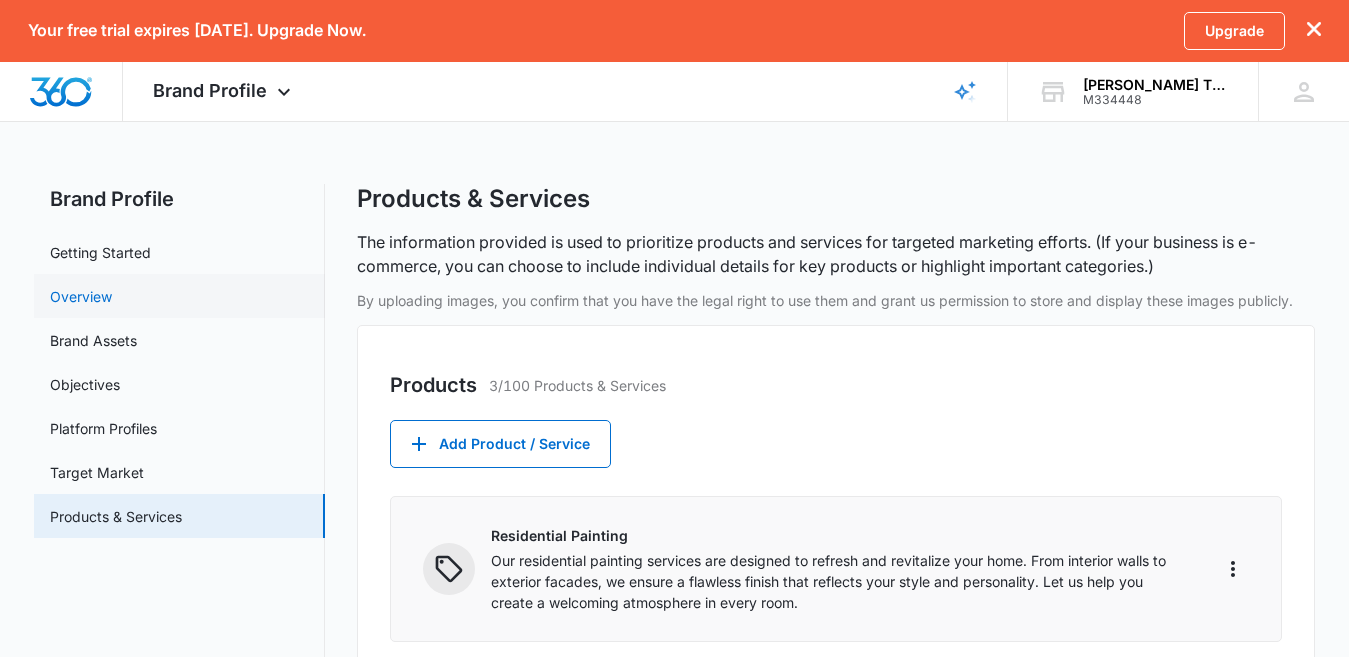 click on "Overview" at bounding box center [81, 296] 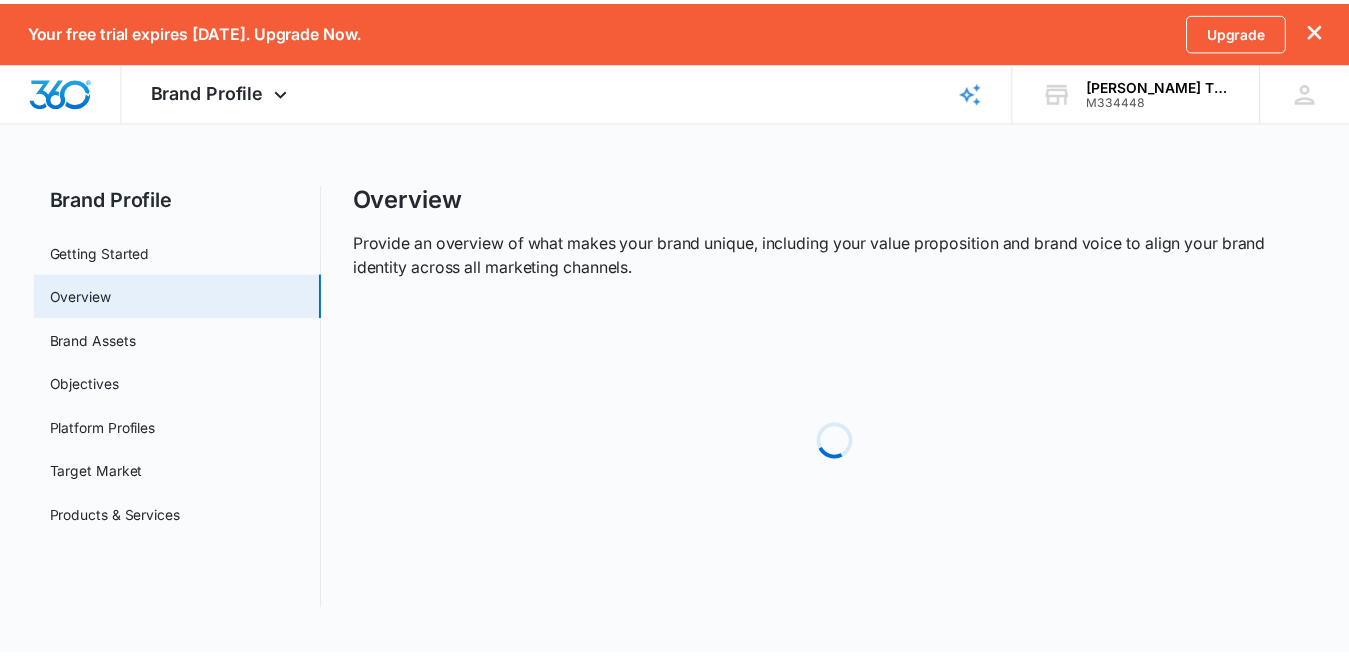scroll, scrollTop: 0, scrollLeft: 0, axis: both 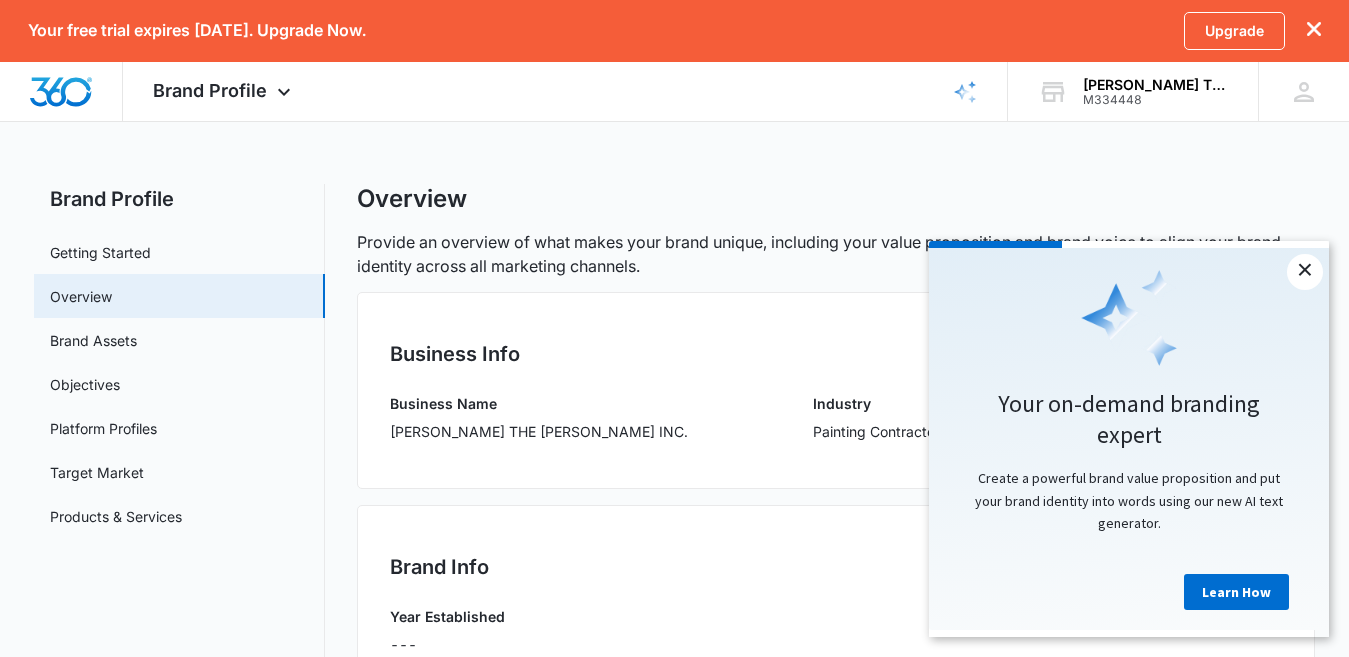 click on "×" at bounding box center [1305, 272] 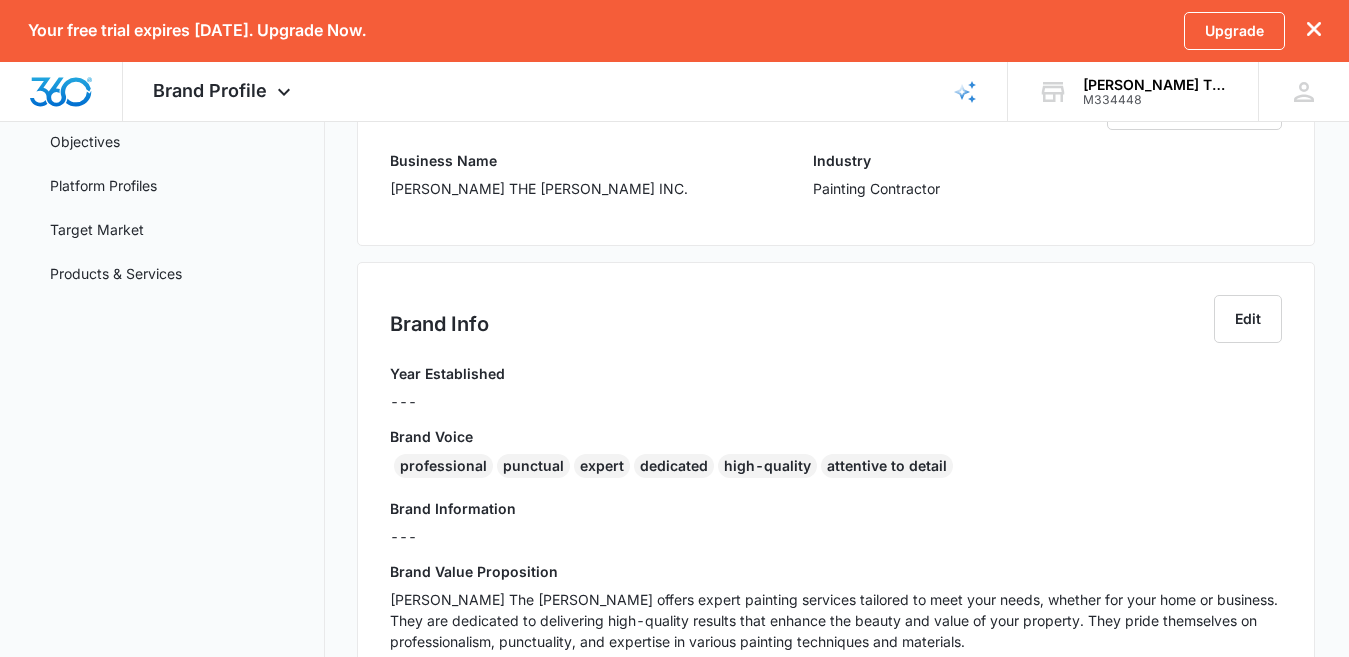 scroll, scrollTop: 222, scrollLeft: 0, axis: vertical 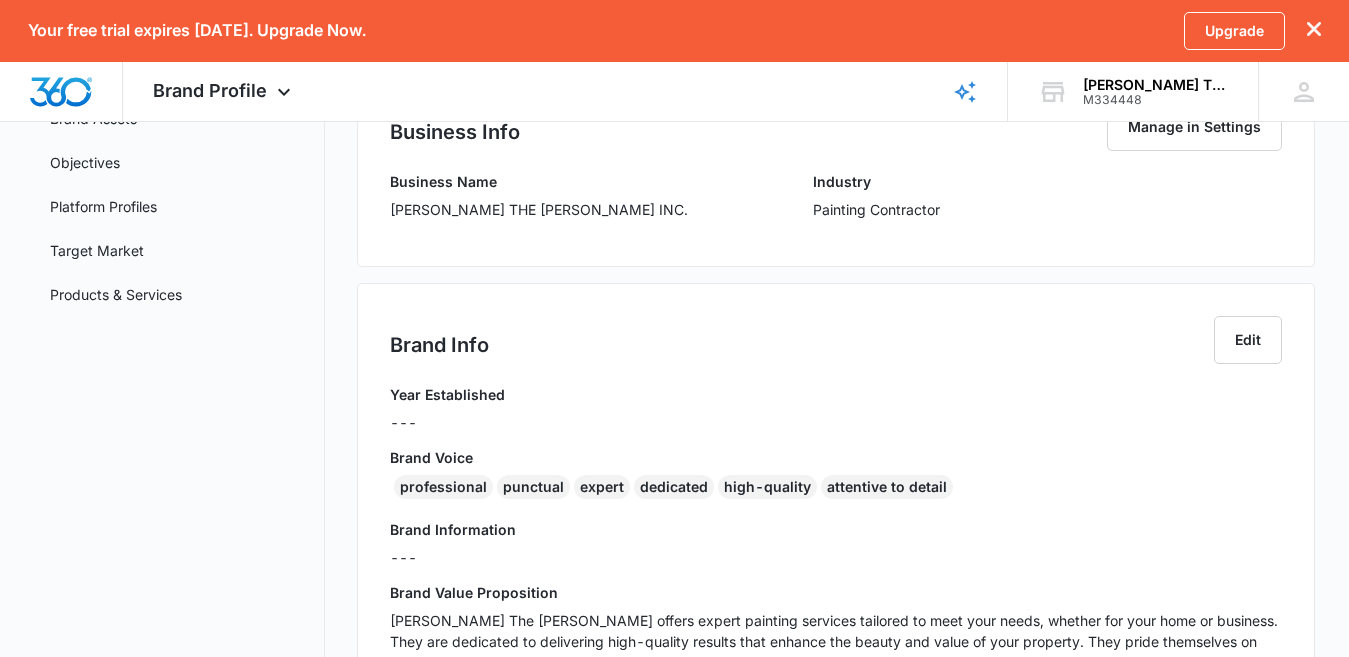 click on "Brand Info Edit" at bounding box center [836, 350] 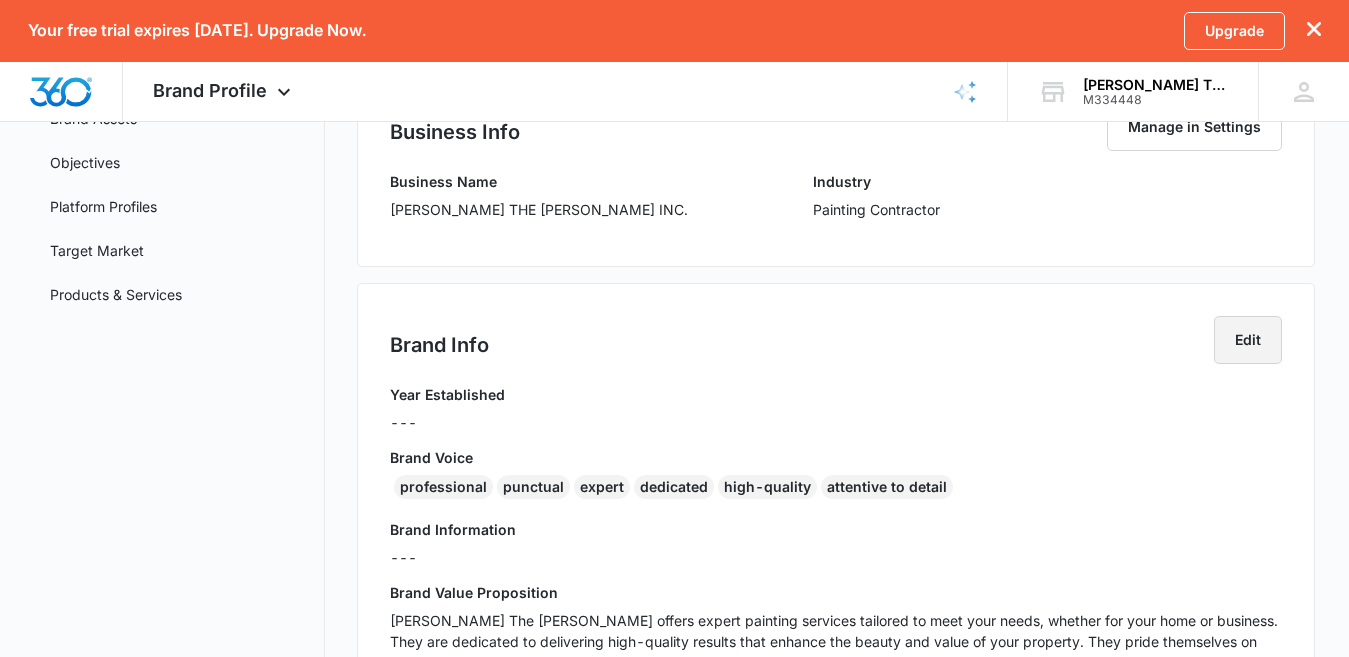 click on "Edit" at bounding box center (1248, 340) 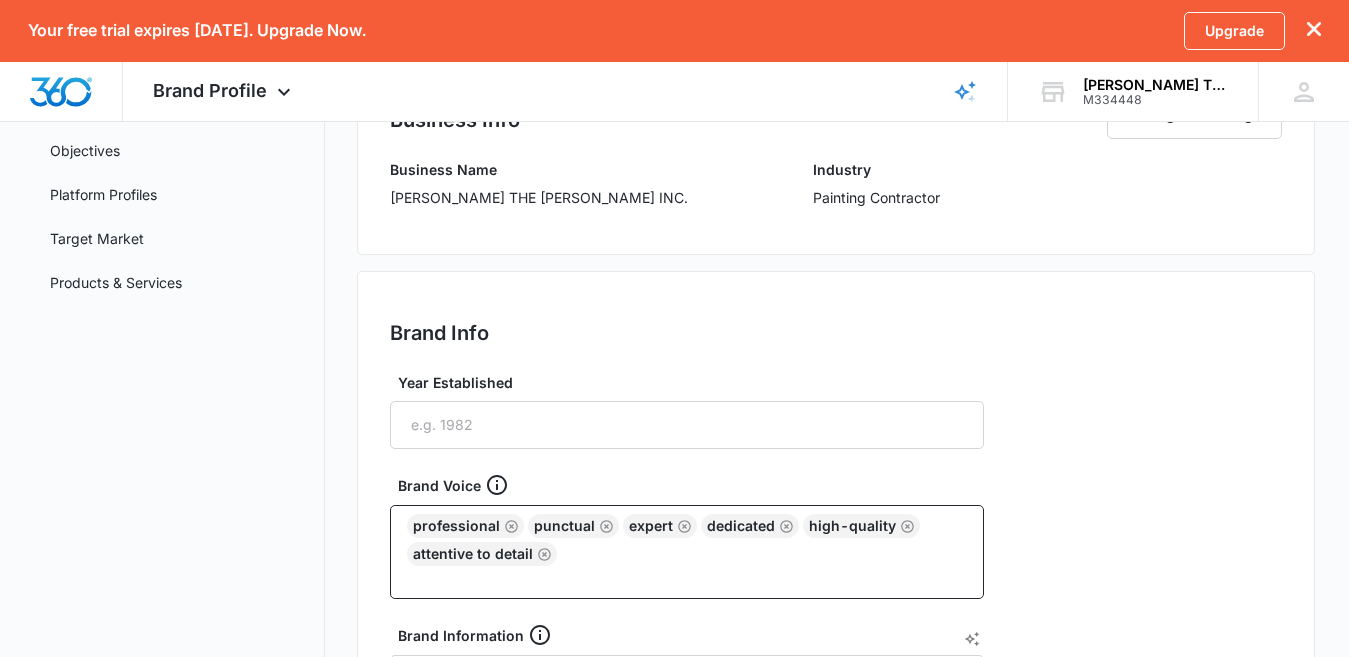 scroll, scrollTop: 0, scrollLeft: 0, axis: both 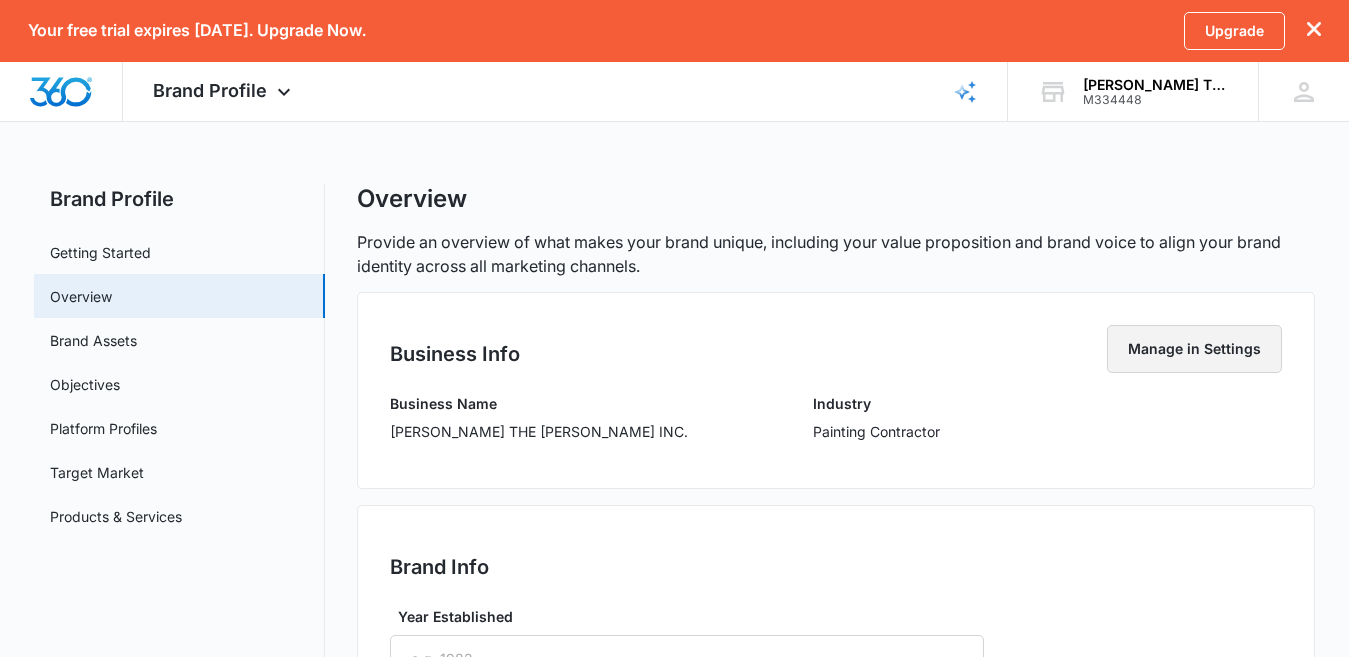 click on "Manage in Settings" at bounding box center (1194, 349) 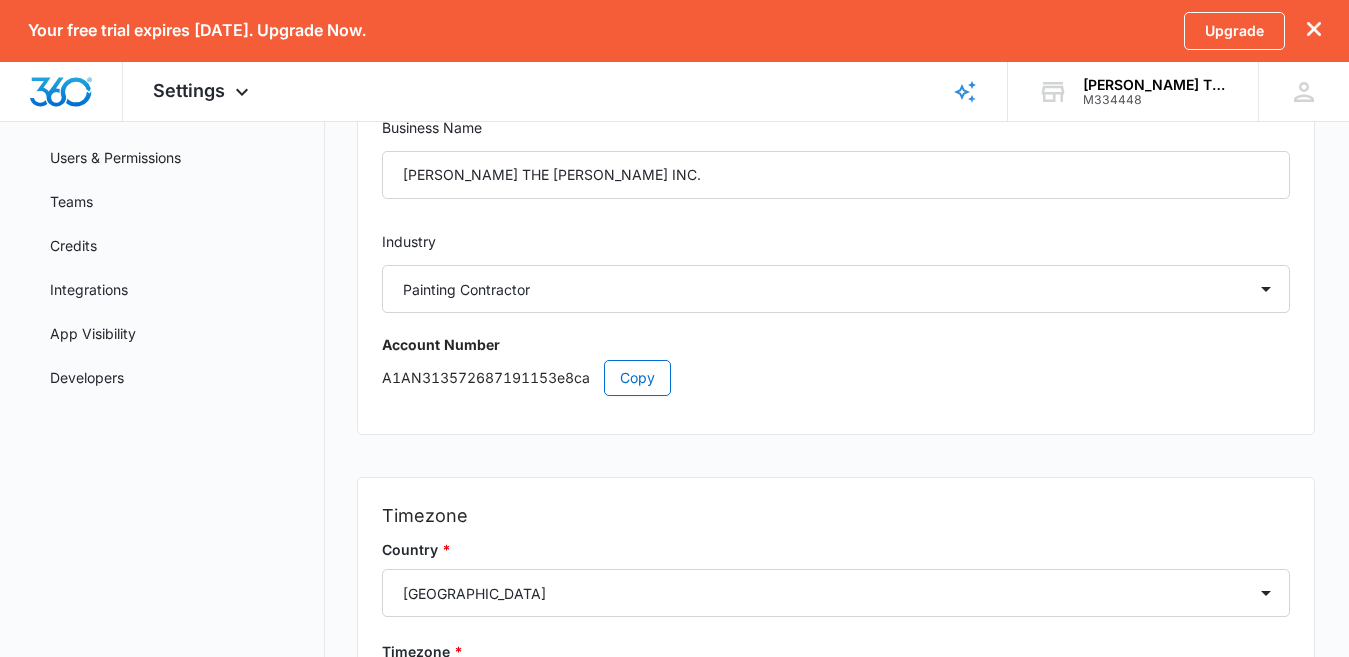 scroll, scrollTop: 0, scrollLeft: 0, axis: both 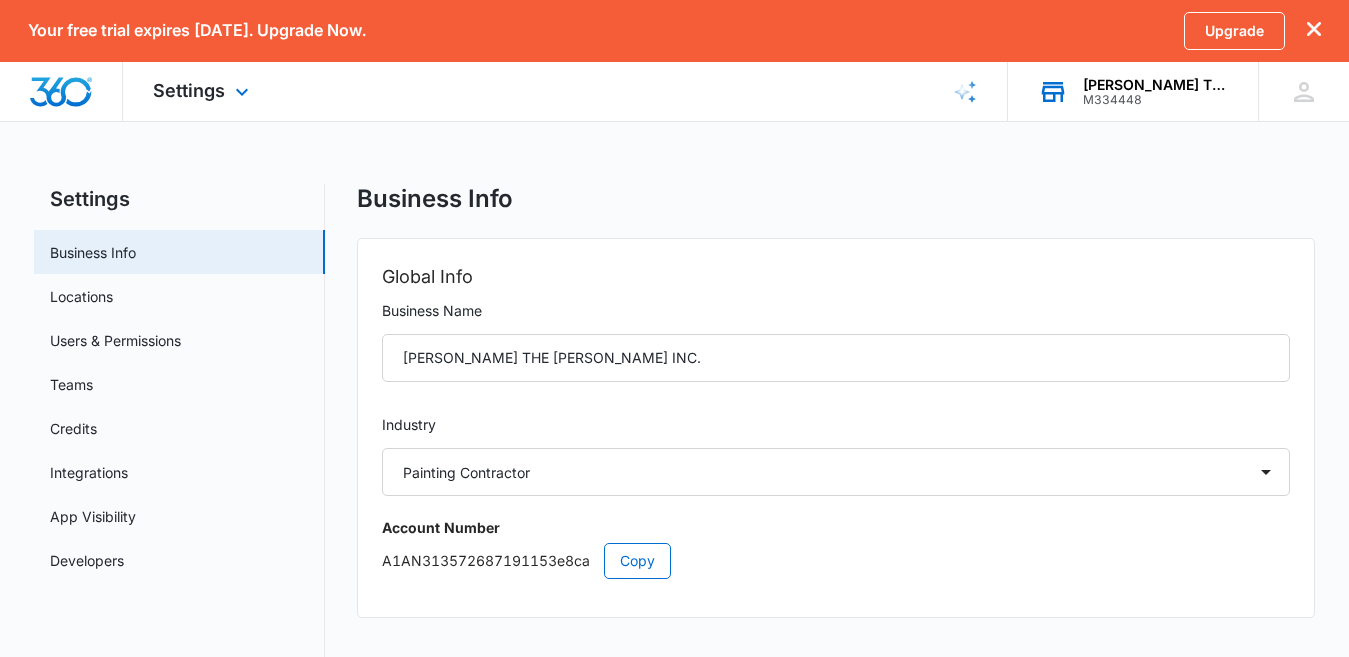 click on "[PERSON_NAME] THE [PERSON_NAME] INC." at bounding box center [1156, 85] 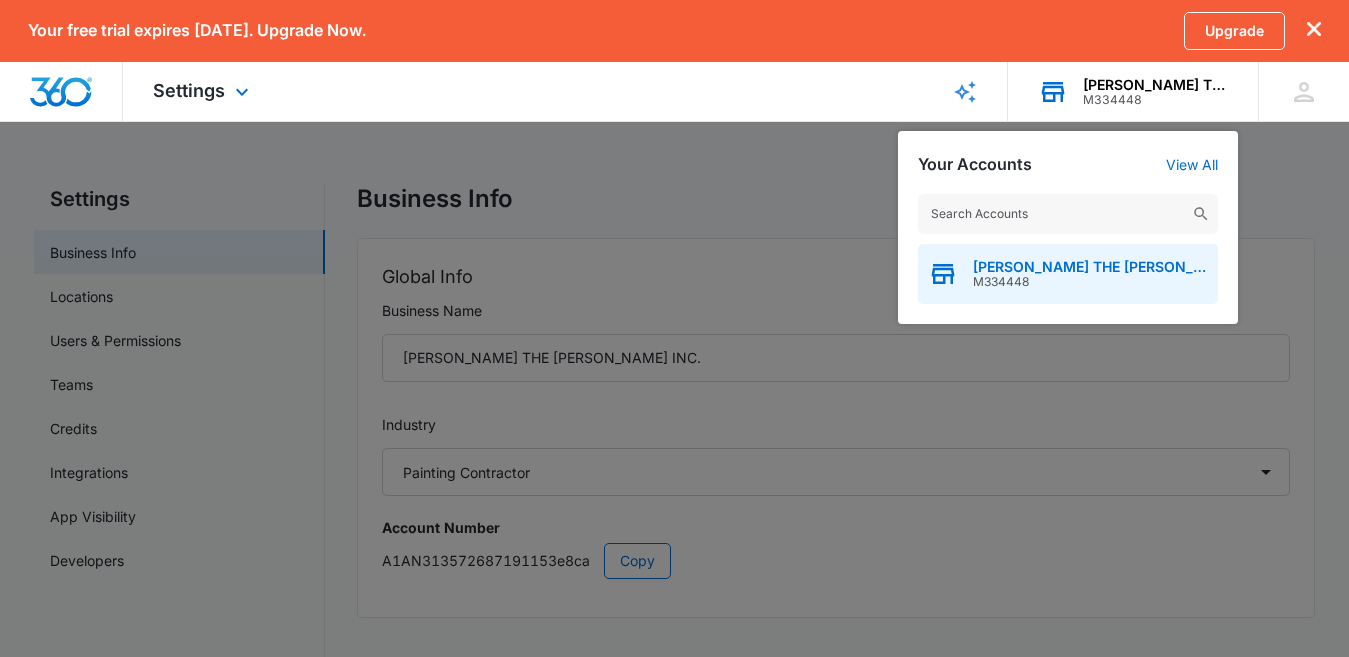 click on "KWAN THE PAINTER INC. M334448" at bounding box center (1068, 274) 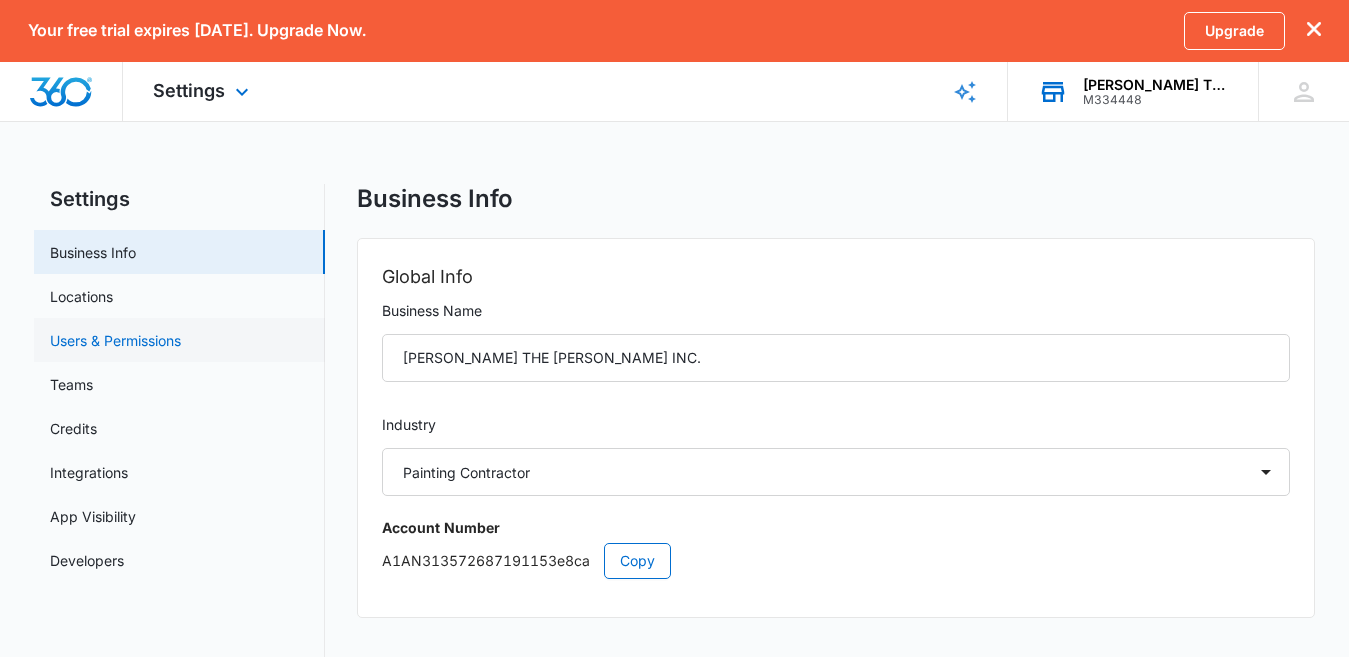 click on "Users & Permissions" at bounding box center (115, 340) 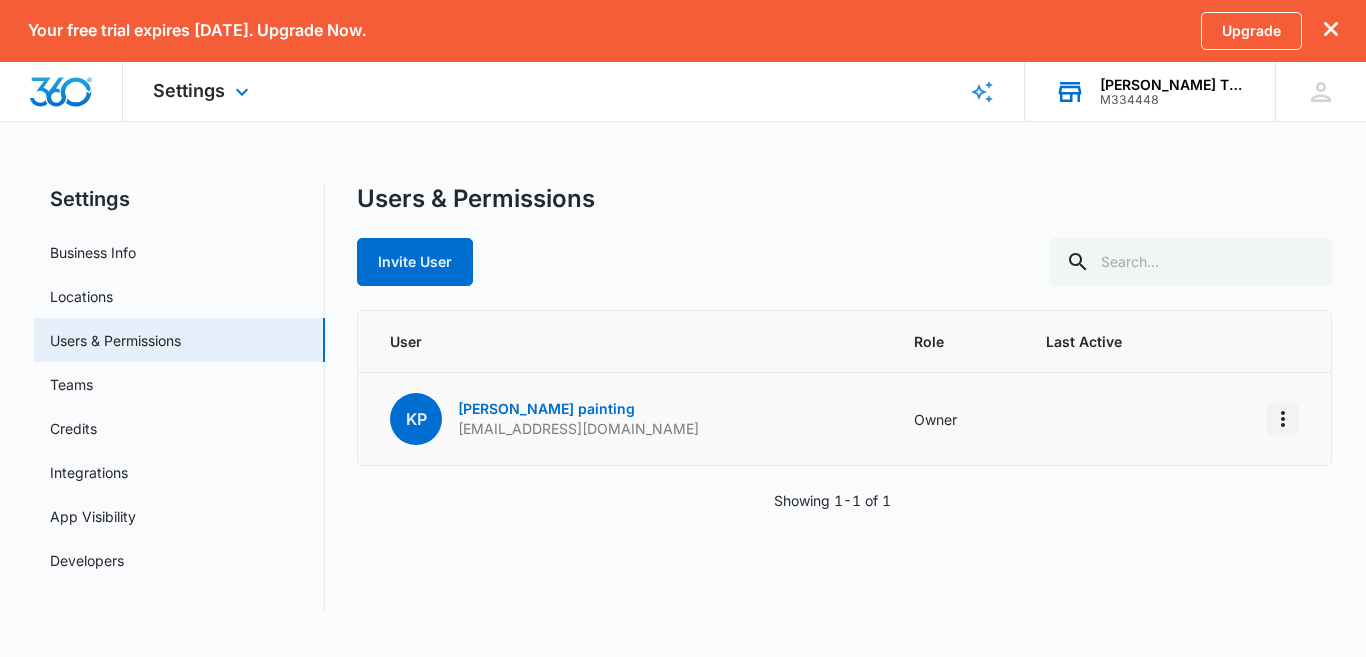 click 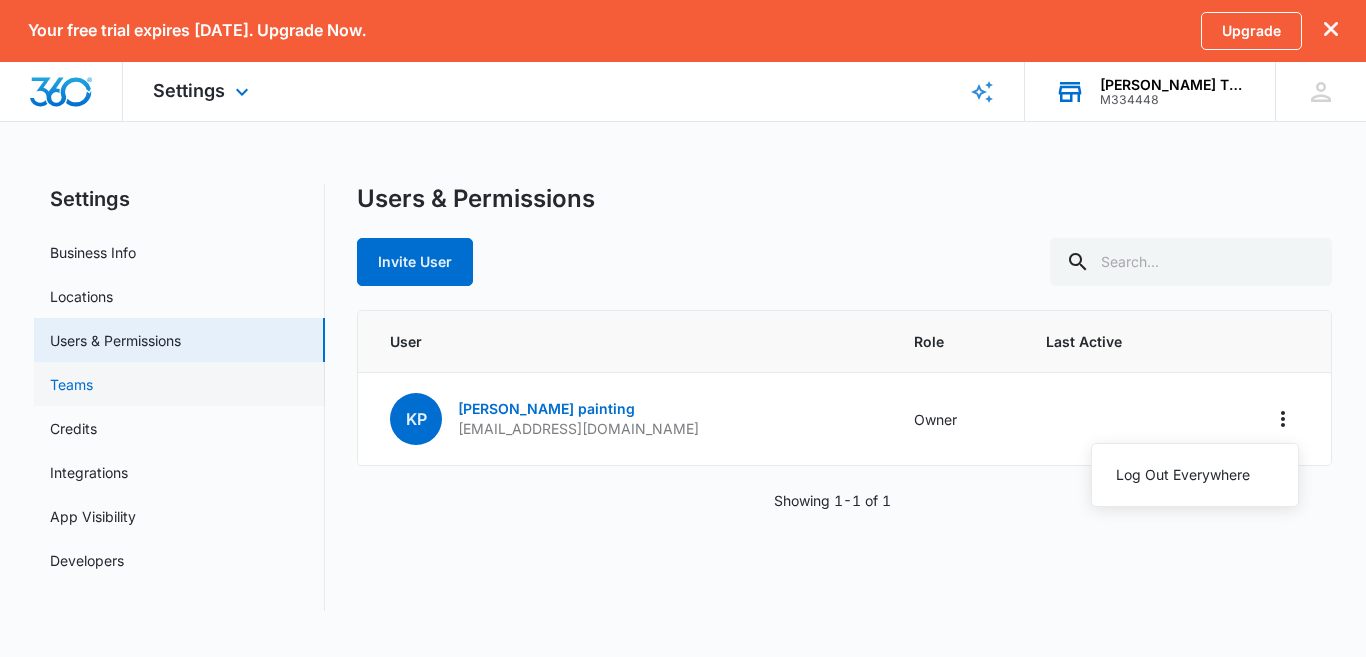 click on "Teams" at bounding box center [71, 384] 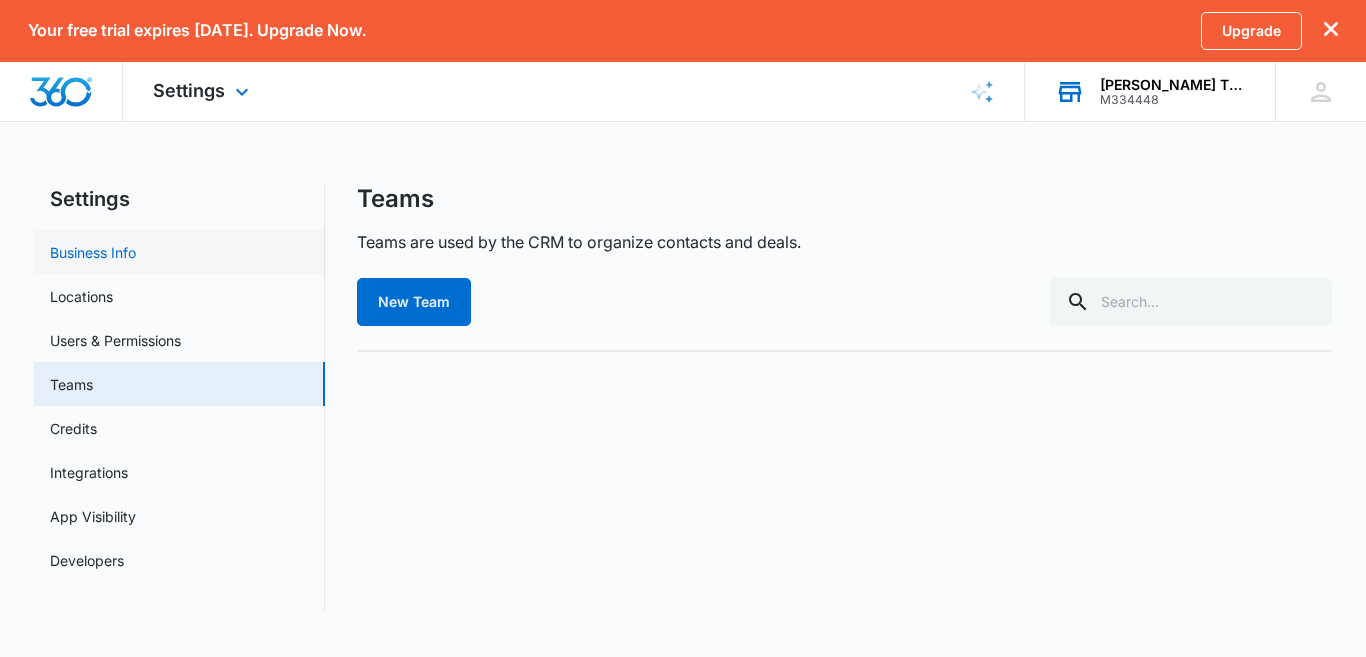 click on "Business Info" at bounding box center (93, 252) 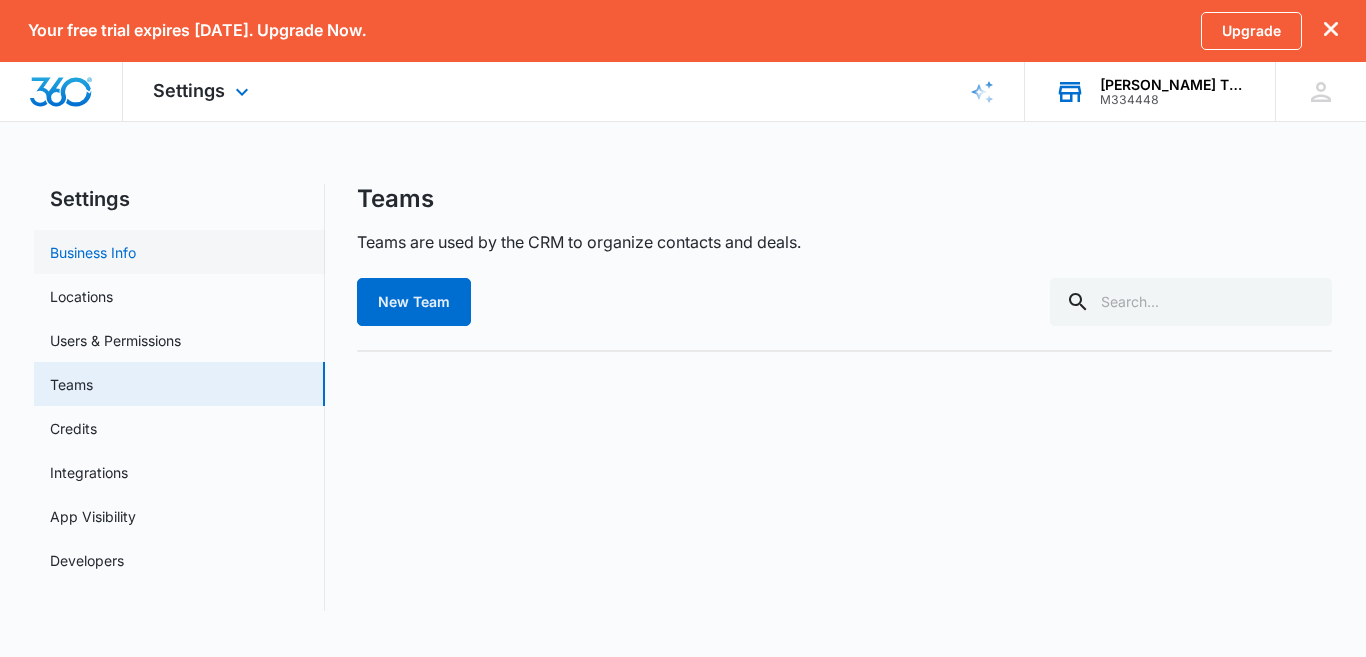 select on "9" 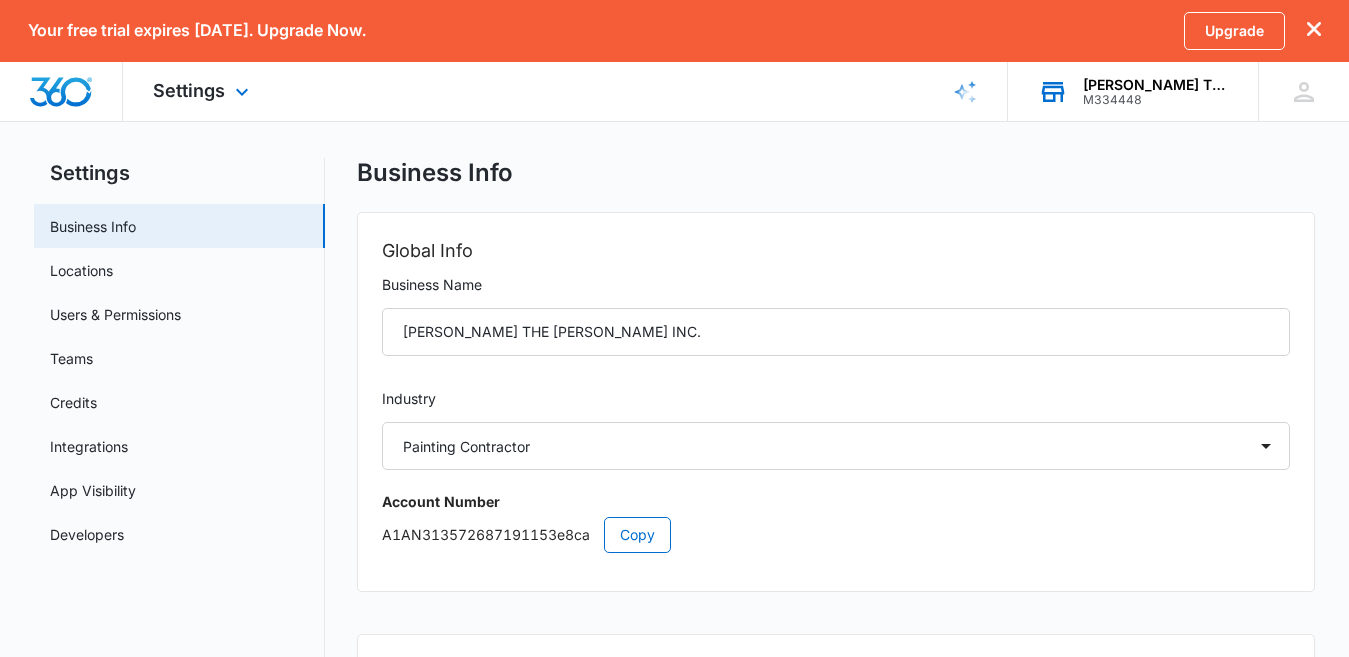 scroll, scrollTop: 0, scrollLeft: 0, axis: both 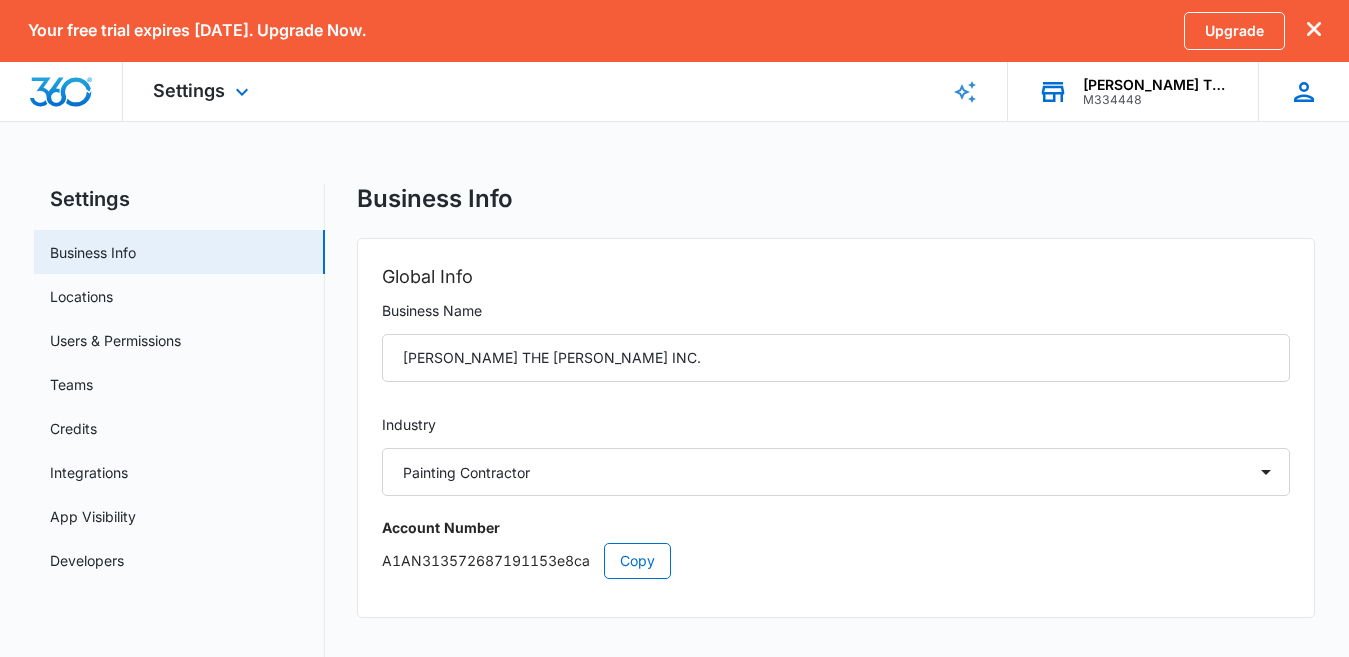 click 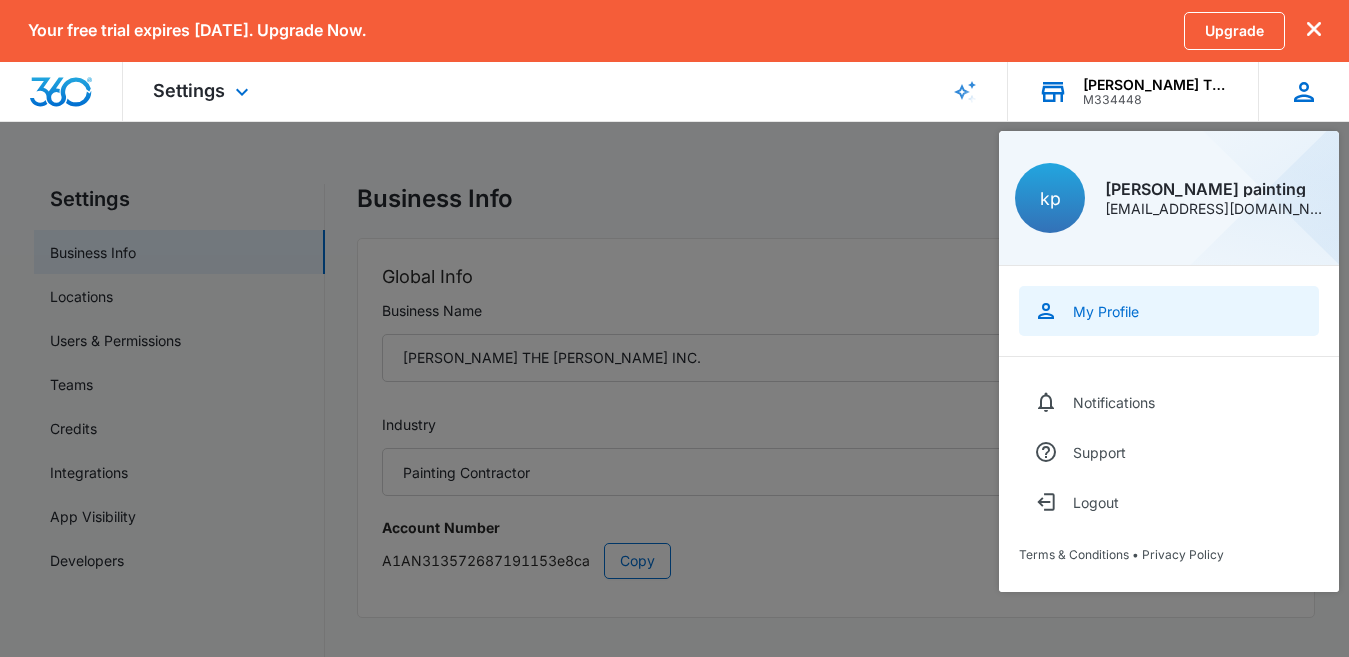 click on "My Profile" at bounding box center [1169, 311] 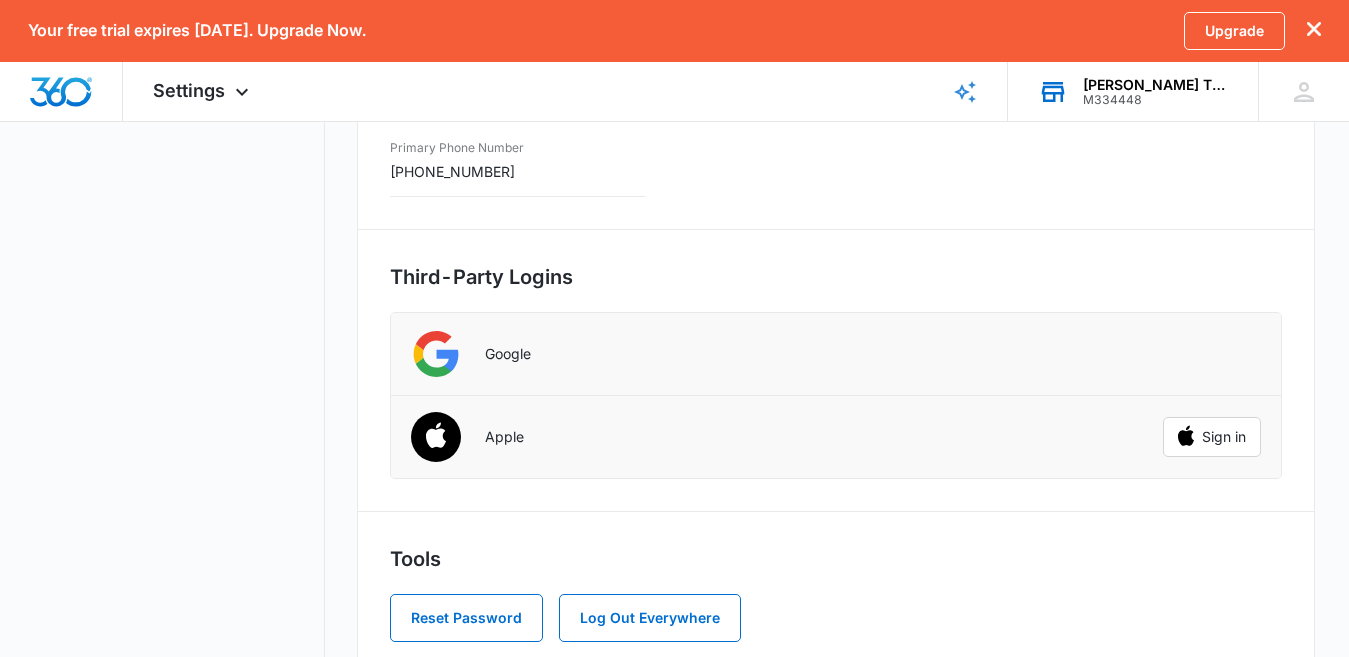 scroll, scrollTop: 579, scrollLeft: 0, axis: vertical 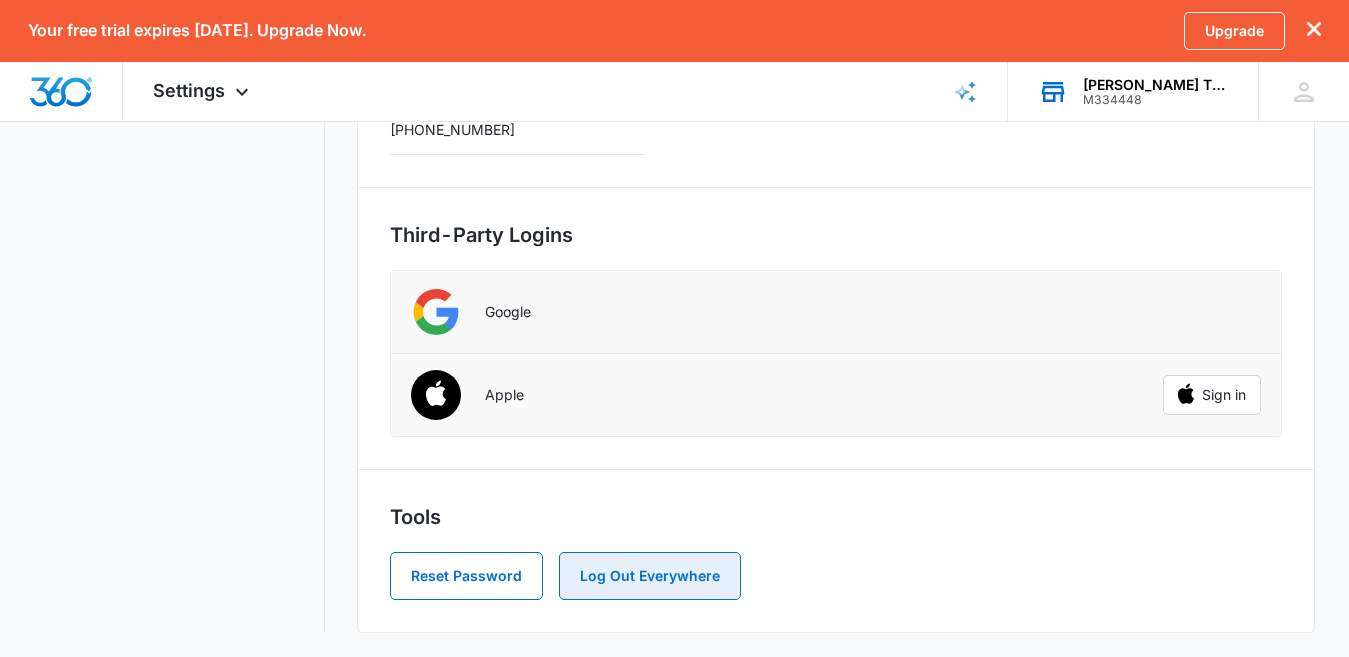 click on "Log Out Everywhere" at bounding box center (650, 576) 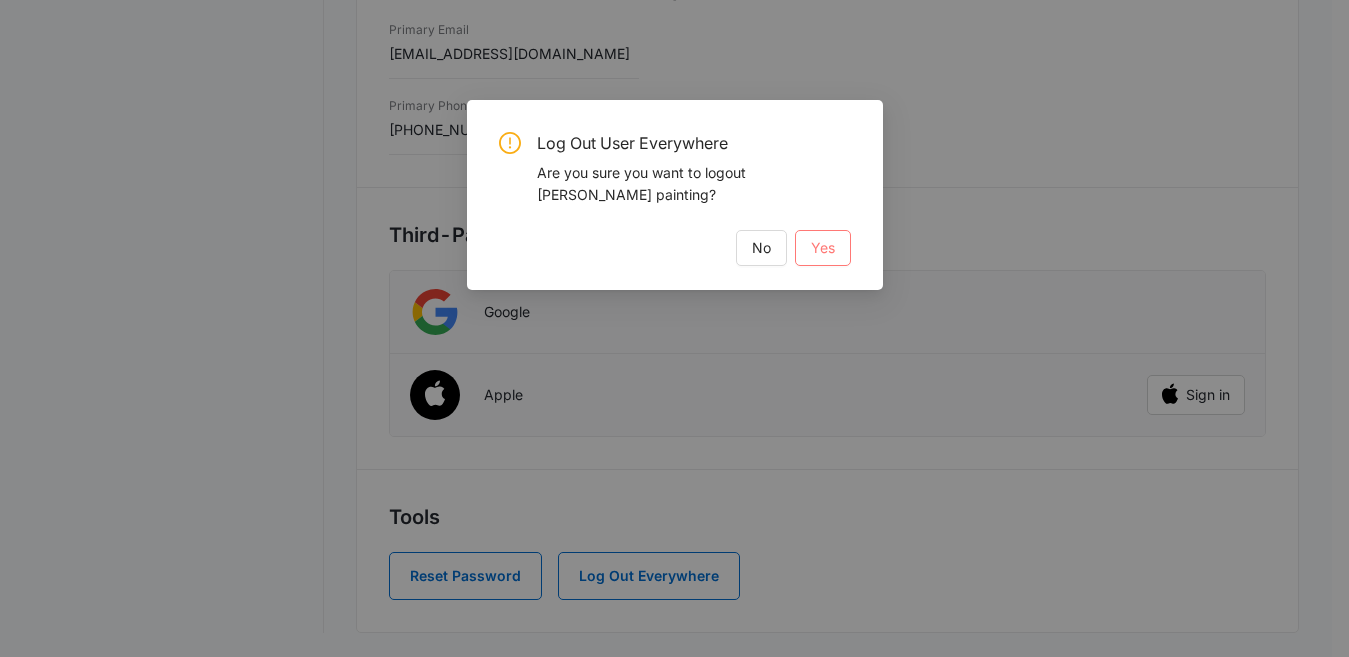 click on "Yes" at bounding box center (823, 248) 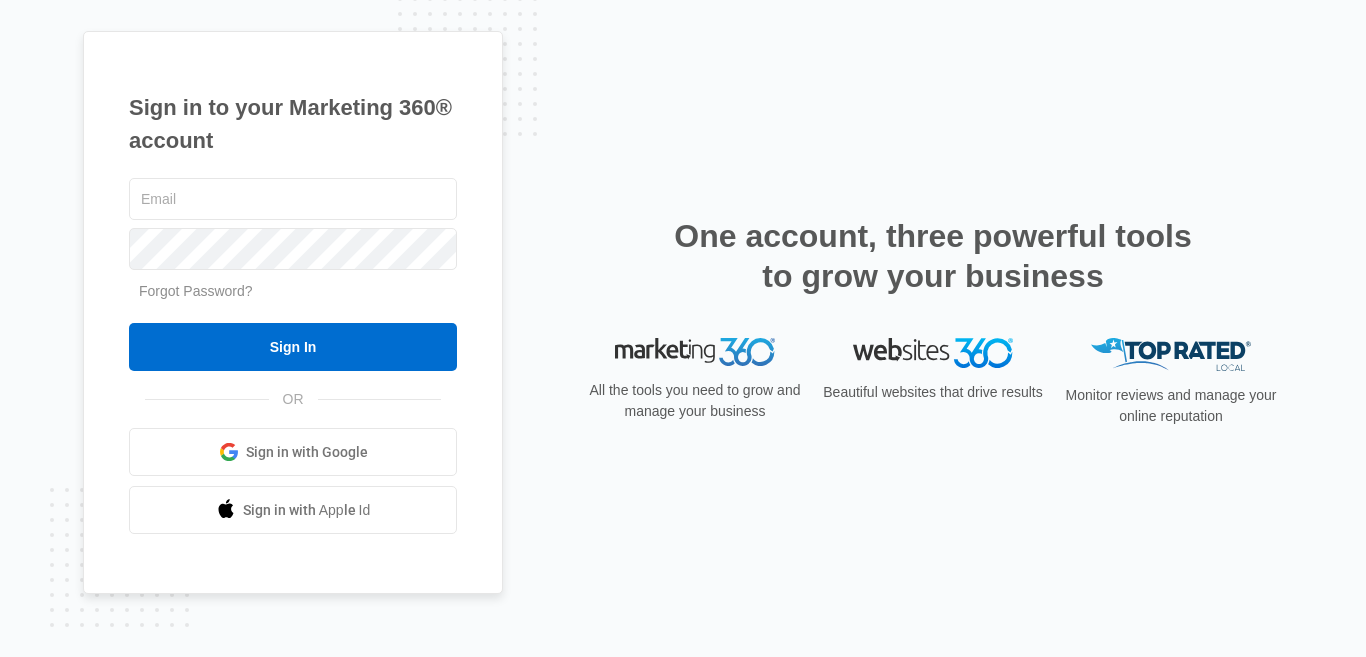 scroll, scrollTop: 0, scrollLeft: 0, axis: both 